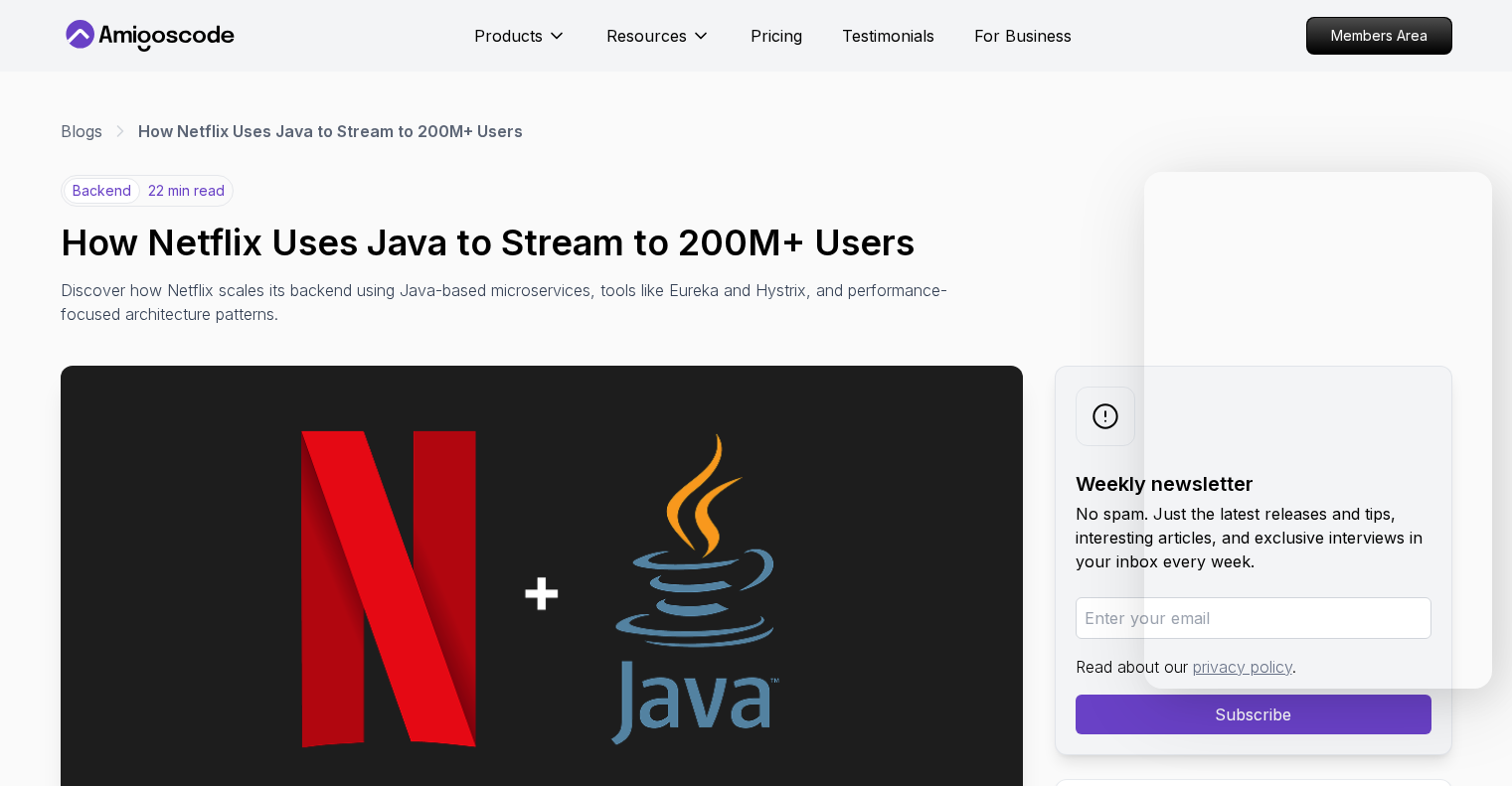 scroll, scrollTop: 3875, scrollLeft: 0, axis: vertical 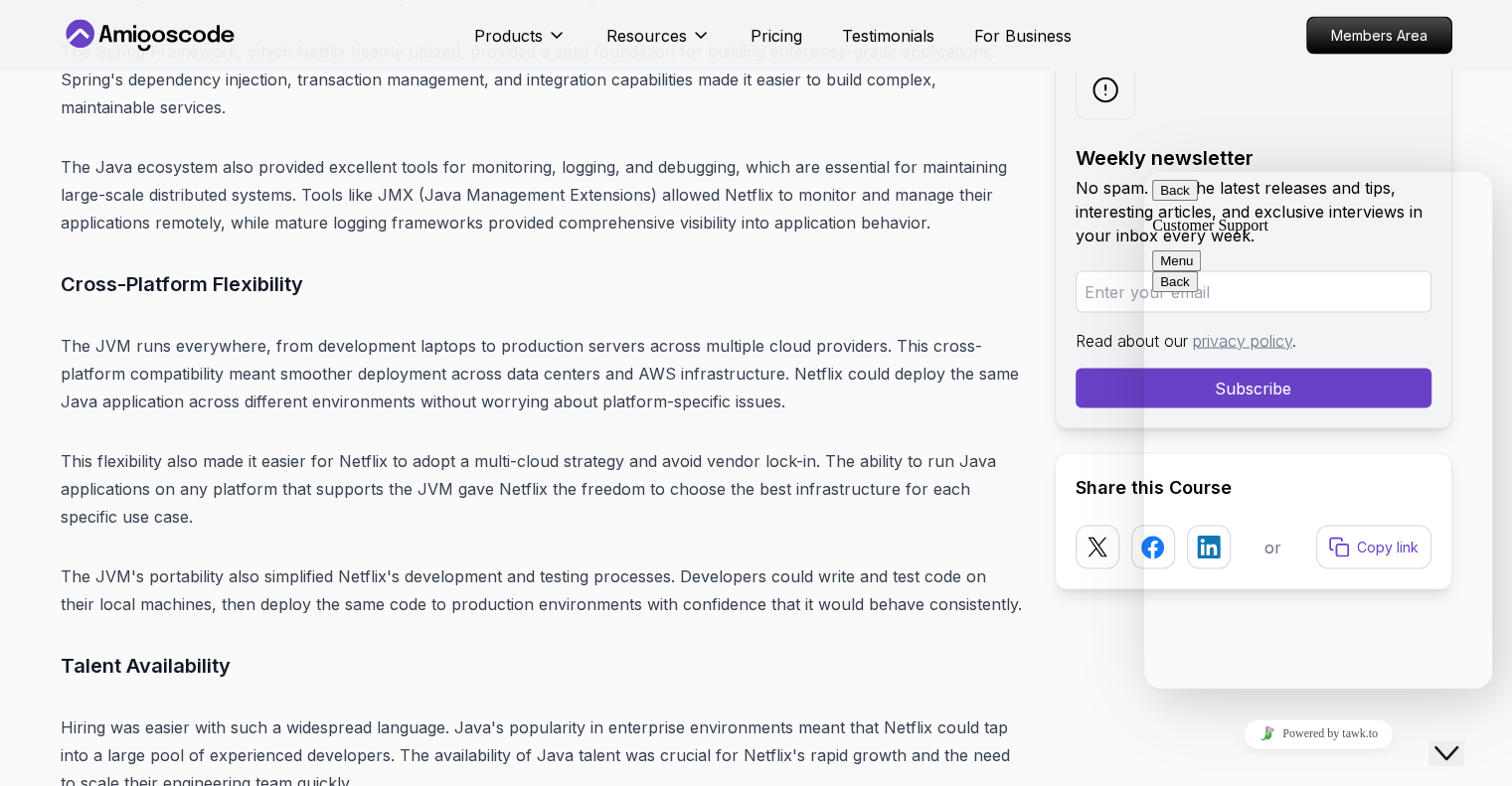click on "I have a question" at bounding box center [1211, 1489] 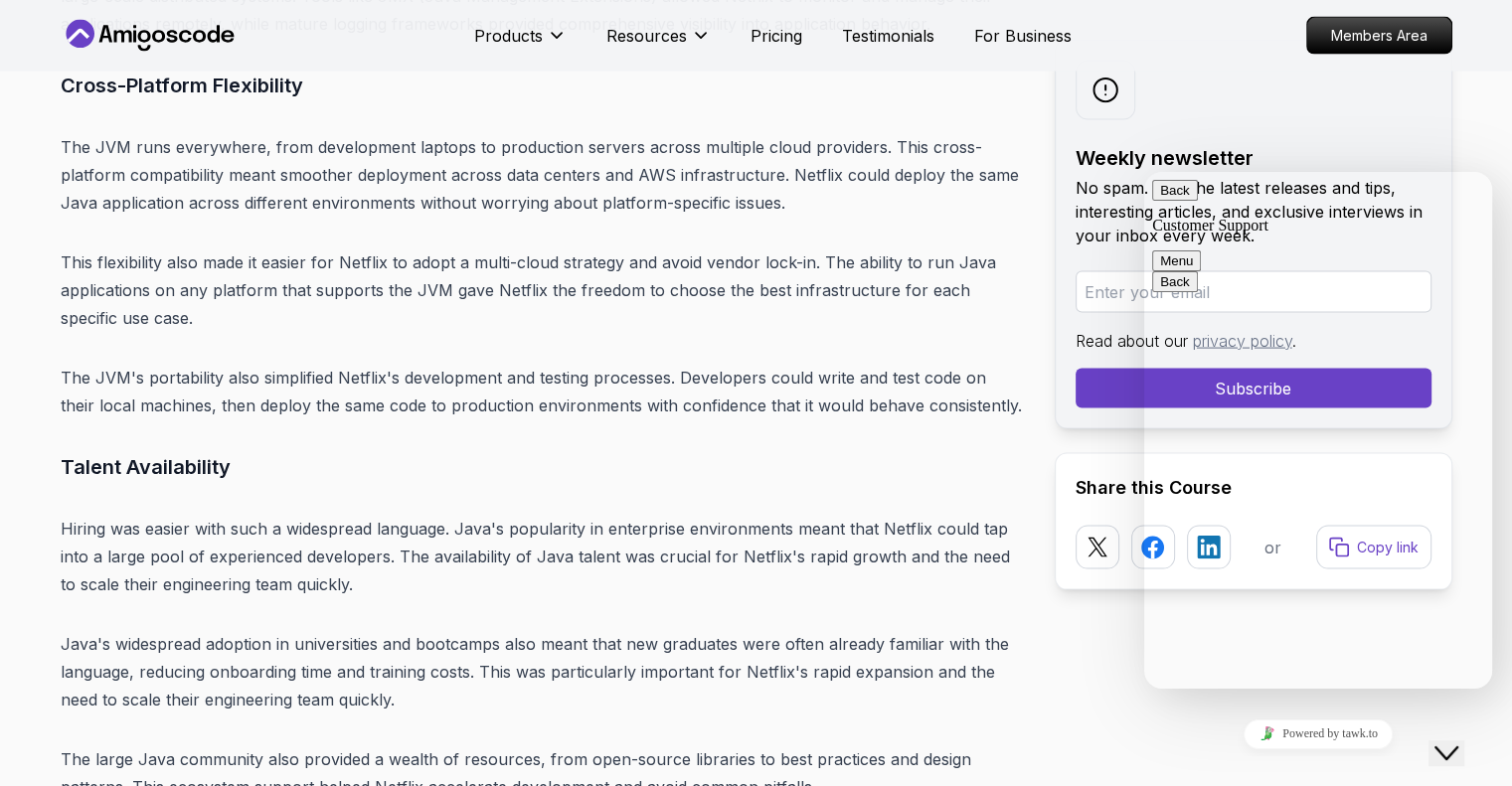 scroll, scrollTop: 3975, scrollLeft: 0, axis: vertical 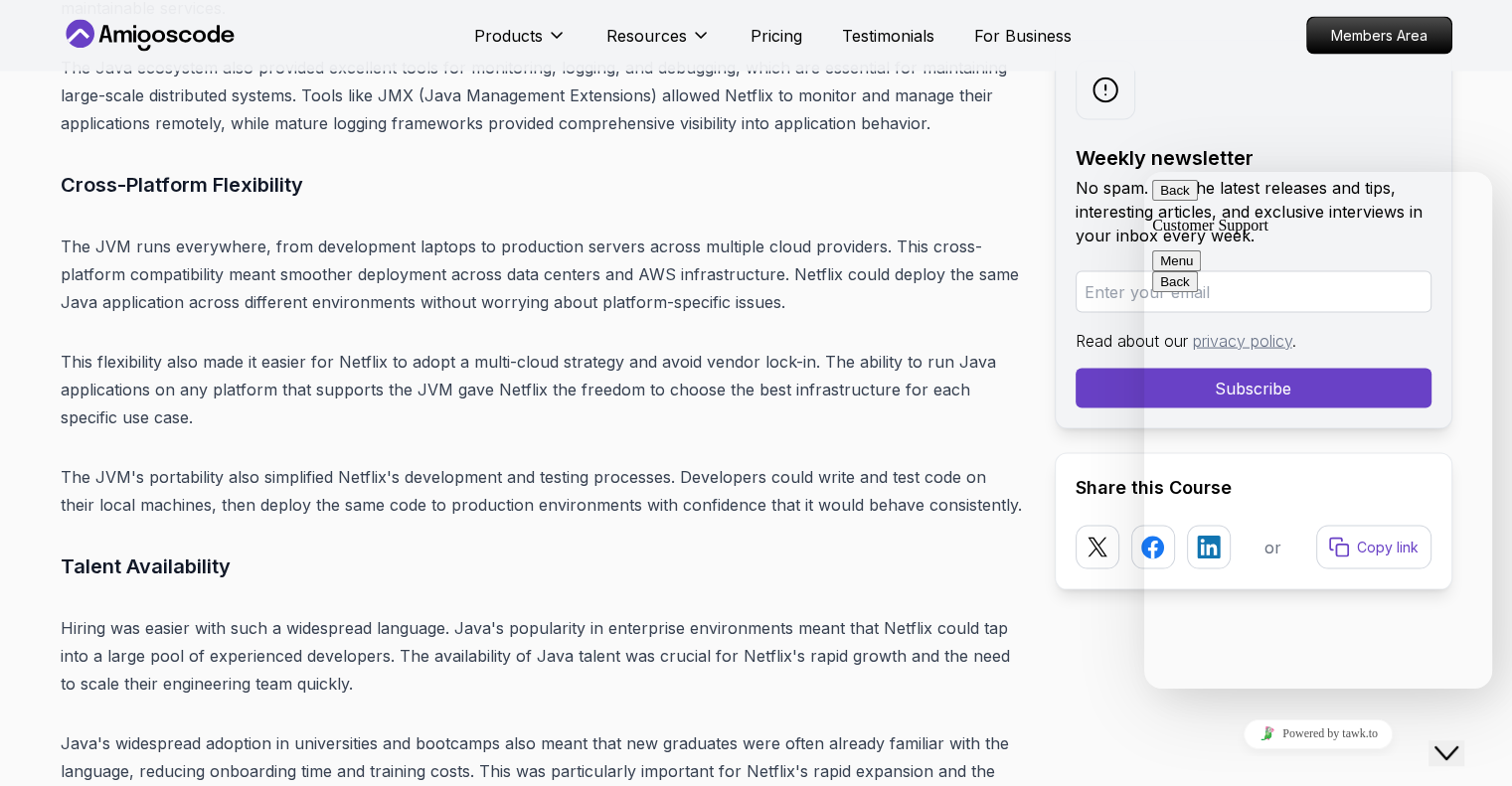 click on "16:15 I have a question" at bounding box center (1318, 1469) 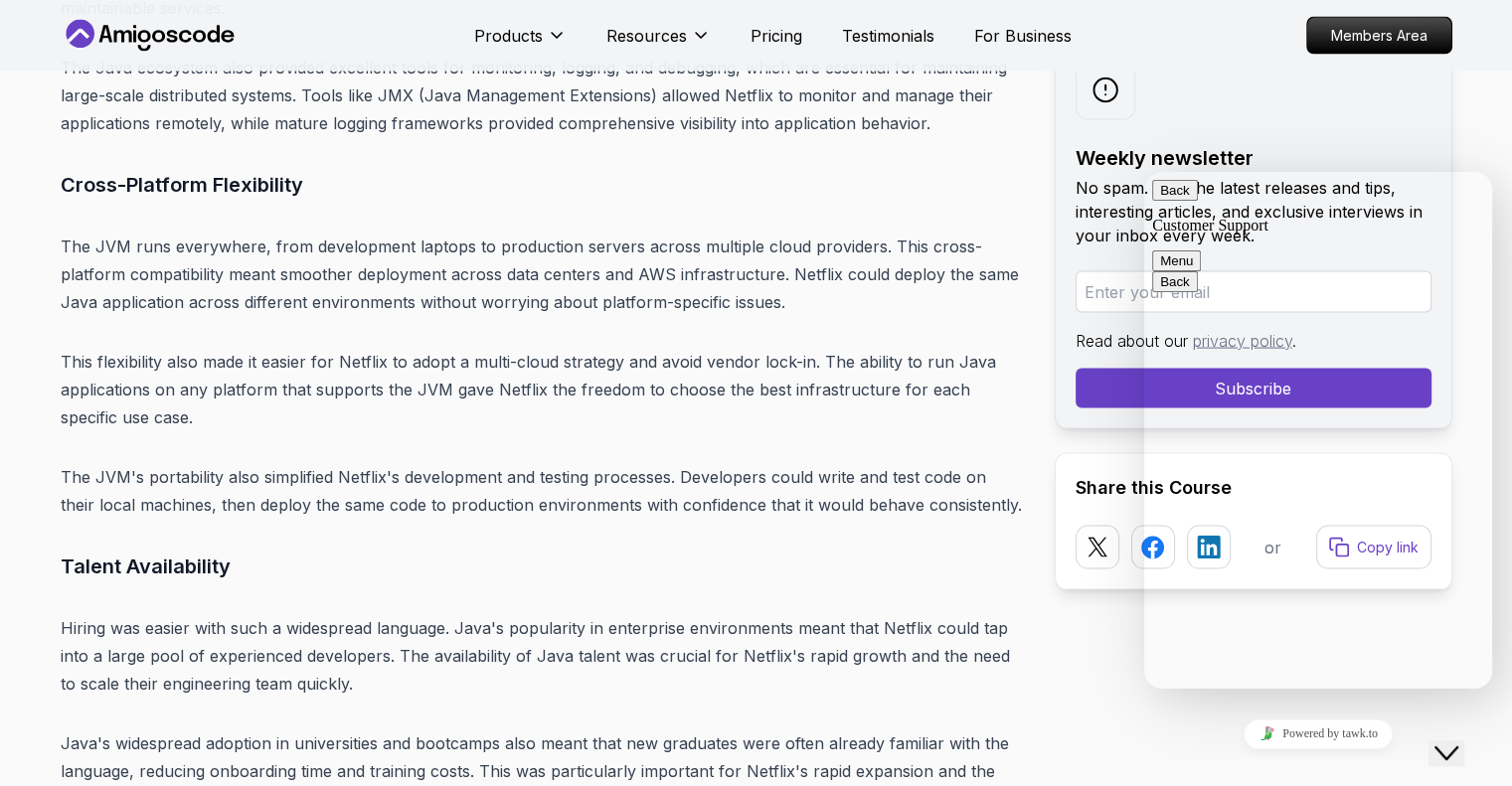 type on "hi" 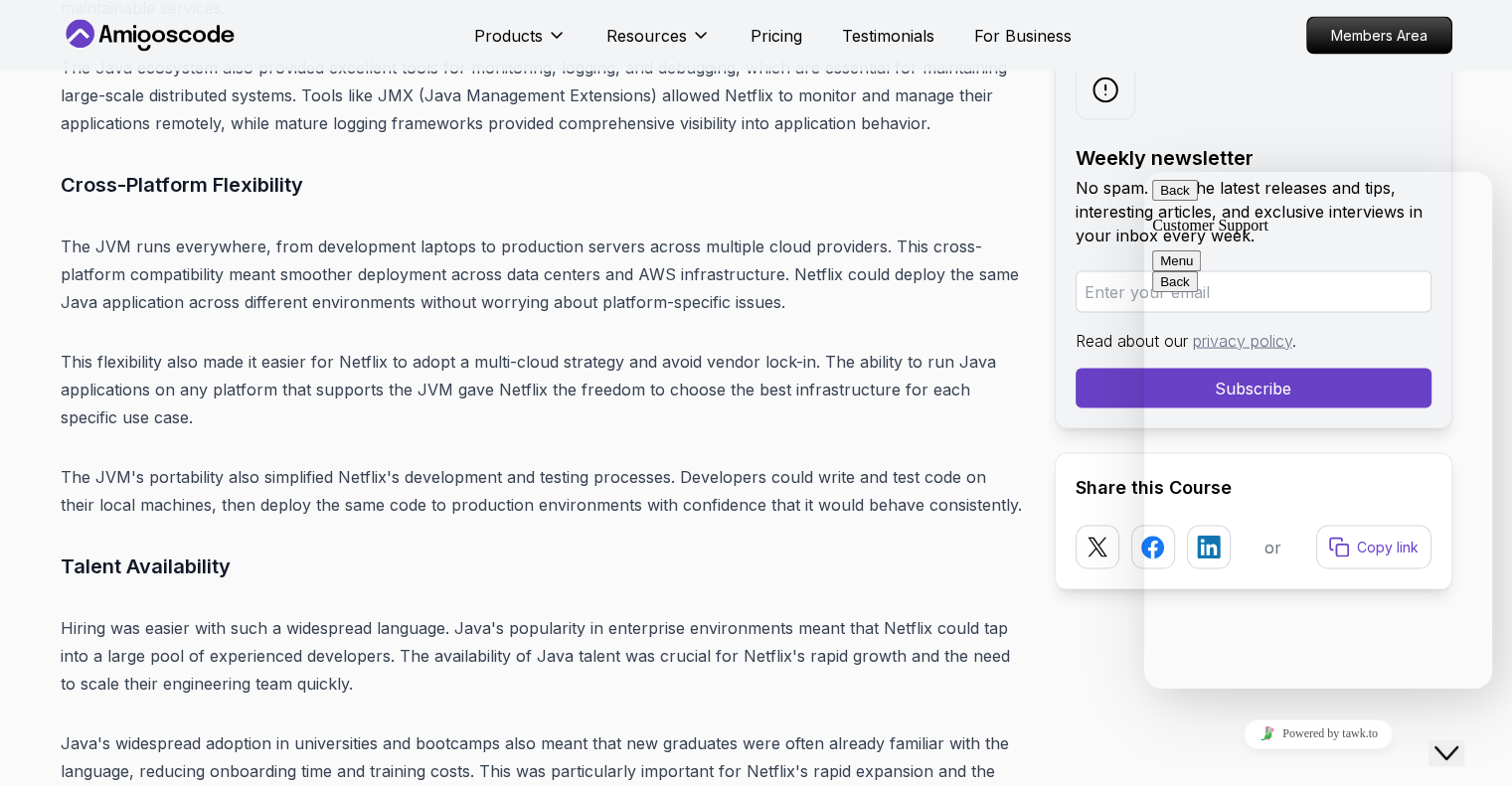 type 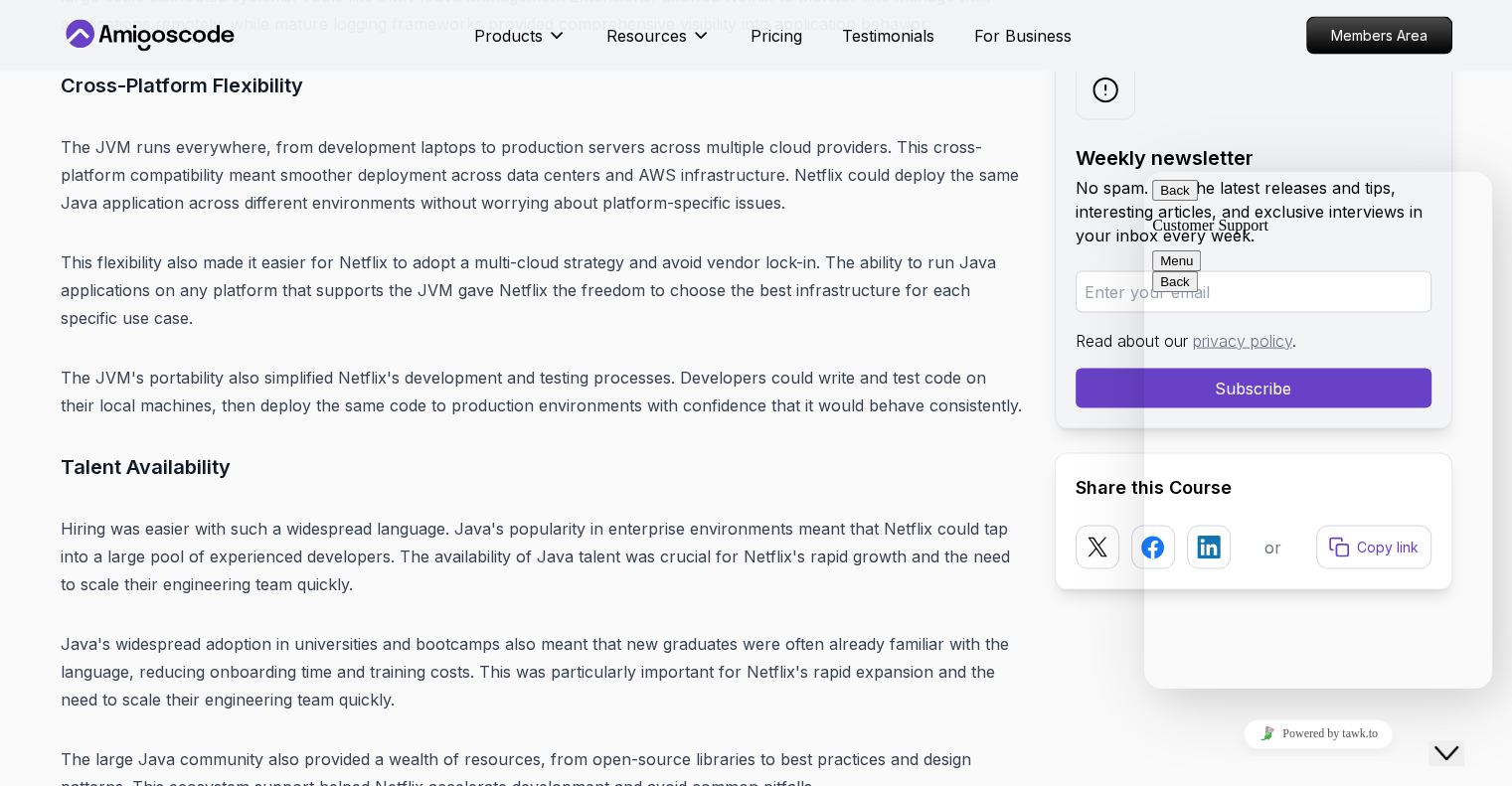 scroll, scrollTop: 3975, scrollLeft: 0, axis: vertical 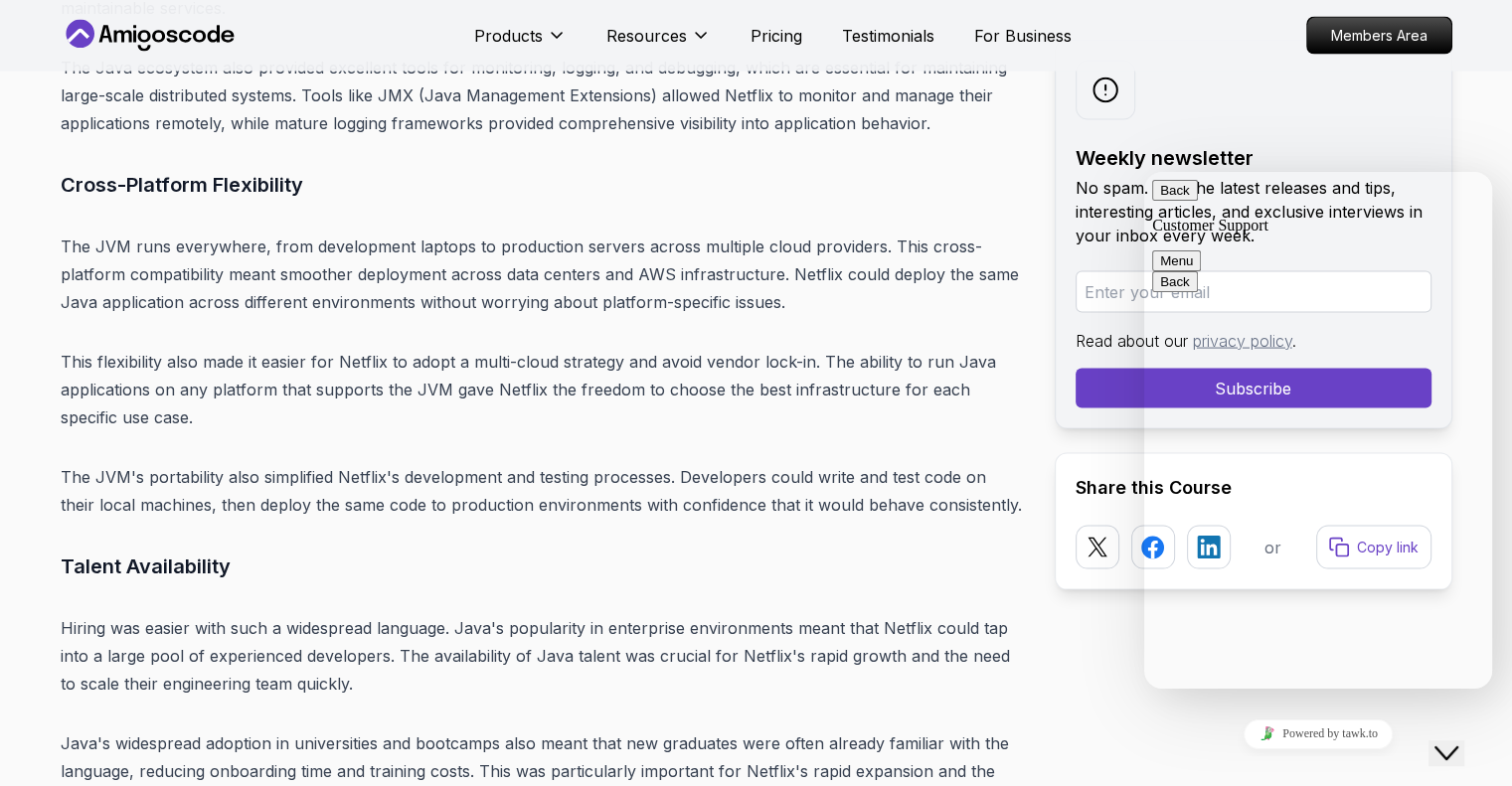 click at bounding box center [1144, 172] 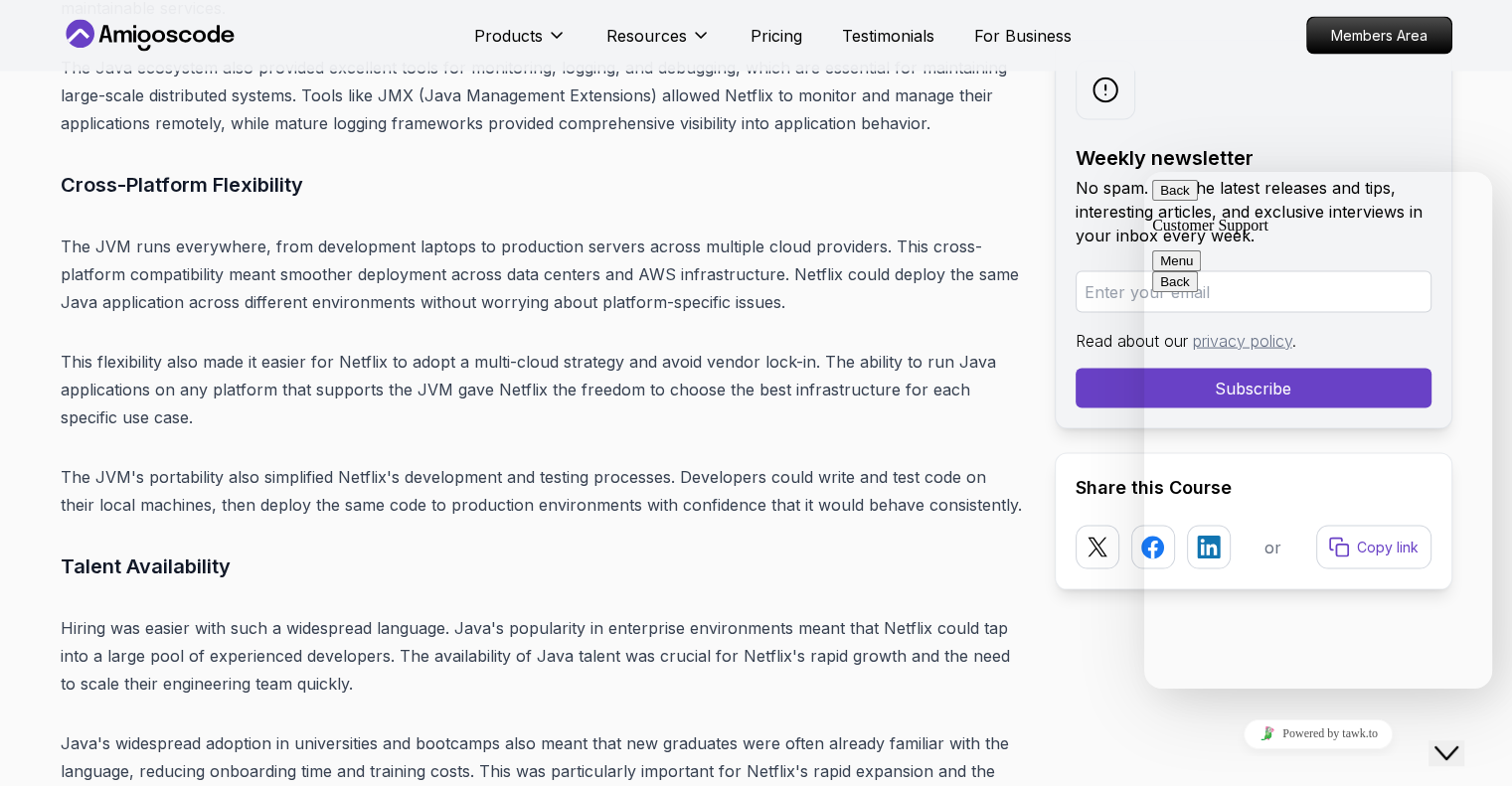scroll, scrollTop: 517, scrollLeft: 0, axis: vertical 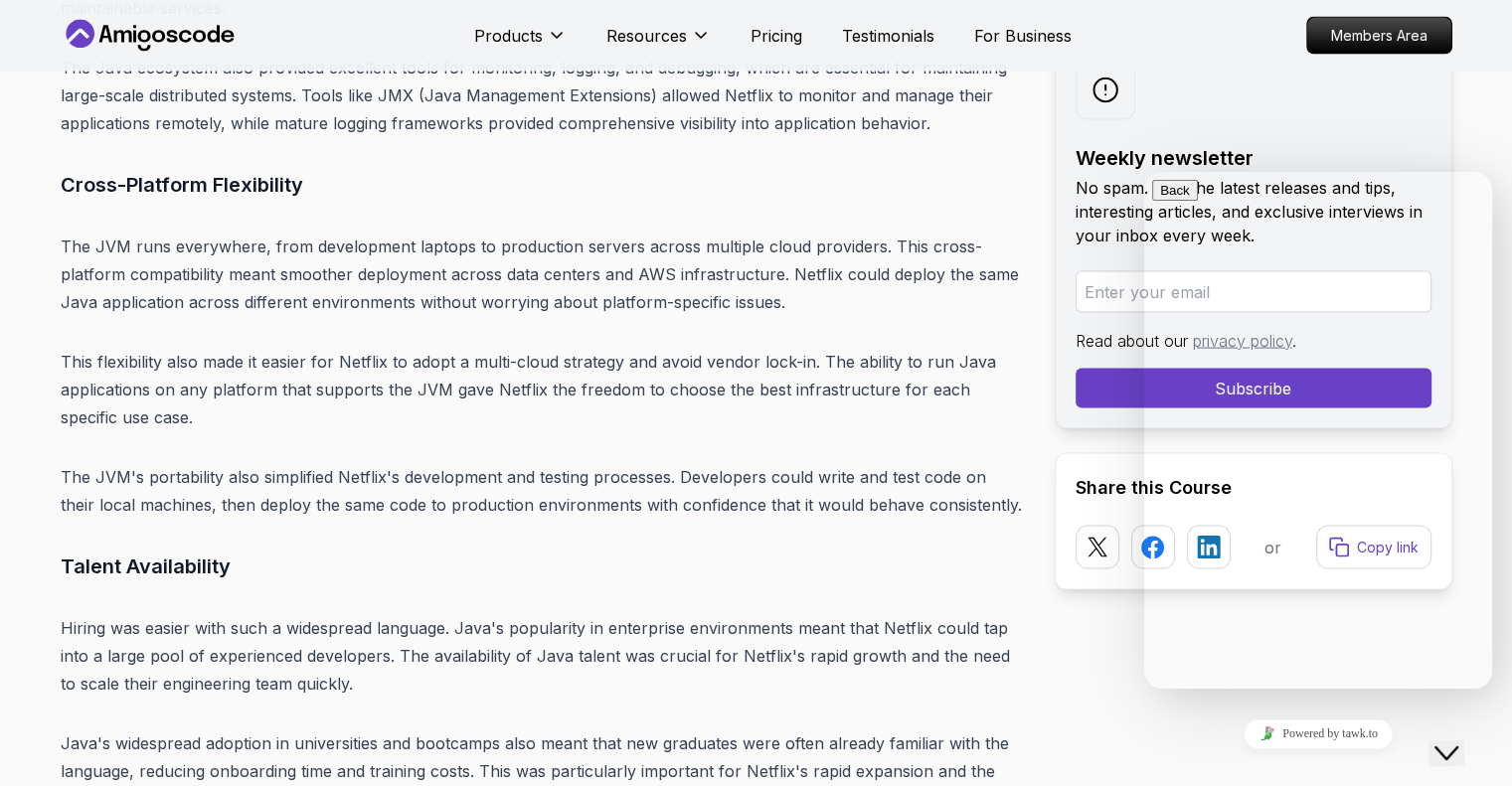 click on "Close Chat This icon closes the chat window." at bounding box center [1446, 753] 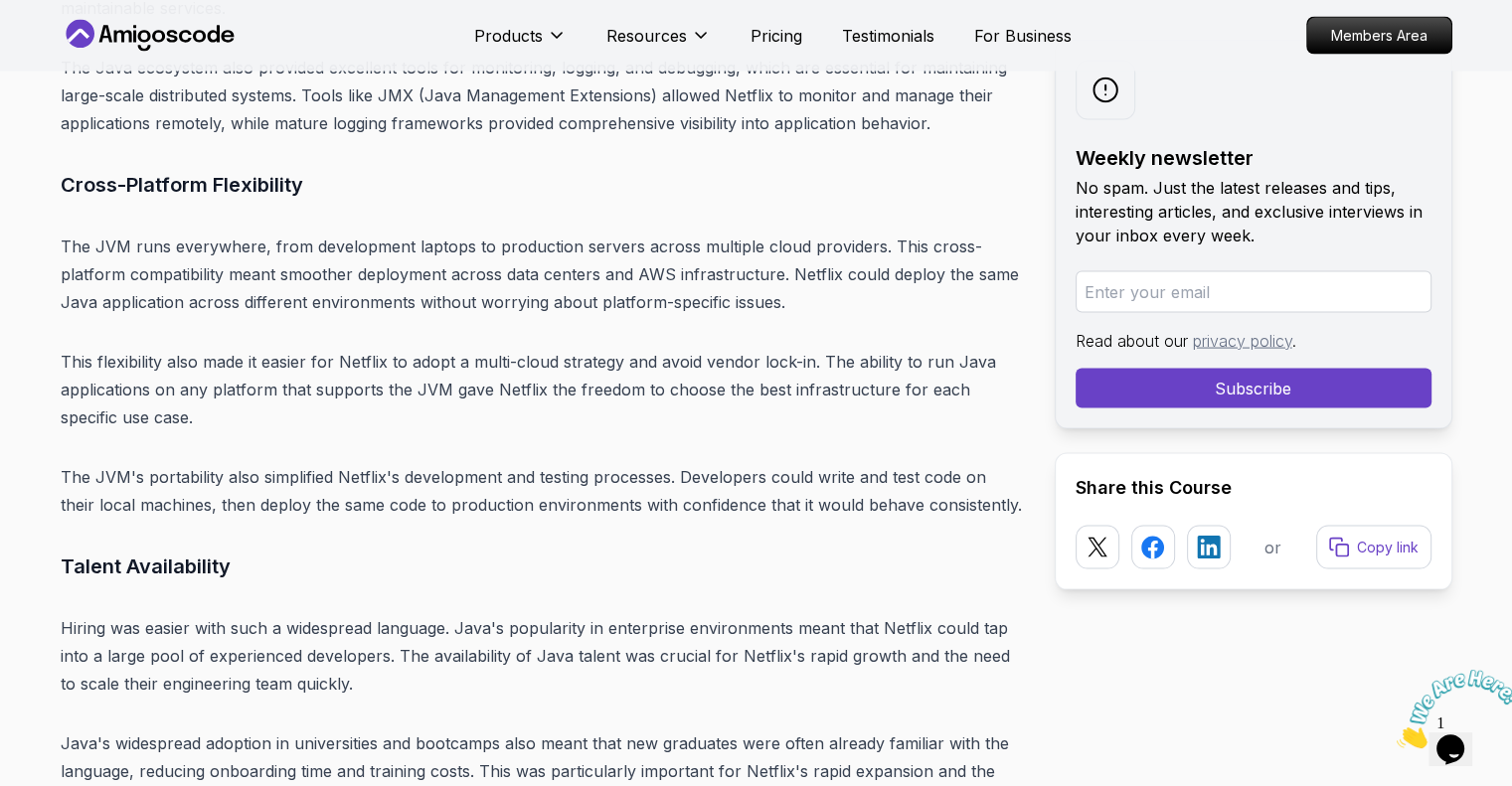 click at bounding box center [1458, 708] 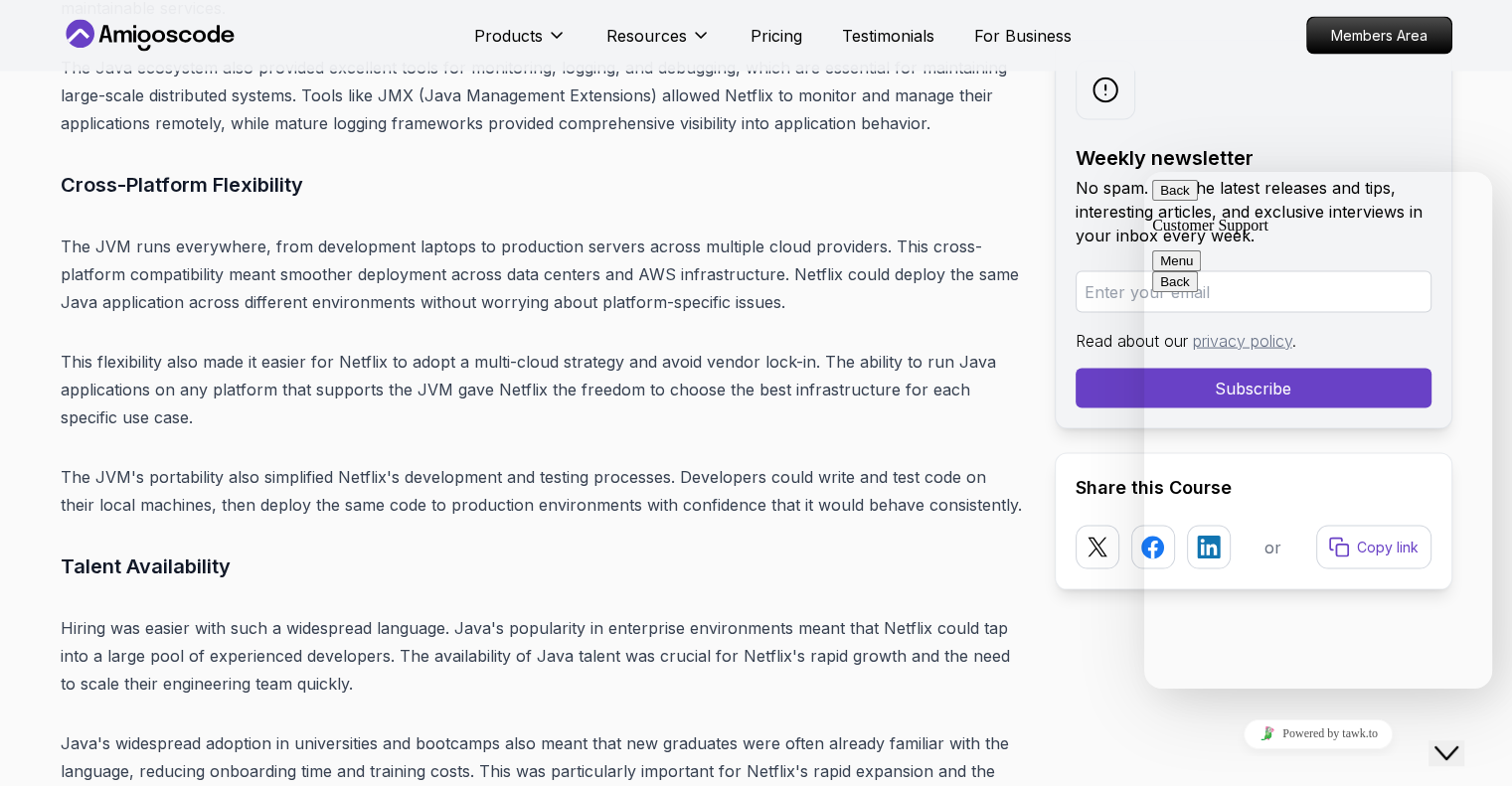 click on "Back" at bounding box center (1175, 190) 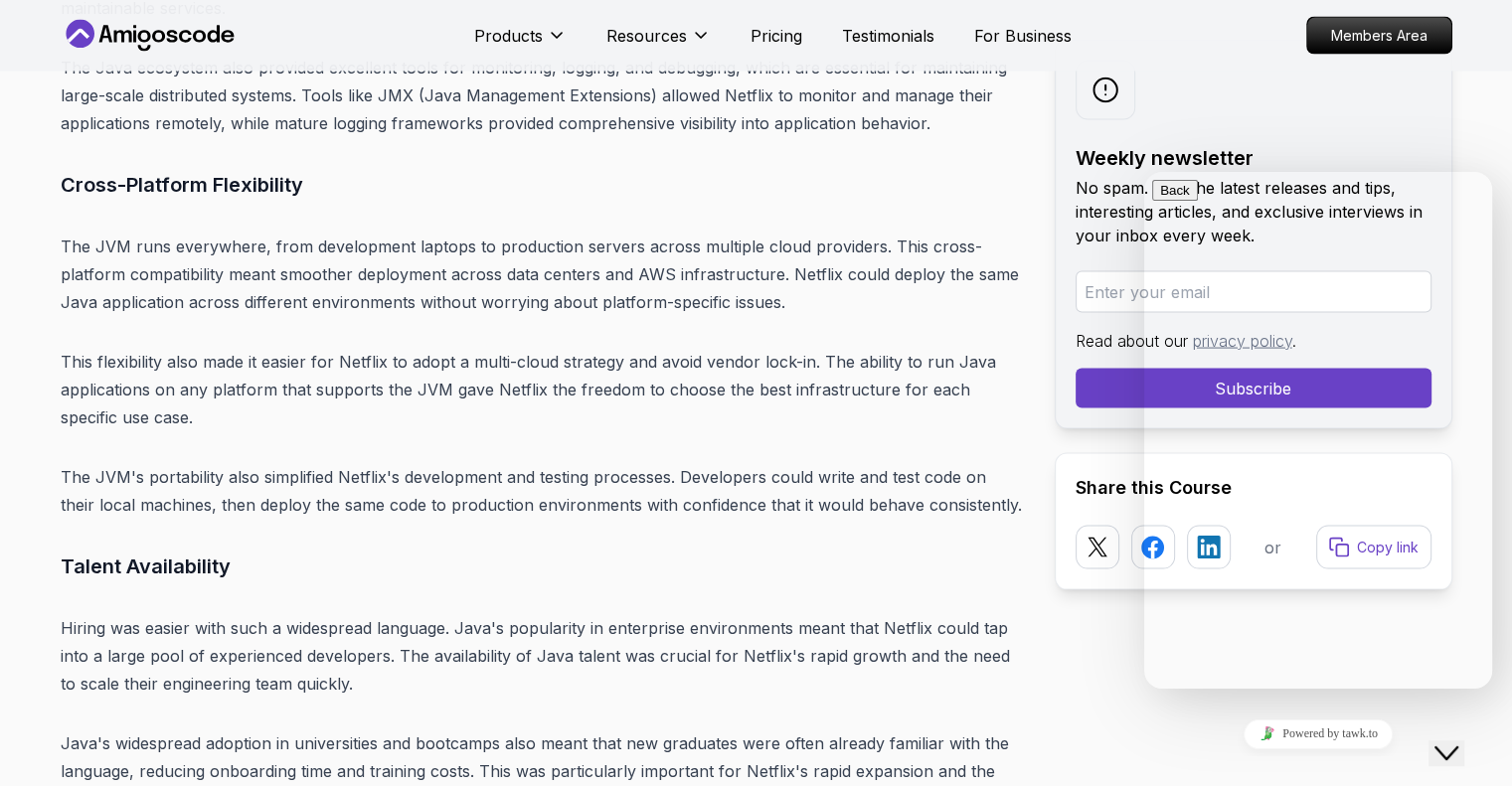 click on "Close Chat This icon closes the chat window." 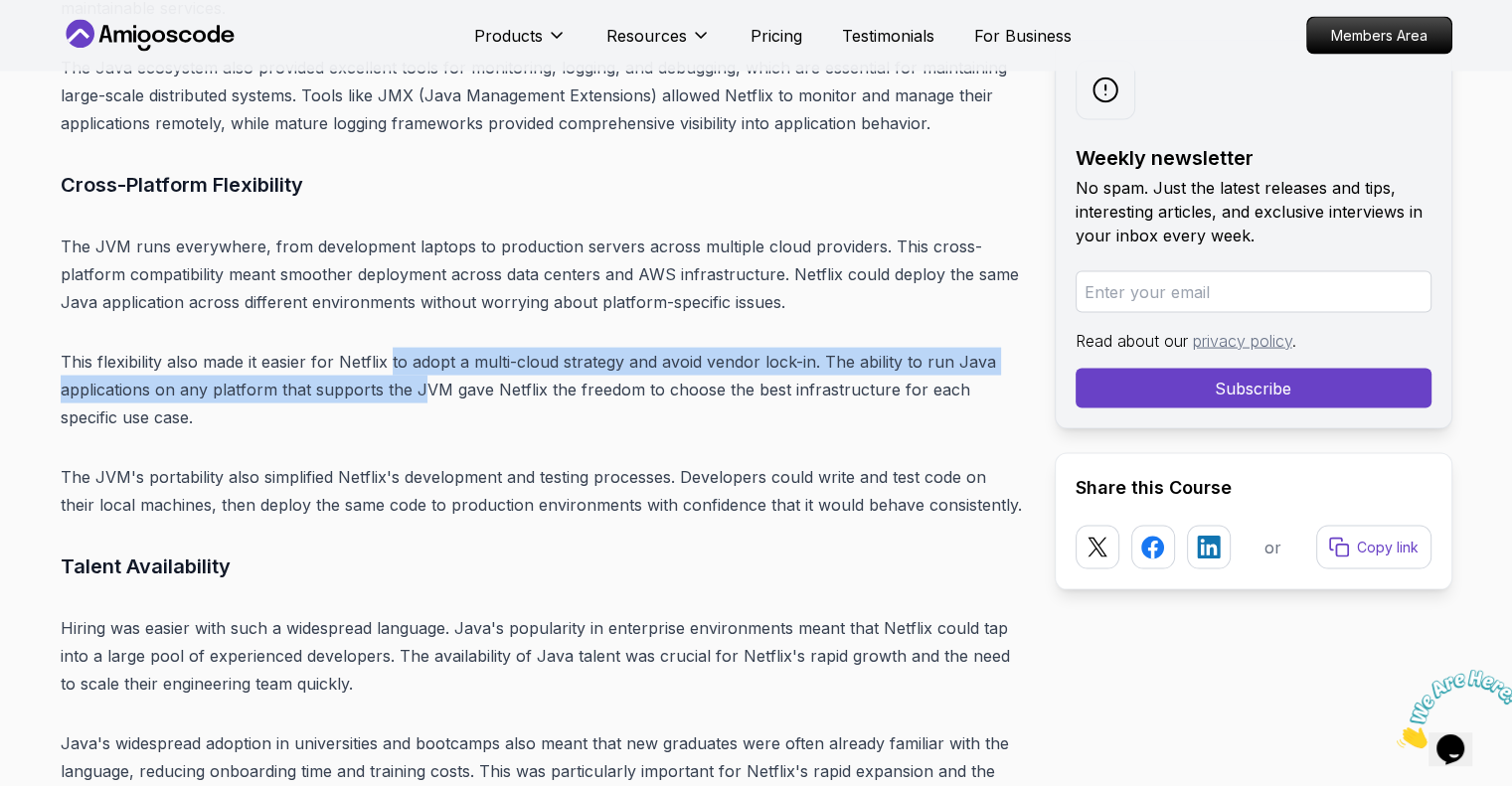 drag, startPoint x: 398, startPoint y: 320, endPoint x: 421, endPoint y: 379, distance: 63.324561 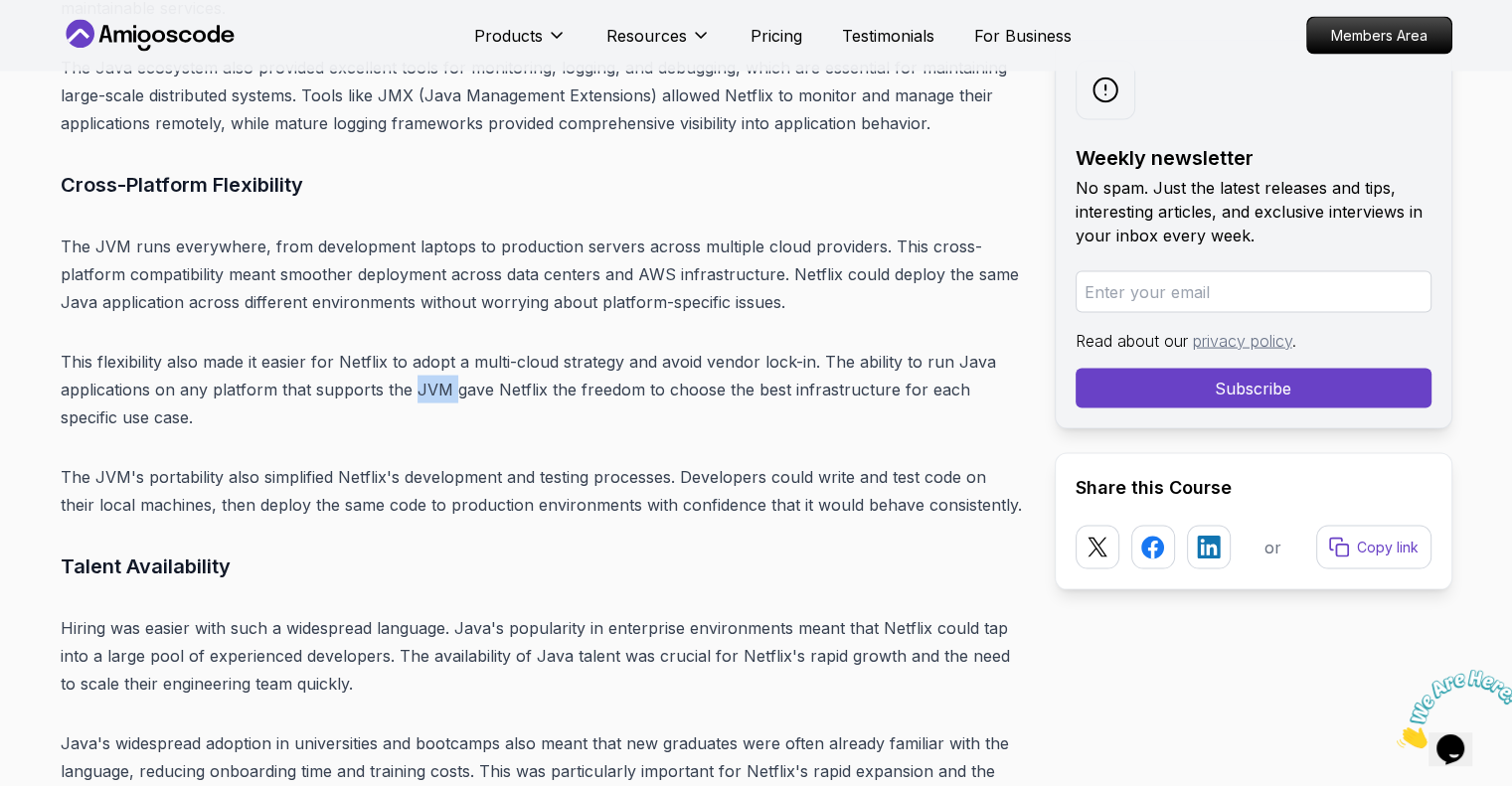 click on "This flexibility also made it easier for Netflix to adopt a multi-cloud strategy and avoid vendor lock-in. The ability to run Java applications on any platform that supports the JVM gave Netflix the freedom to choose the best infrastructure for each specific use case." at bounding box center (542, 390) 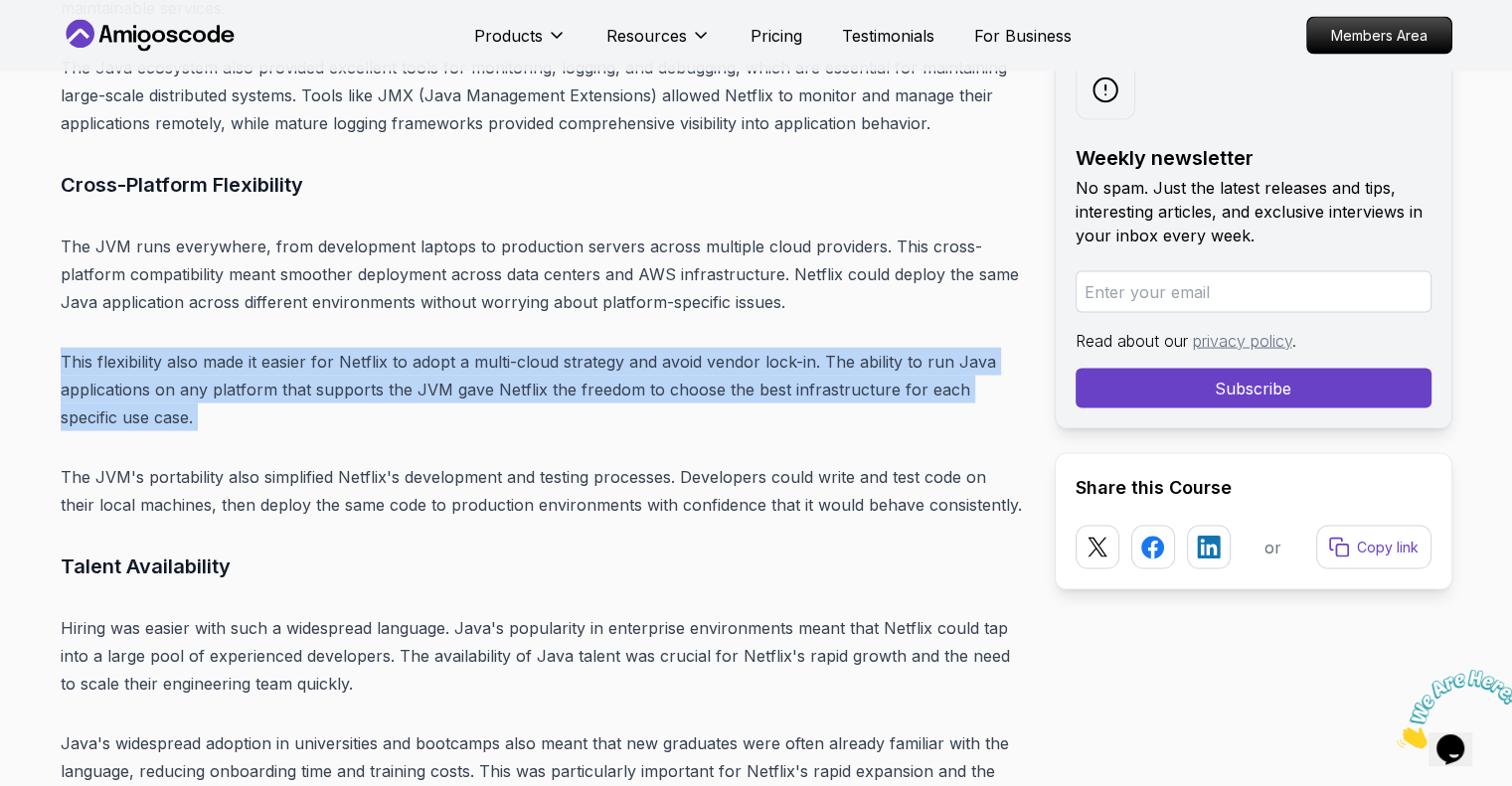 click on "This flexibility also made it easier for Netflix to adopt a multi-cloud strategy and avoid vendor lock-in. The ability to run Java applications on any platform that supports the JVM gave Netflix the freedom to choose the best infrastructure for each specific use case." at bounding box center [542, 390] 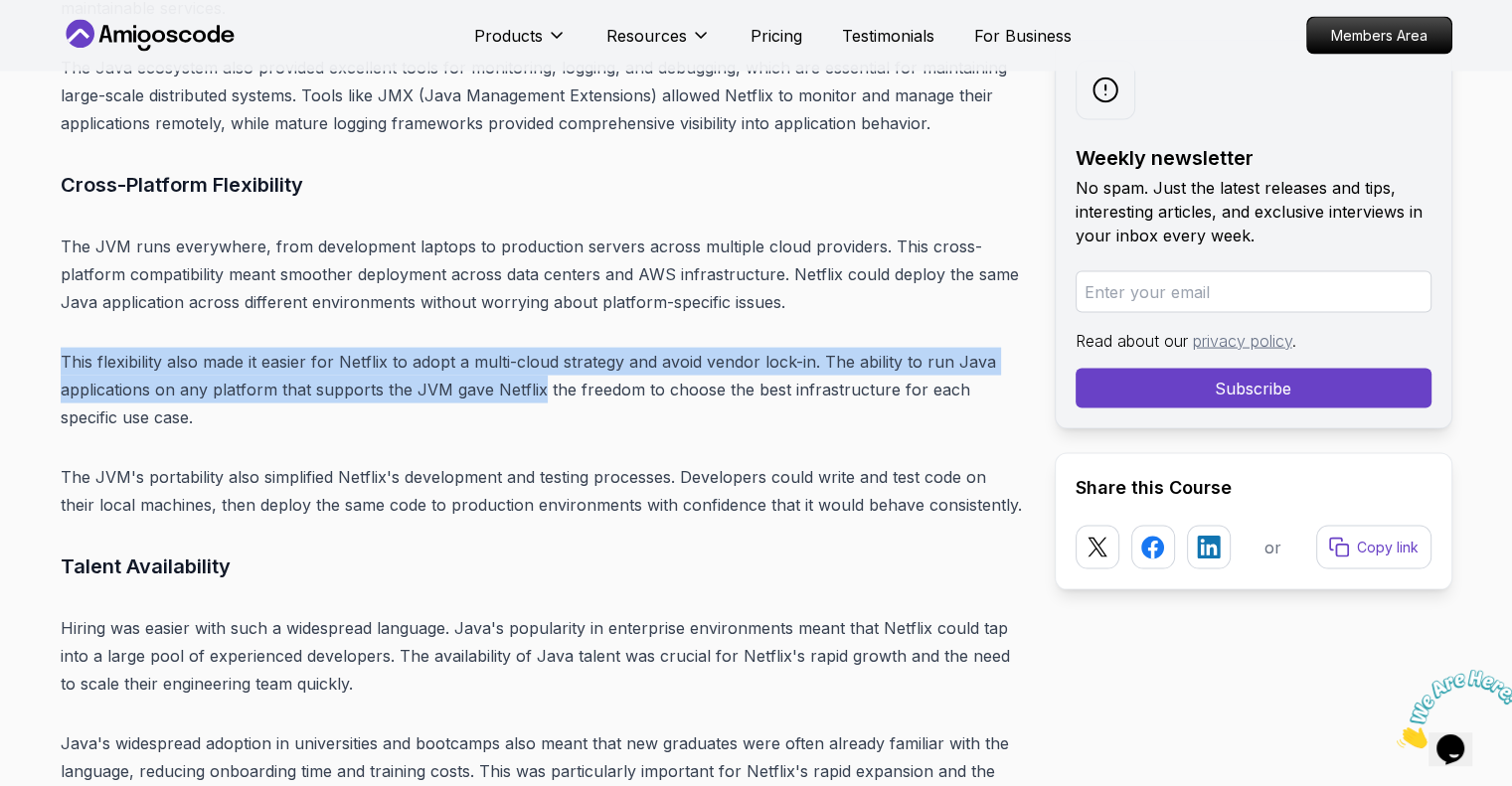 drag, startPoint x: 527, startPoint y: 382, endPoint x: 77, endPoint y: 366, distance: 450.28435 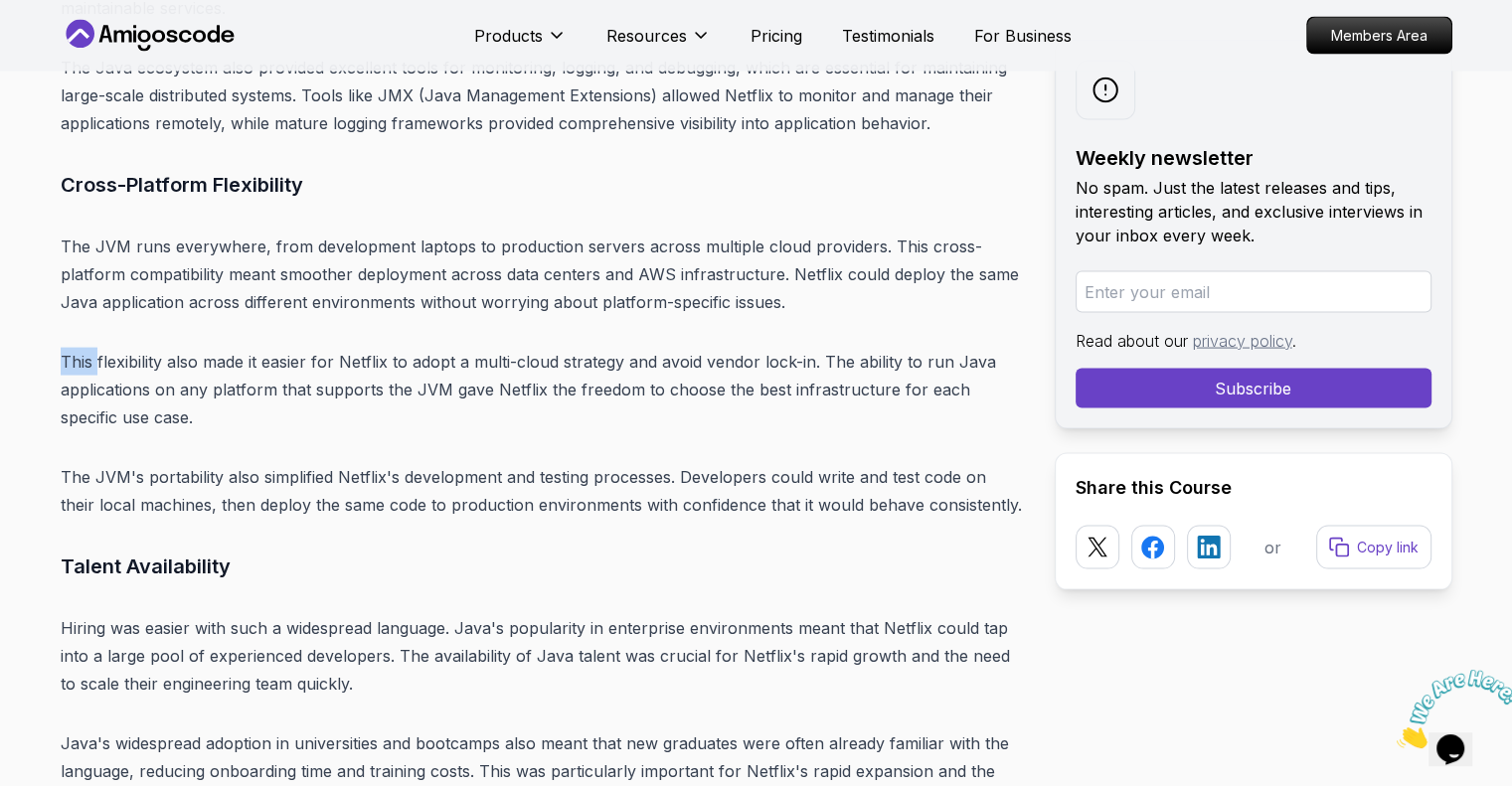 click on "This flexibility also made it easier for Netflix to adopt a multi-cloud strategy and avoid vendor lock-in. The ability to run Java applications on any platform that supports the JVM gave Netflix the freedom to choose the best infrastructure for each specific use case." at bounding box center [542, 390] 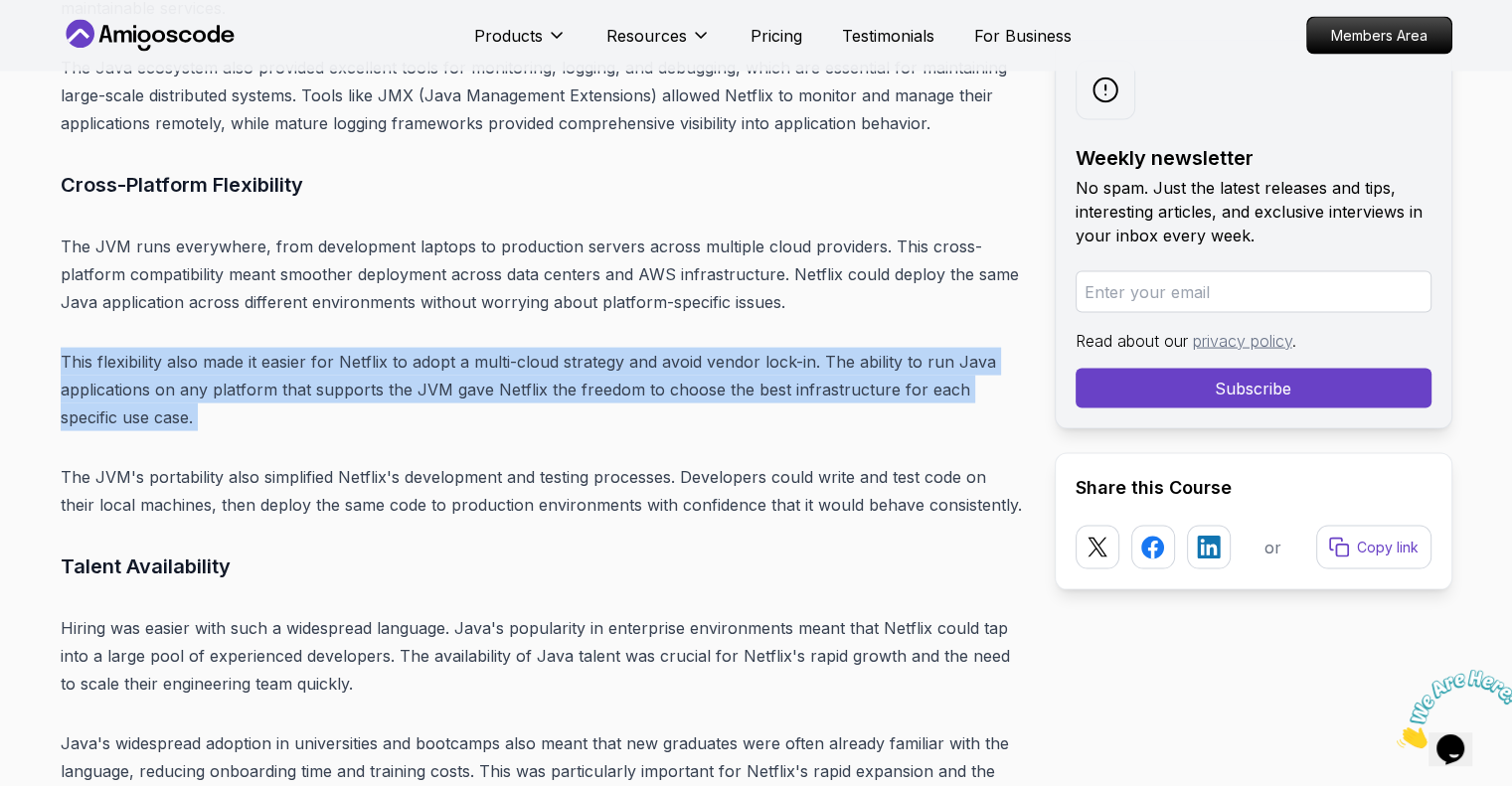 drag, startPoint x: 77, startPoint y: 366, endPoint x: 211, endPoint y: 422, distance: 145.2309 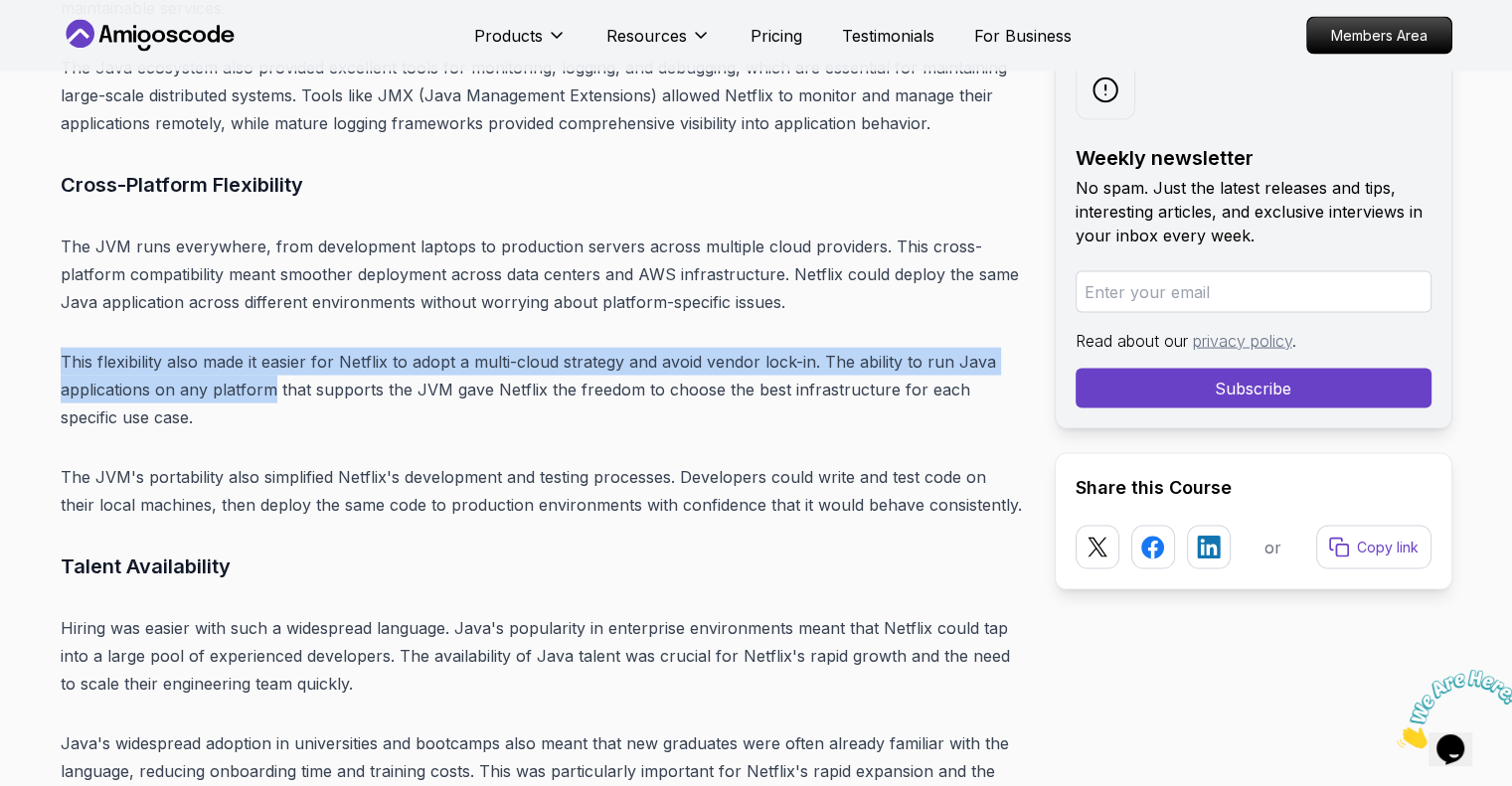 drag, startPoint x: 43, startPoint y: 353, endPoint x: 253, endPoint y: 400, distance: 215.19526 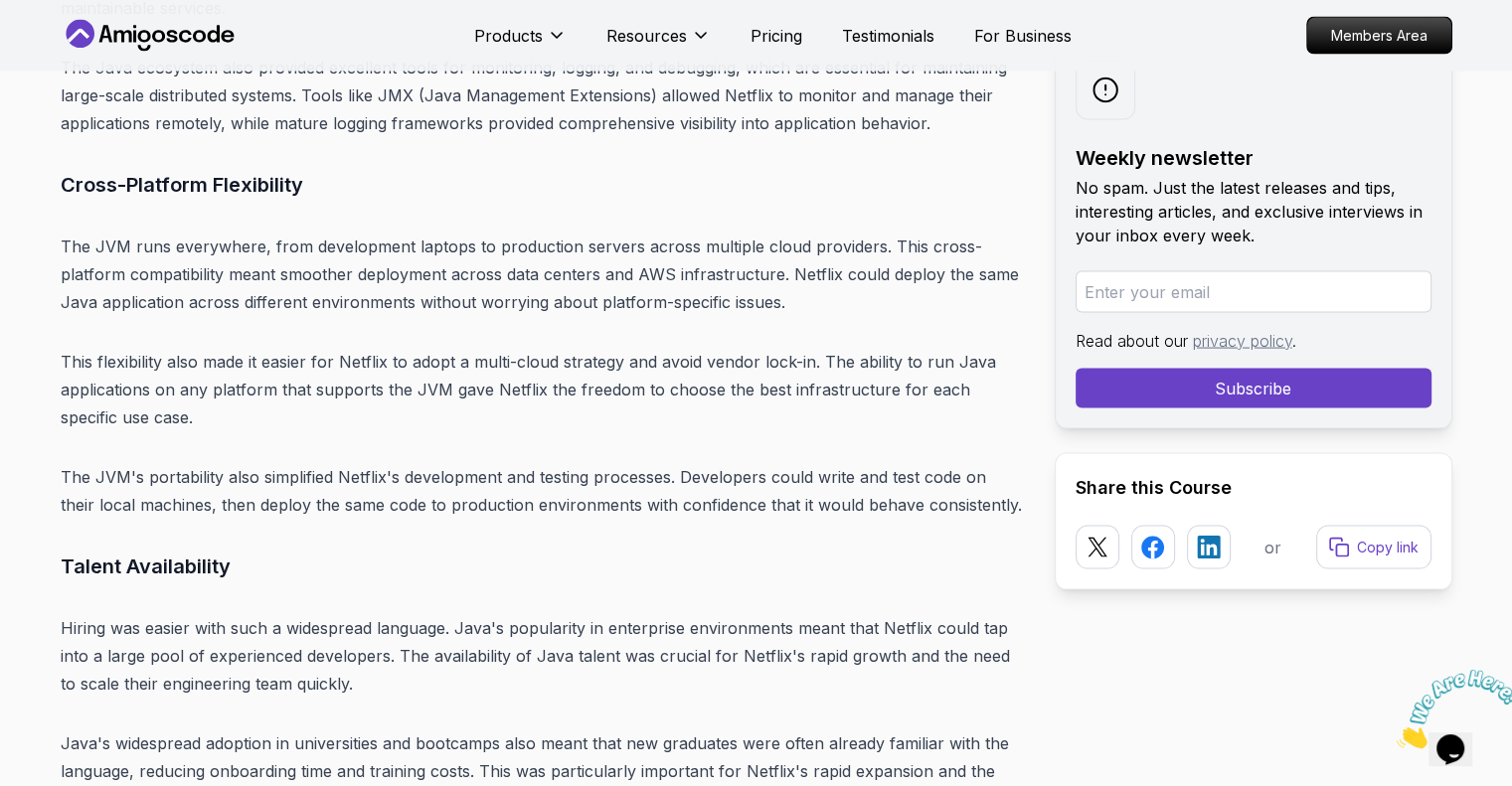 scroll, scrollTop: 4074, scrollLeft: 0, axis: vertical 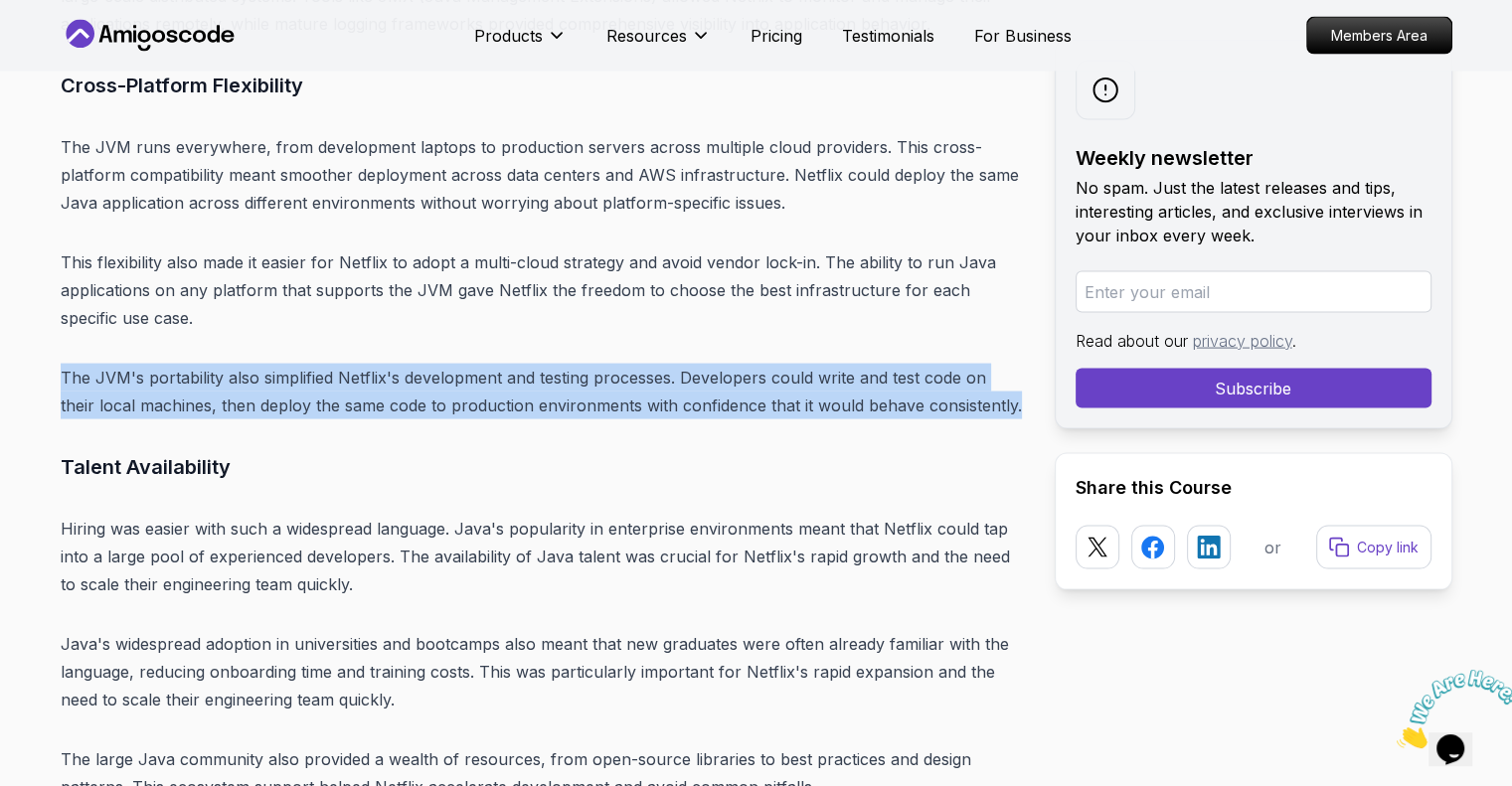 drag, startPoint x: 235, startPoint y: 426, endPoint x: 32, endPoint y: 374, distance: 209.55429 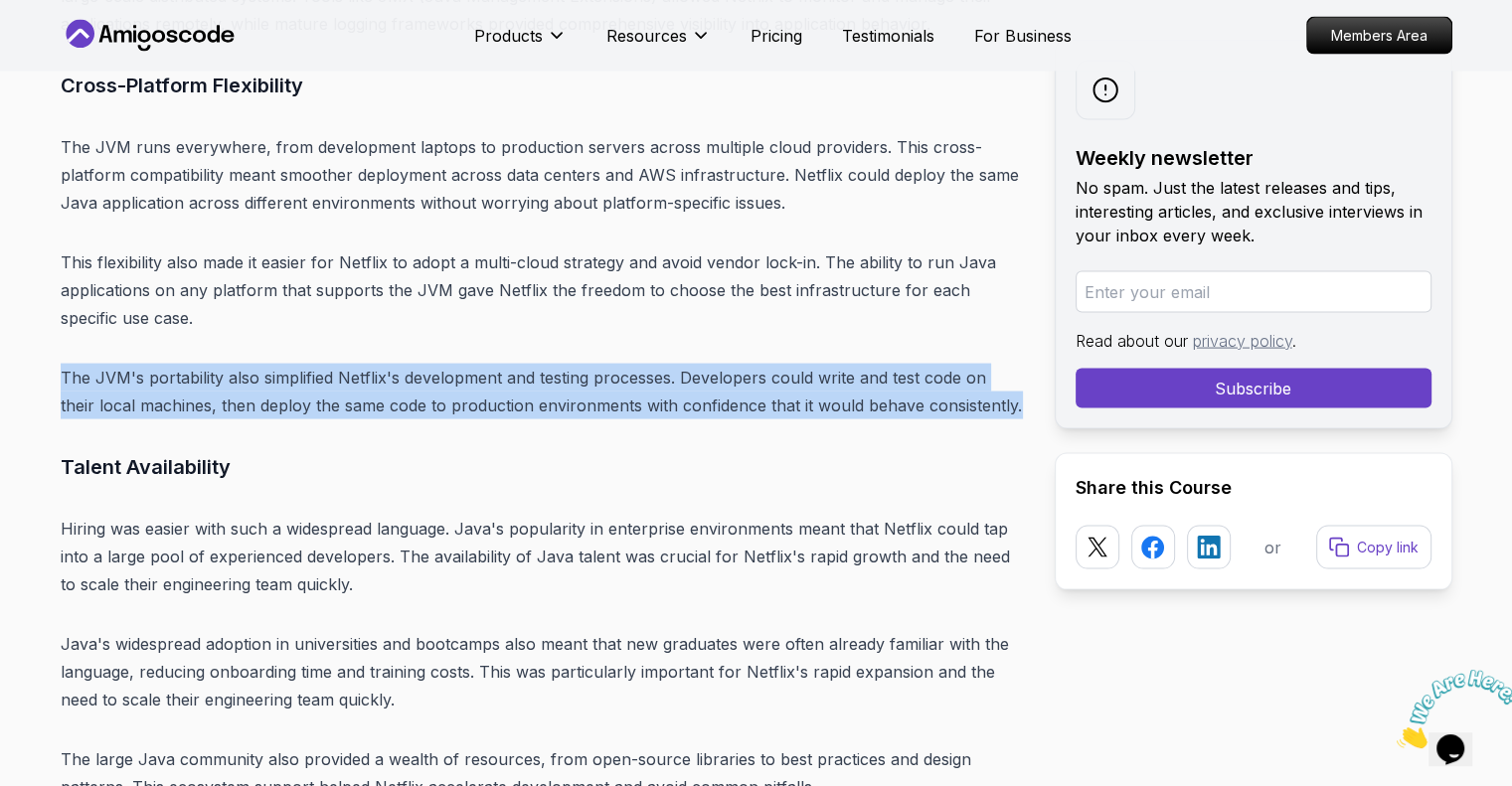 drag, startPoint x: 32, startPoint y: 374, endPoint x: 234, endPoint y: 427, distance: 208.83726 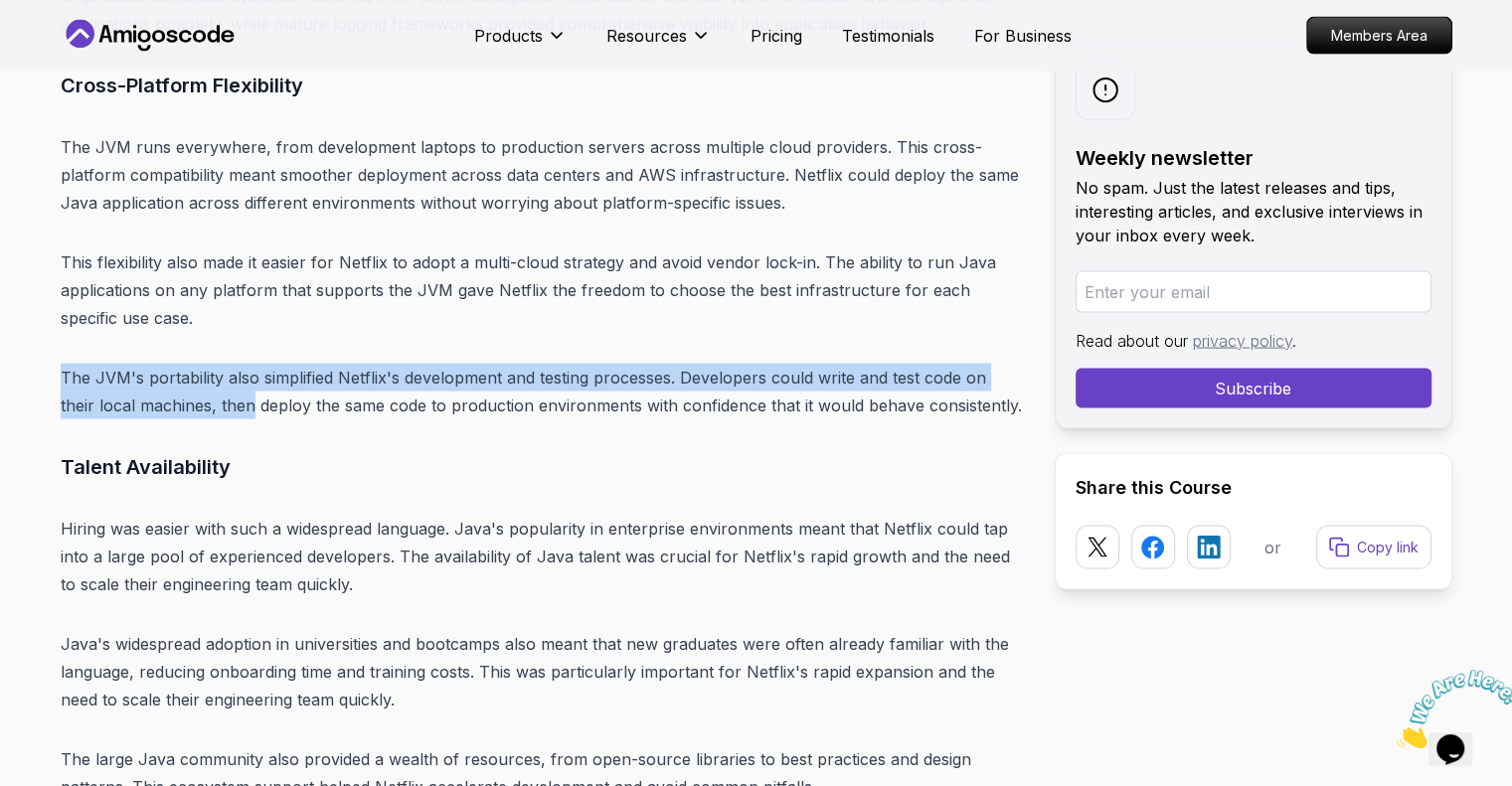 drag, startPoint x: 28, startPoint y: 373, endPoint x: 239, endPoint y: 411, distance: 214.3945 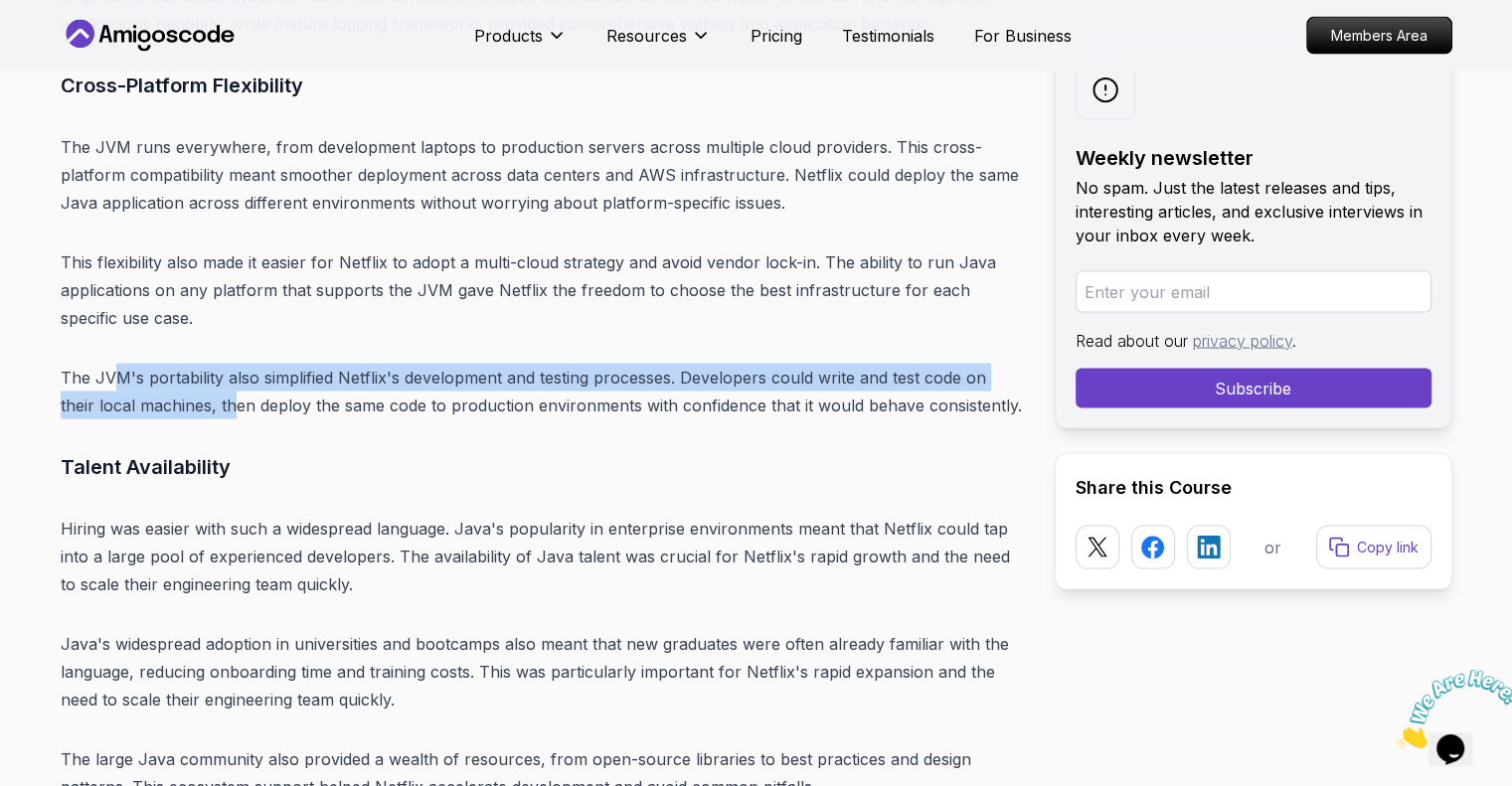 drag, startPoint x: 239, startPoint y: 411, endPoint x: 120, endPoint y: 364, distance: 127.9453 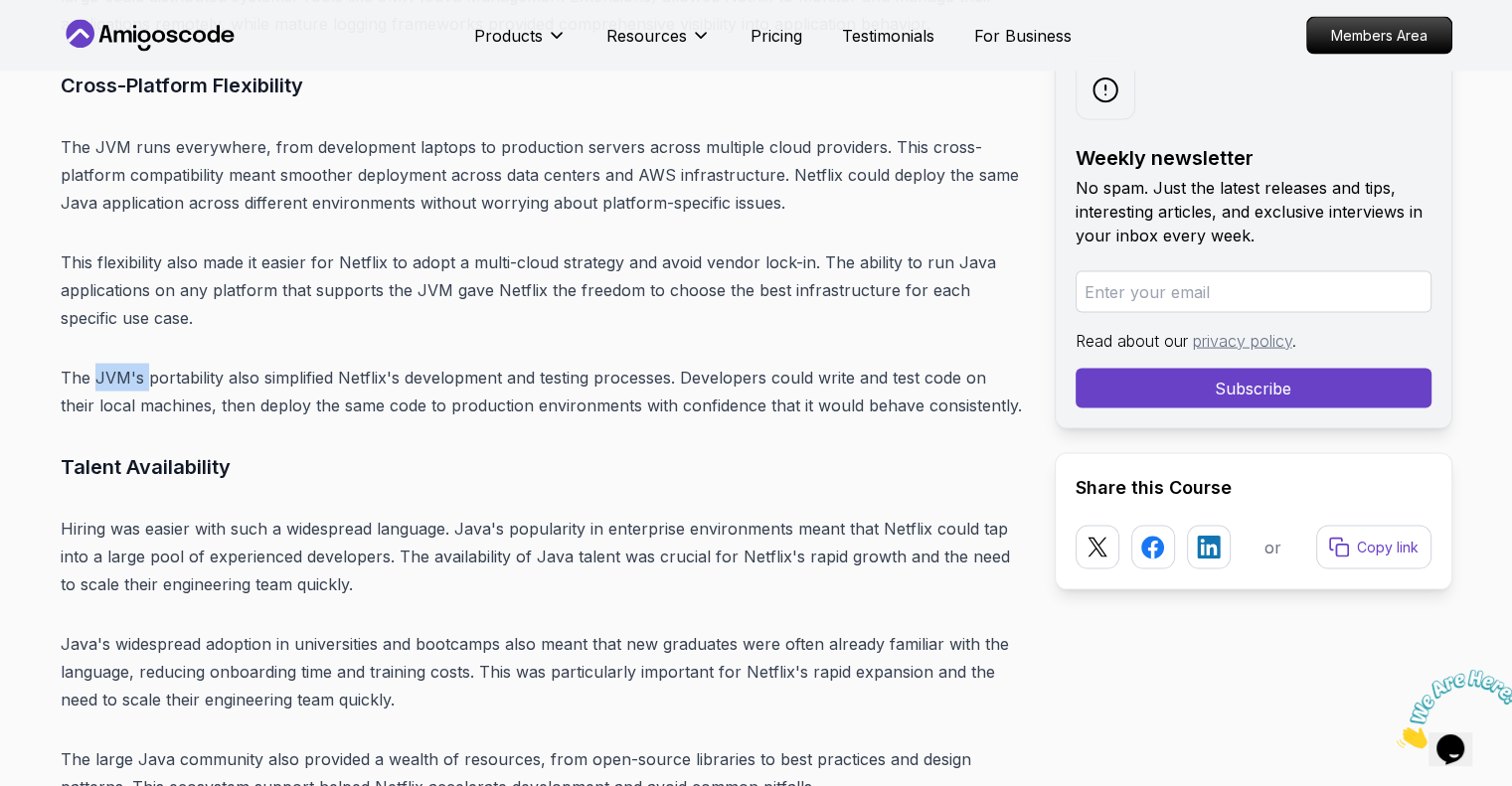 click on "The JVM's portability also simplified Netflix's development and testing processes. Developers could write and test code on their local machines, then deploy the same code to production environments with confidence that it would behave consistently." at bounding box center [542, 392] 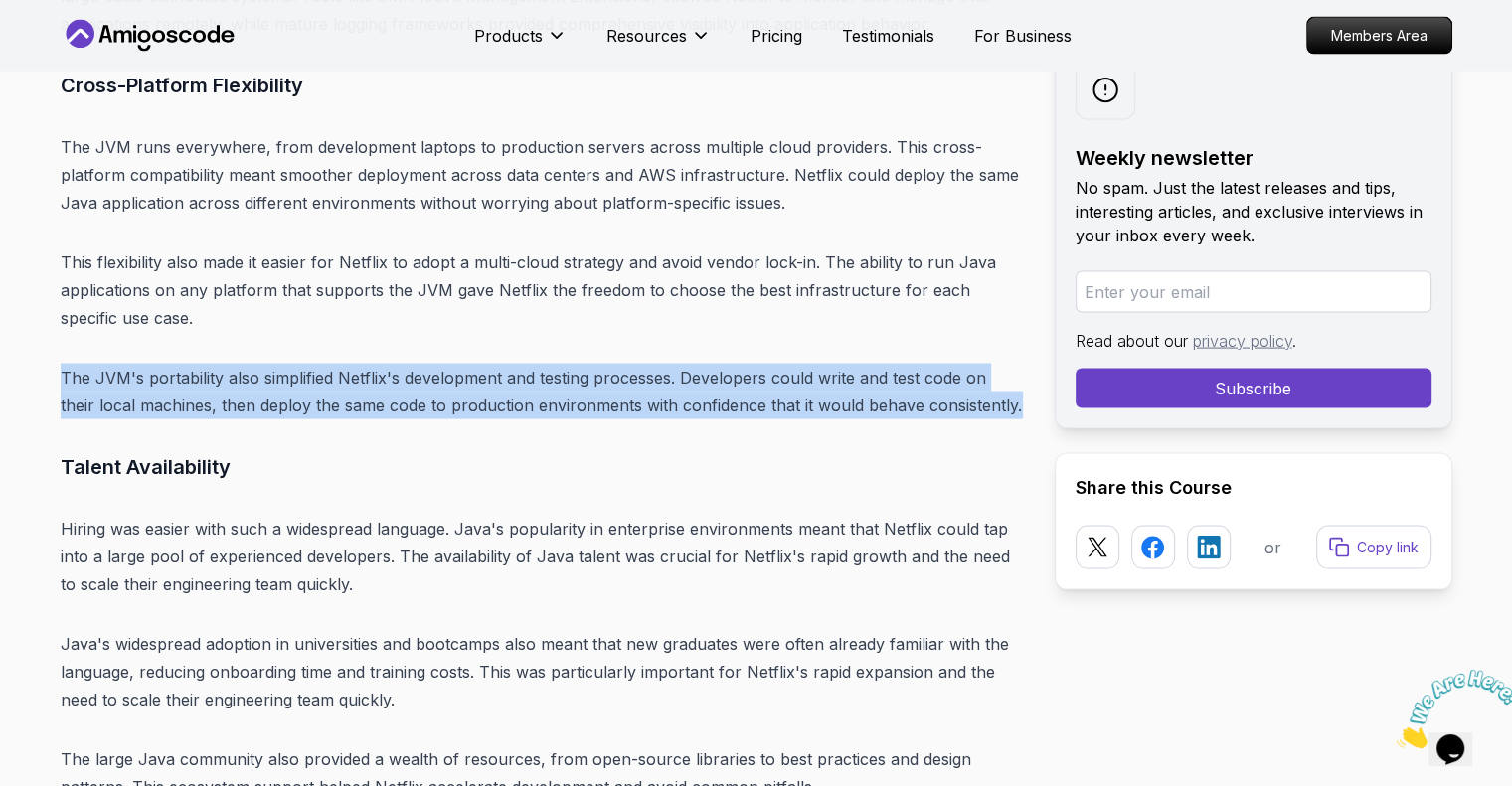 click on "The JVM's portability also simplified Netflix's development and testing processes. Developers could write and test code on their local machines, then deploy the same code to production environments with confidence that it would behave consistently." at bounding box center (542, 392) 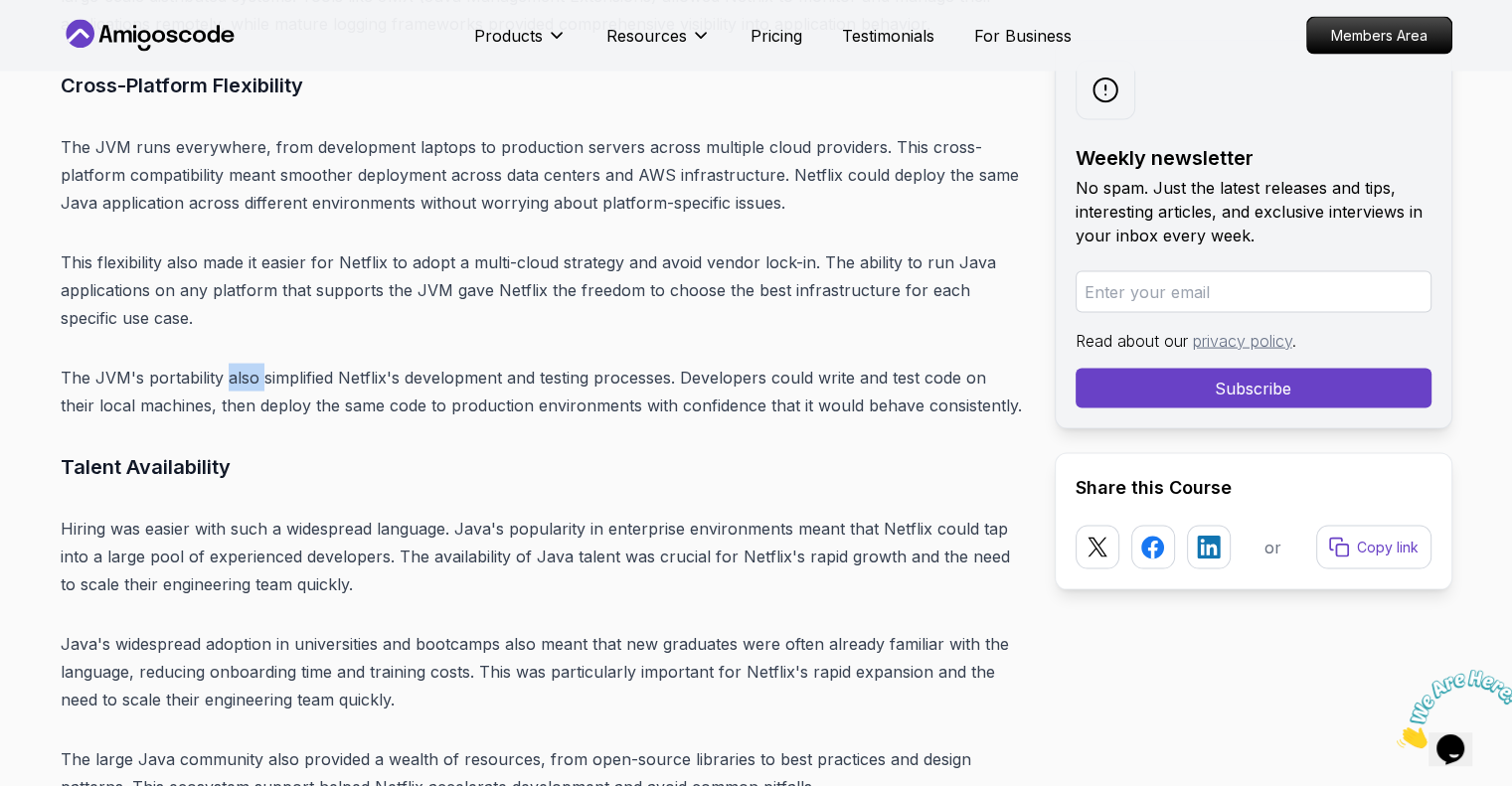 click on "The JVM's portability also simplified Netflix's development and testing processes. Developers could write and test code on their local machines, then deploy the same code to production environments with confidence that it would behave consistently." at bounding box center [542, 392] 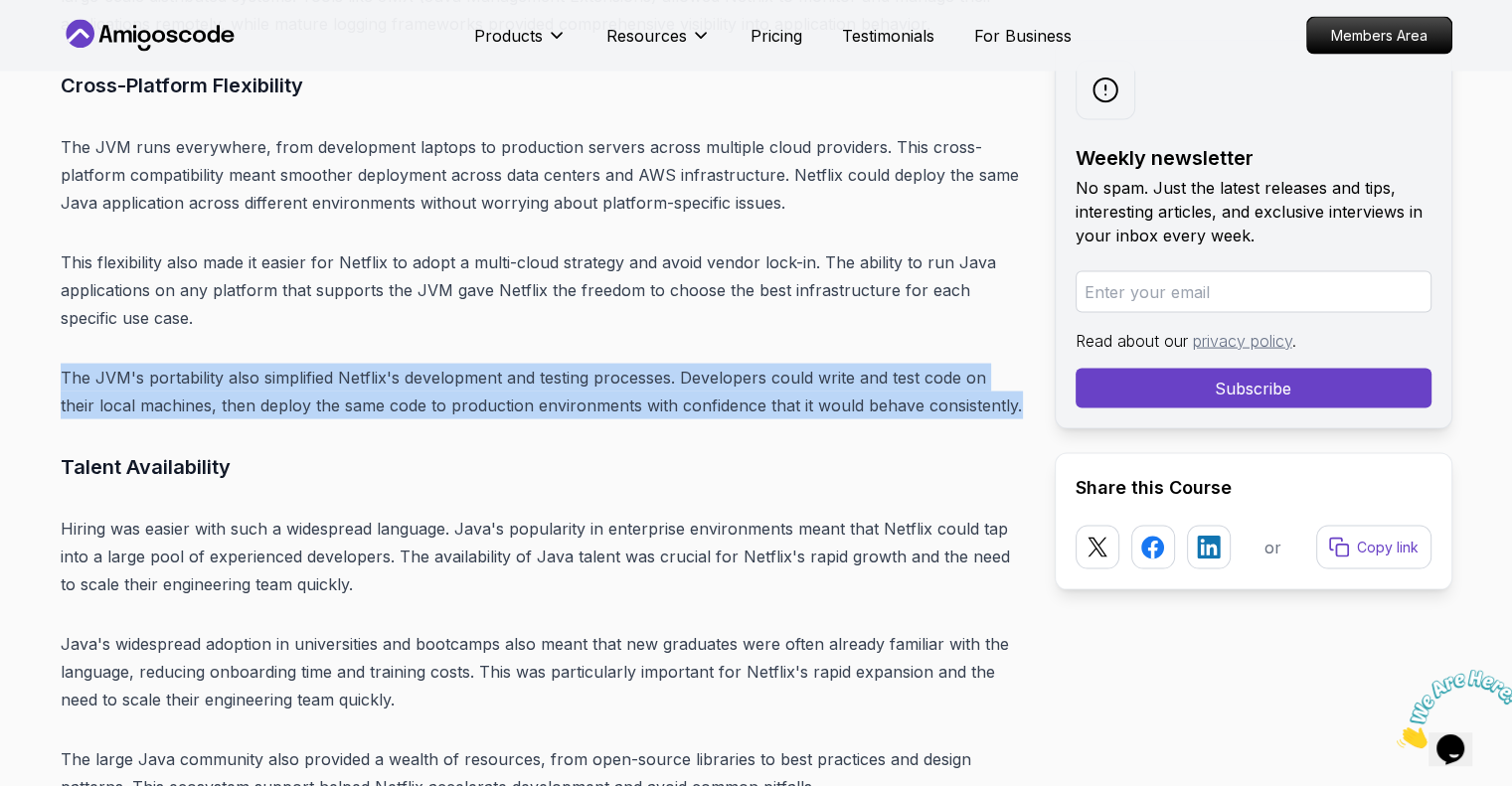 click on "The JVM's portability also simplified Netflix's development and testing processes. Developers could write and test code on their local machines, then deploy the same code to production environments with confidence that it would behave consistently." at bounding box center [542, 392] 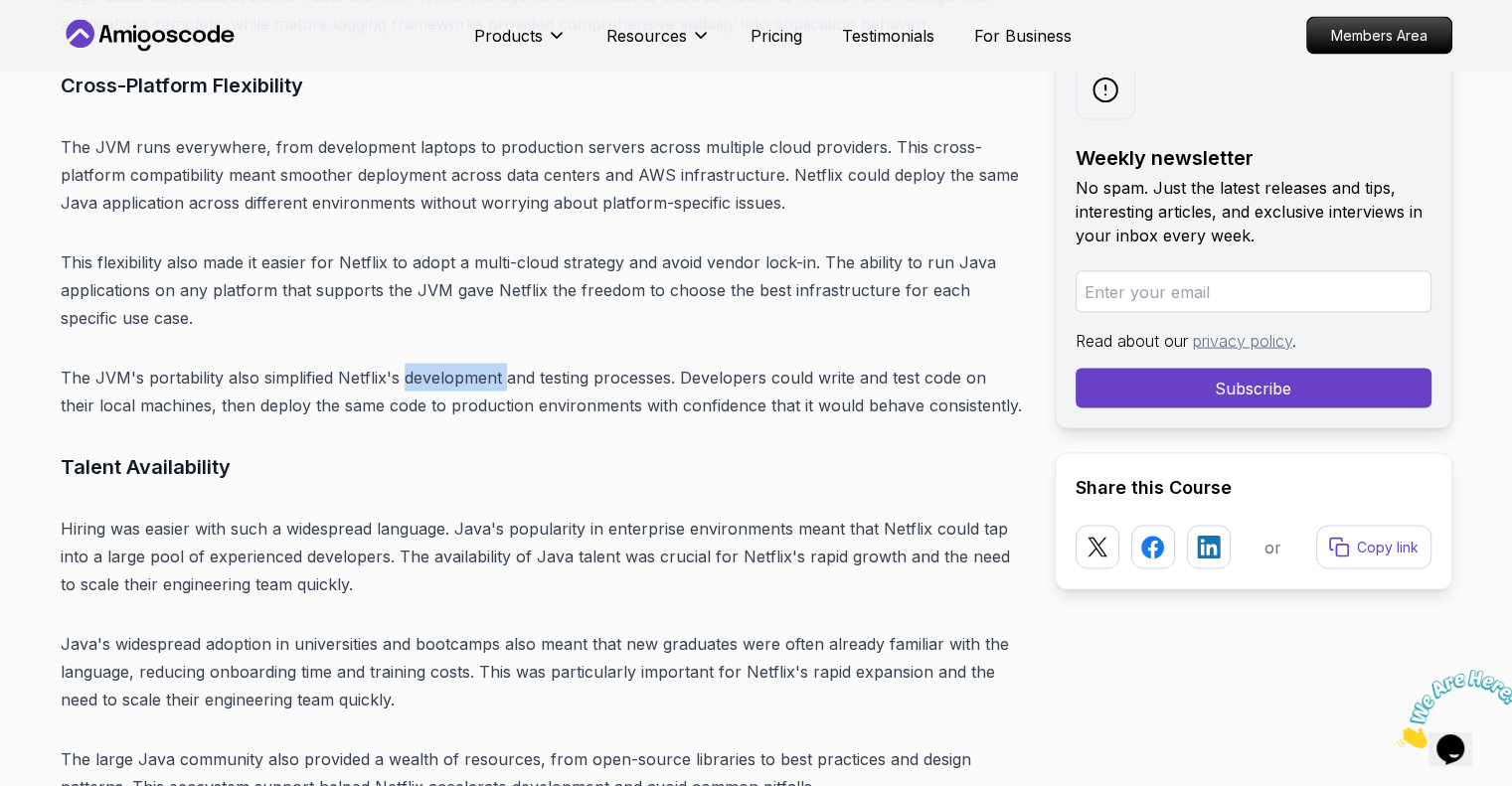 click on "The JVM's portability also simplified Netflix's development and testing processes. Developers could write and test code on their local machines, then deploy the same code to production environments with confidence that it would behave consistently." at bounding box center [542, 392] 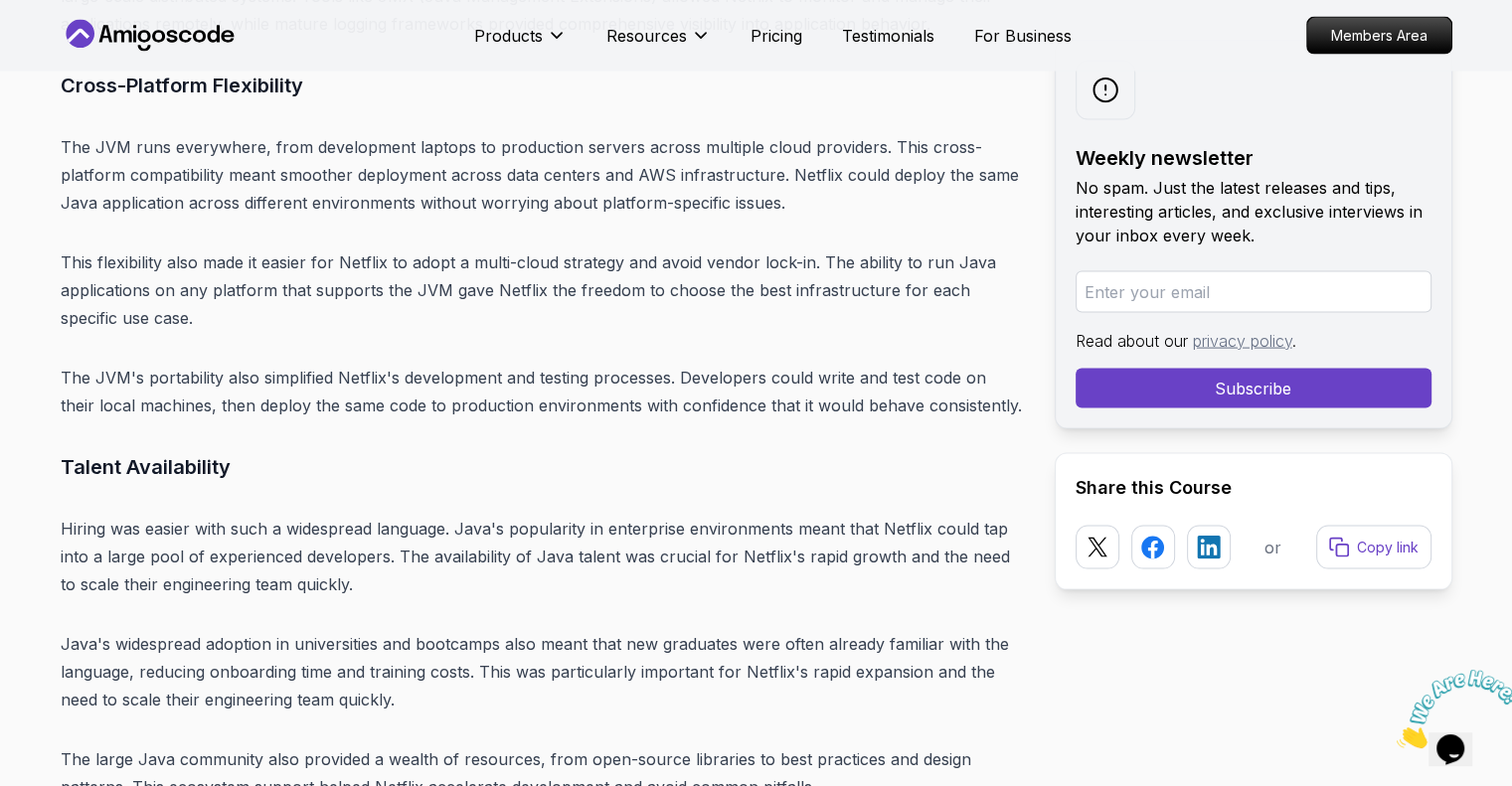click on "Introduction: Java in the Streaming Spotlight
Netflix streams more than  250 million hours of content every day , across every continent (except Antarctica — penguins aren't big on  Stranger Things ). But behind the binge-worthy content is a highly complex backend… and  Java is at the heart of it all .
Netflix doesn't just  use  Java — it helped shape some of the most influential open-source tools in the Java ecosystem. The company's engineering team has been instrumental in developing and popularizing many of the patterns and tools that modern Java developers use every day.
Whether you're deep in microservices or just Java-curious, there's something here for every backend developer. Netflix's journey from a DVD rental service to a global streaming powerhouse is a masterclass in how to scale Java applications to handle unprecedented loads while maintaining reliability and performance.
Table of Contents
Why Netflix Chose Java
Performance at Scale
Mature Ecosystem" at bounding box center [542, 4714] 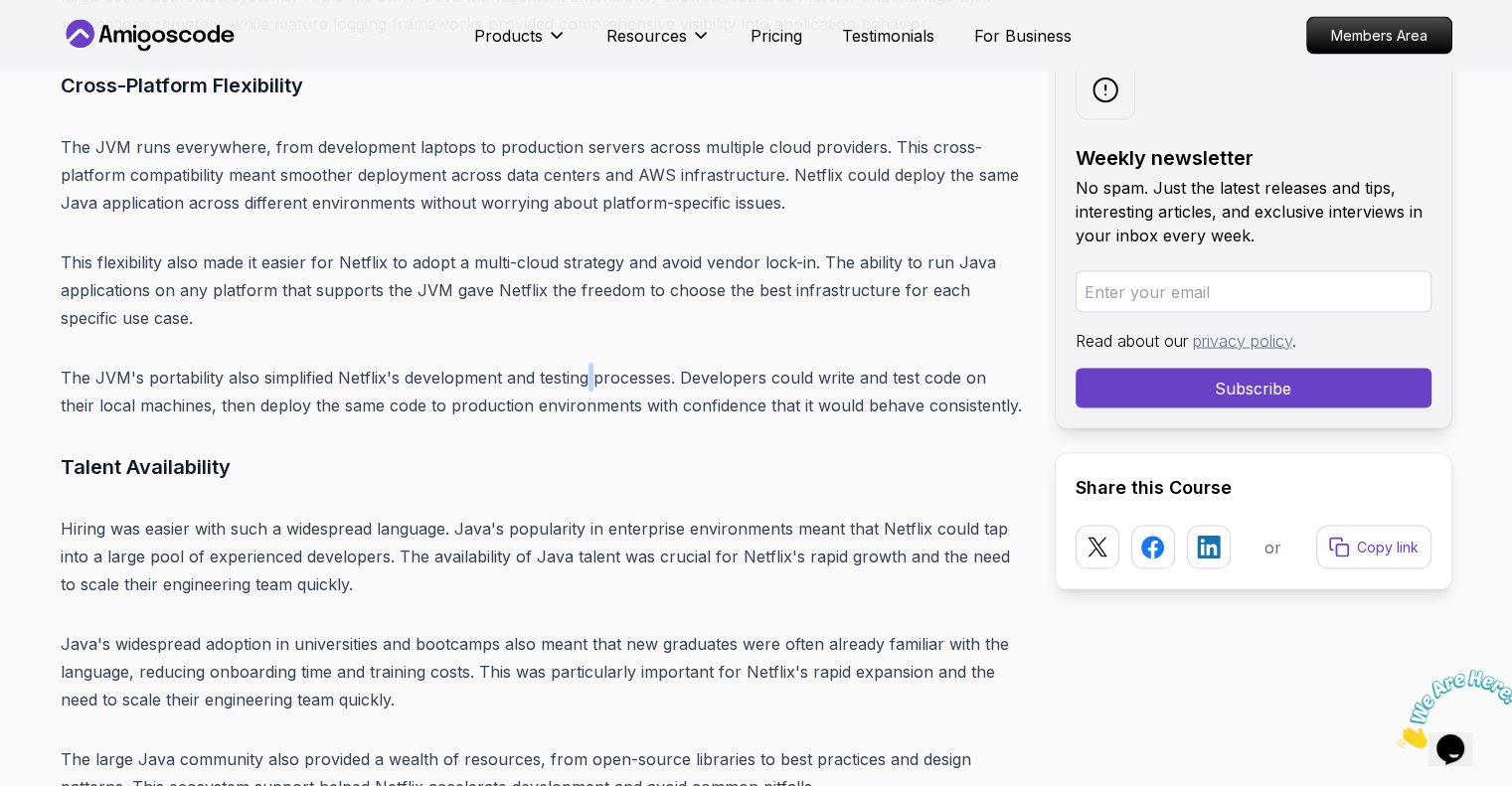 click on "Introduction: Java in the Streaming Spotlight
Netflix streams more than  250 million hours of content every day , across every continent (except Antarctica — penguins aren't big on  Stranger Things ). But behind the binge-worthy content is a highly complex backend… and  Java is at the heart of it all .
Netflix doesn't just  use  Java — it helped shape some of the most influential open-source tools in the Java ecosystem. The company's engineering team has been instrumental in developing and popularizing many of the patterns and tools that modern Java developers use every day.
Whether you're deep in microservices or just Java-curious, there's something here for every backend developer. Netflix's journey from a DVD rental service to a global streaming powerhouse is a masterclass in how to scale Java applications to handle unprecedented loads while maintaining reliability and performance.
Table of Contents
Why Netflix Chose Java
Performance at Scale
Mature Ecosystem" at bounding box center (542, 4714) 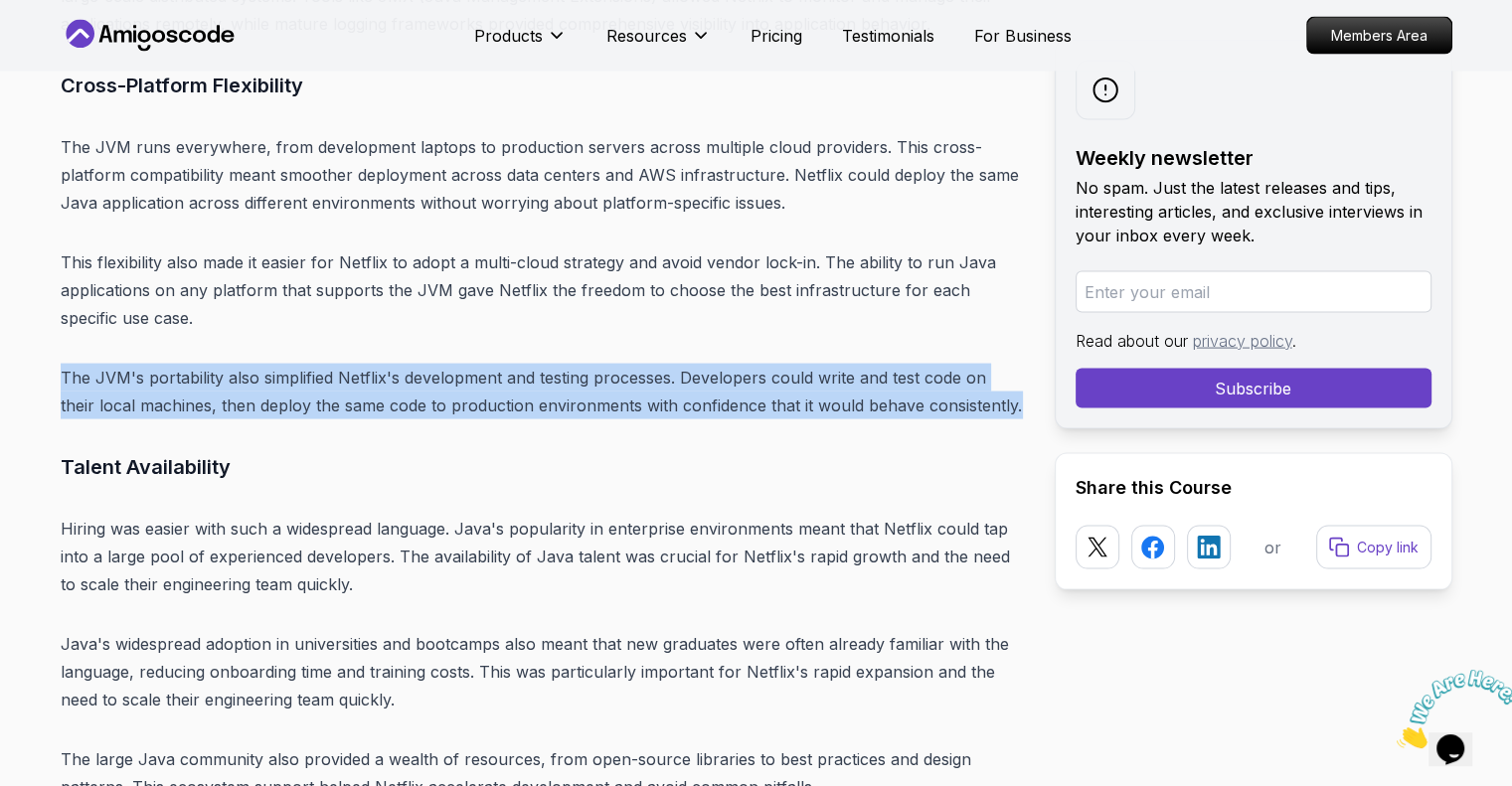 click on "Introduction: Java in the Streaming Spotlight
Netflix streams more than  250 million hours of content every day , across every continent (except Antarctica — penguins aren't big on  Stranger Things ). But behind the binge-worthy content is a highly complex backend… and  Java is at the heart of it all .
Netflix doesn't just  use  Java — it helped shape some of the most influential open-source tools in the Java ecosystem. The company's engineering team has been instrumental in developing and popularizing many of the patterns and tools that modern Java developers use every day.
Whether you're deep in microservices or just Java-curious, there's something here for every backend developer. Netflix's journey from a DVD rental service to a global streaming powerhouse is a masterclass in how to scale Java applications to handle unprecedented loads while maintaining reliability and performance.
Table of Contents
Why Netflix Chose Java
Performance at Scale
Mature Ecosystem" at bounding box center (542, 4714) 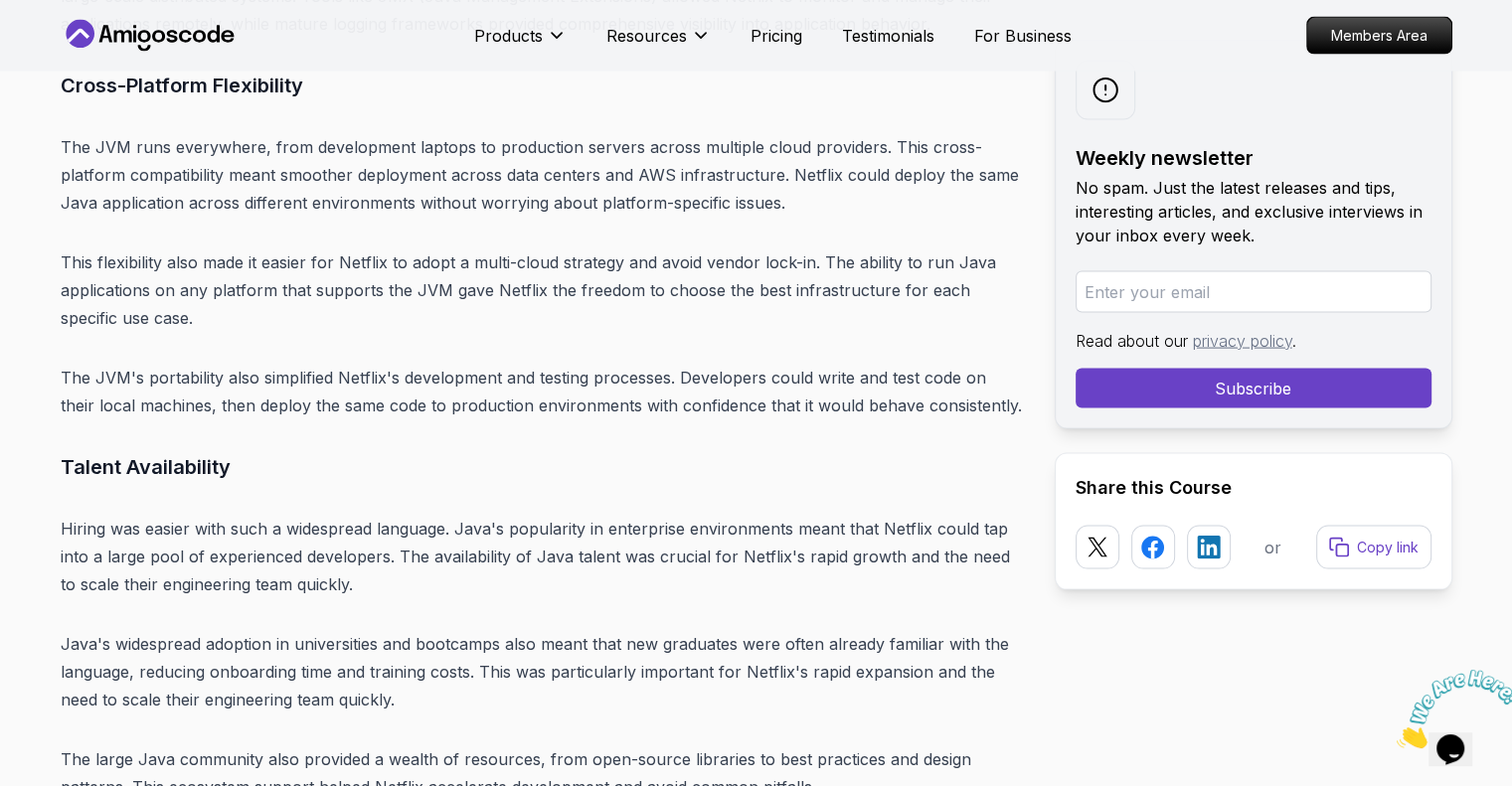 scroll, scrollTop: 4372, scrollLeft: 0, axis: vertical 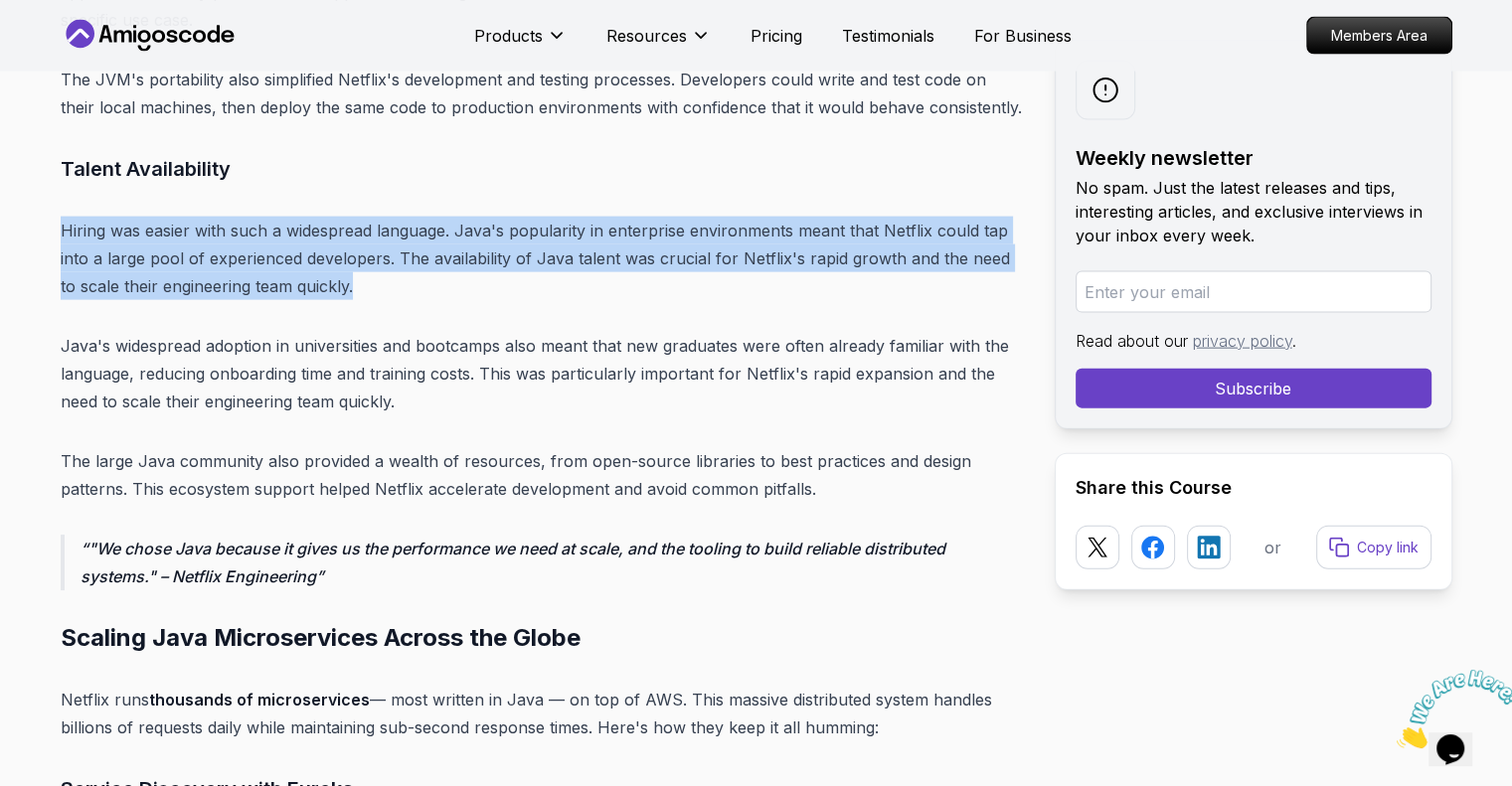 drag, startPoint x: 48, startPoint y: 267, endPoint x: 426, endPoint y: 312, distance: 380.6691 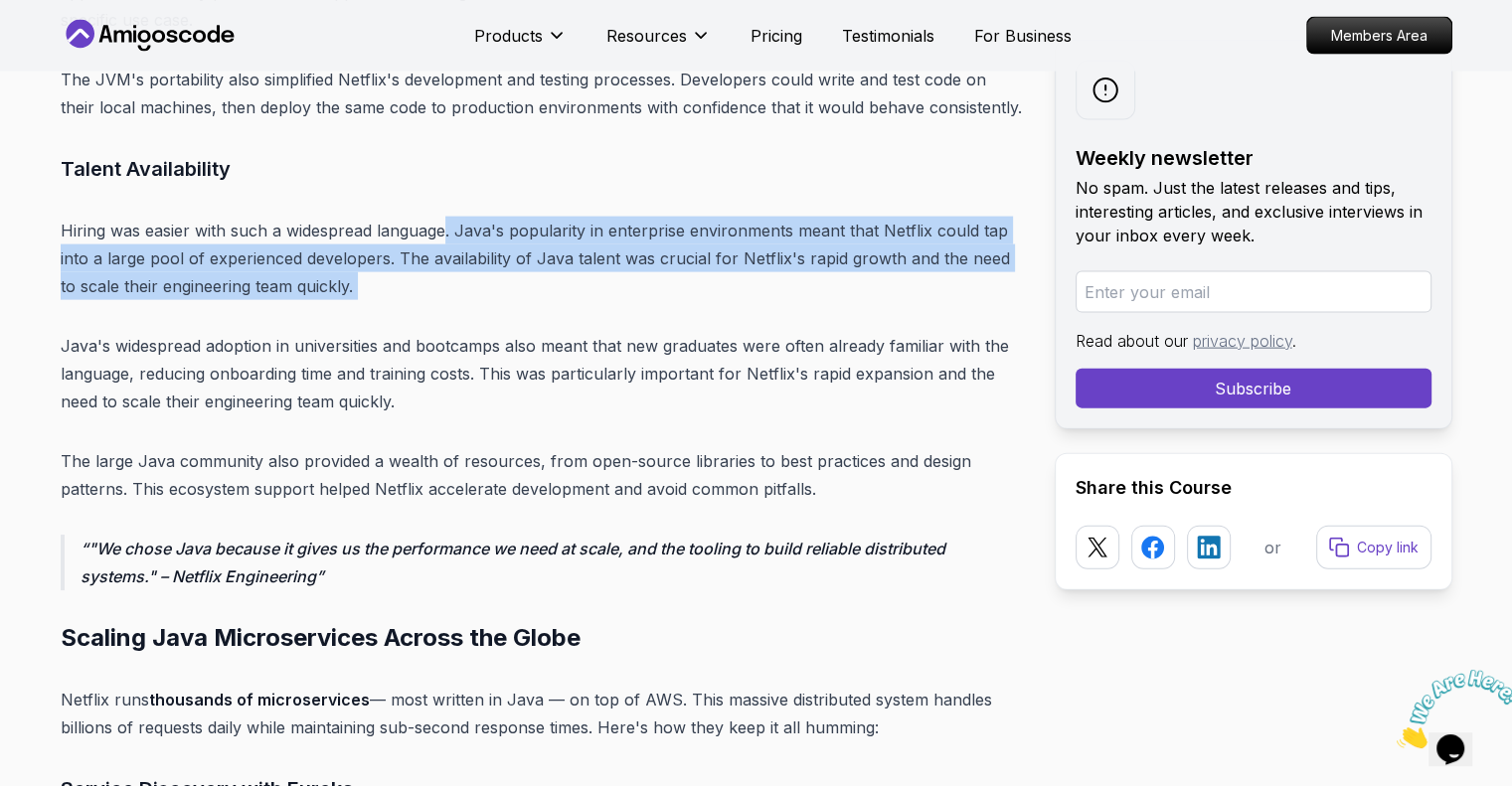 drag, startPoint x: 426, startPoint y: 312, endPoint x: 452, endPoint y: 226, distance: 89.84431 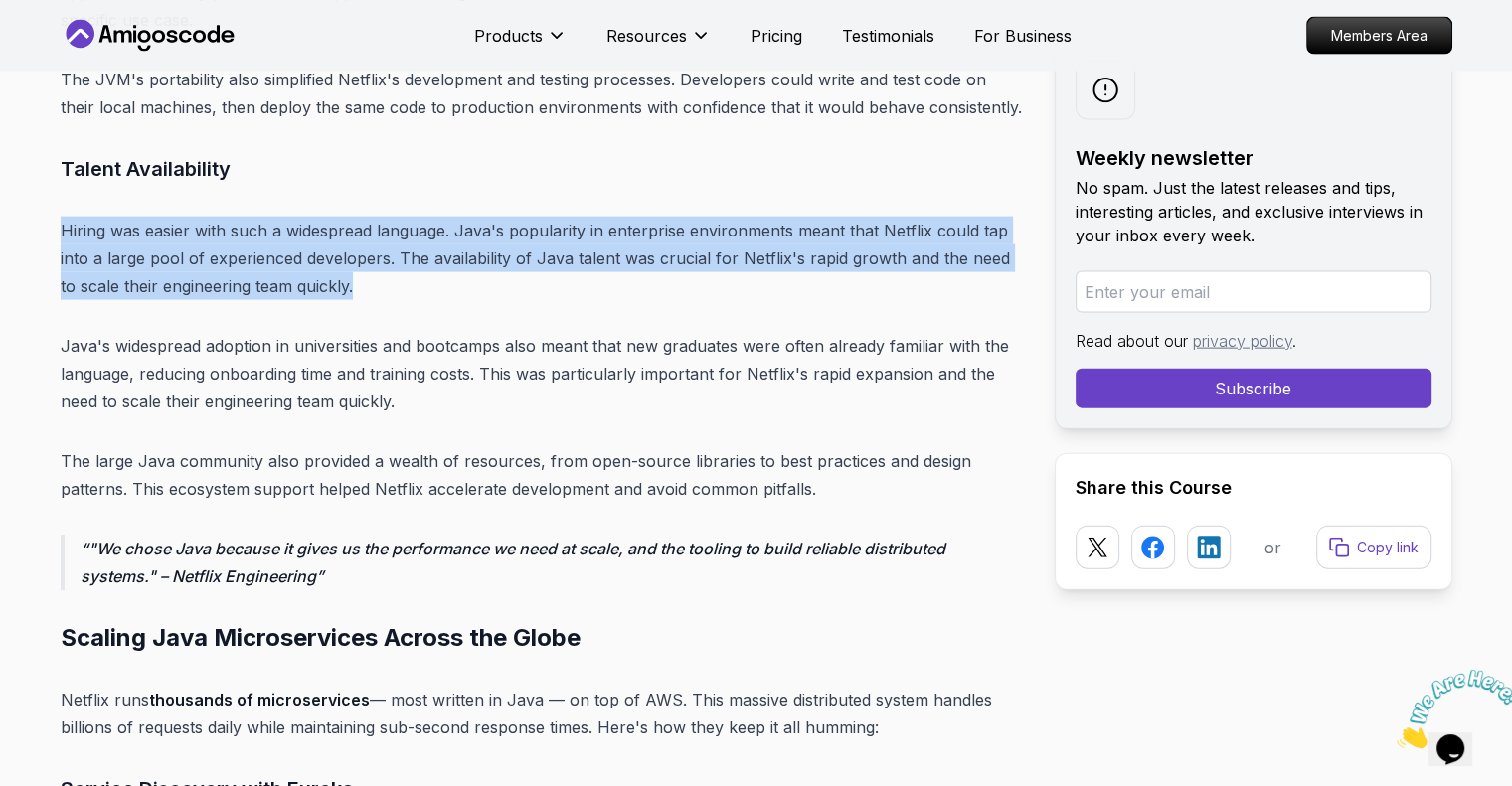 drag, startPoint x: 459, startPoint y: 198, endPoint x: 544, endPoint y: 309, distance: 139.80701 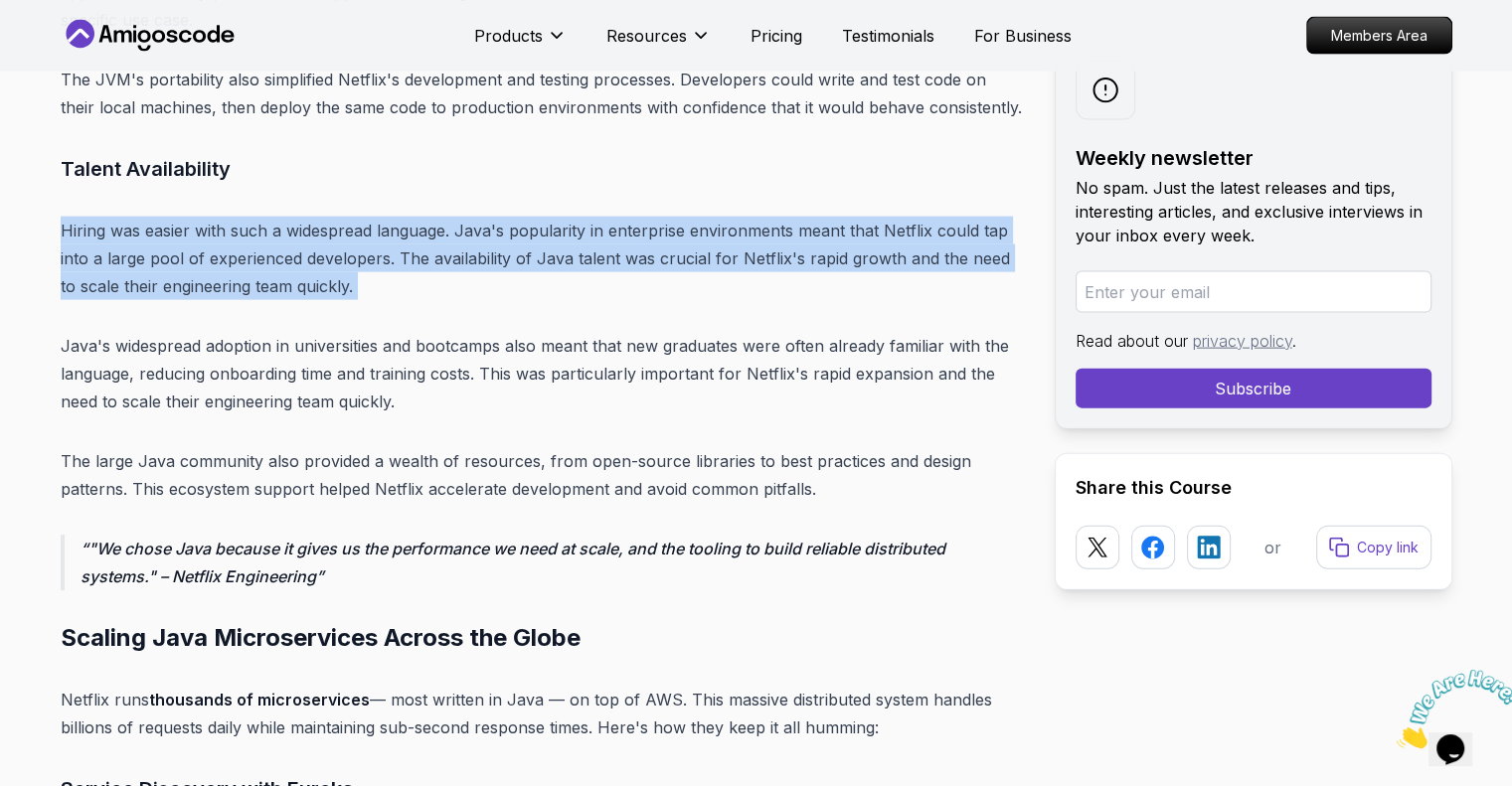 drag, startPoint x: 544, startPoint y: 309, endPoint x: 481, endPoint y: 194, distance: 131.12589 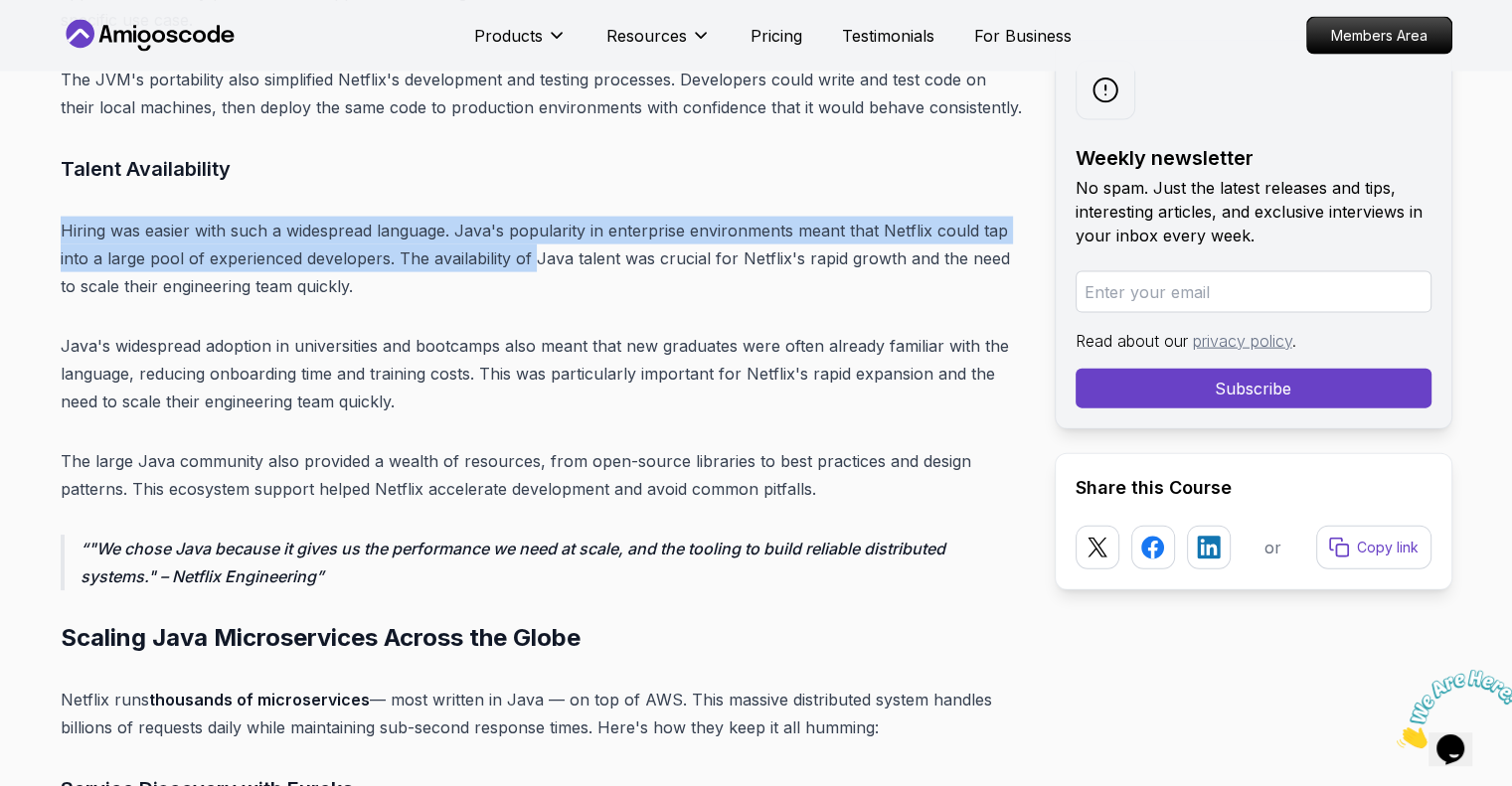drag, startPoint x: 481, startPoint y: 194, endPoint x: 533, endPoint y: 288, distance: 107.42439 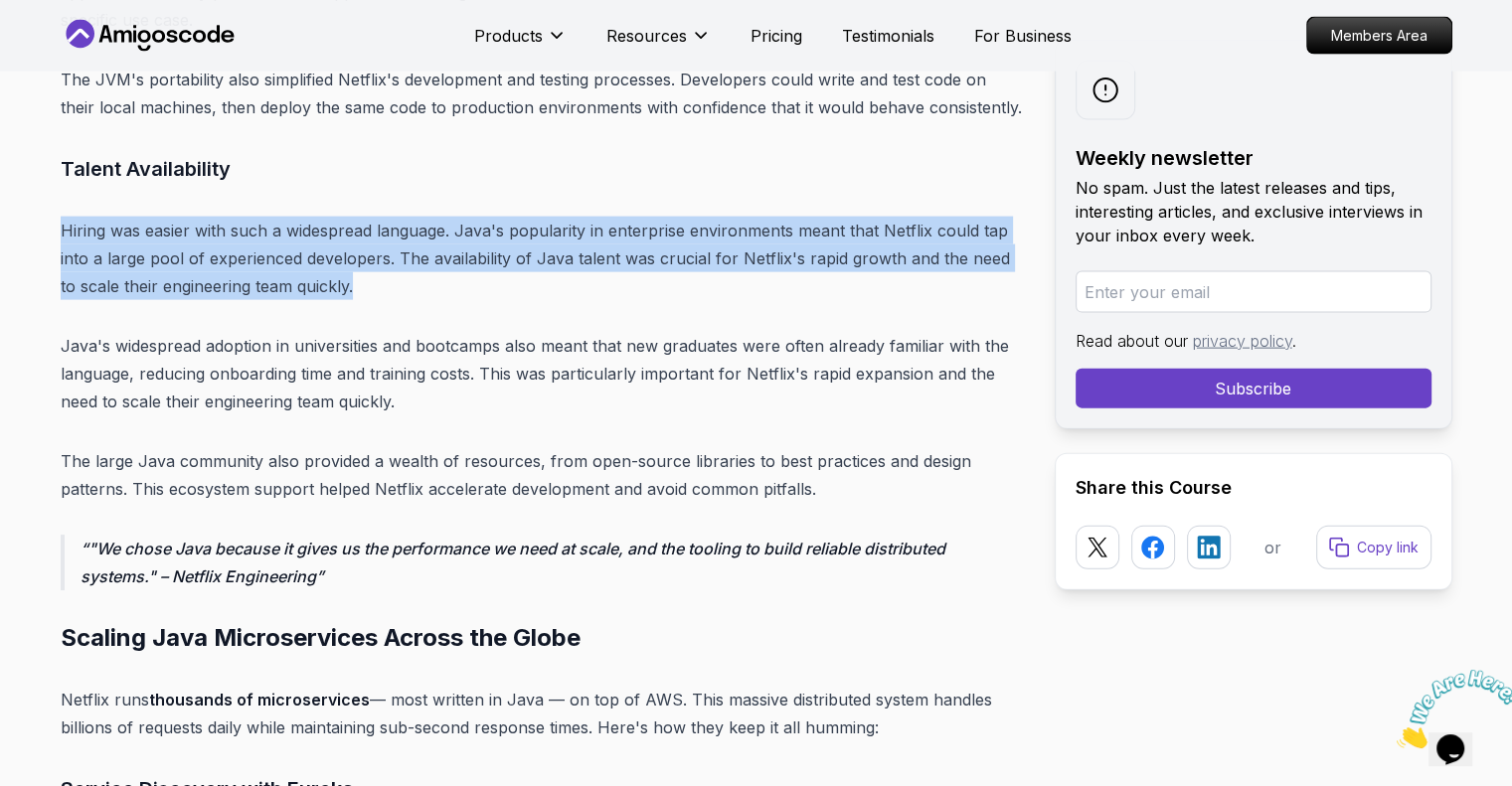 drag, startPoint x: 538, startPoint y: 300, endPoint x: 484, endPoint y: 209, distance: 105.815878 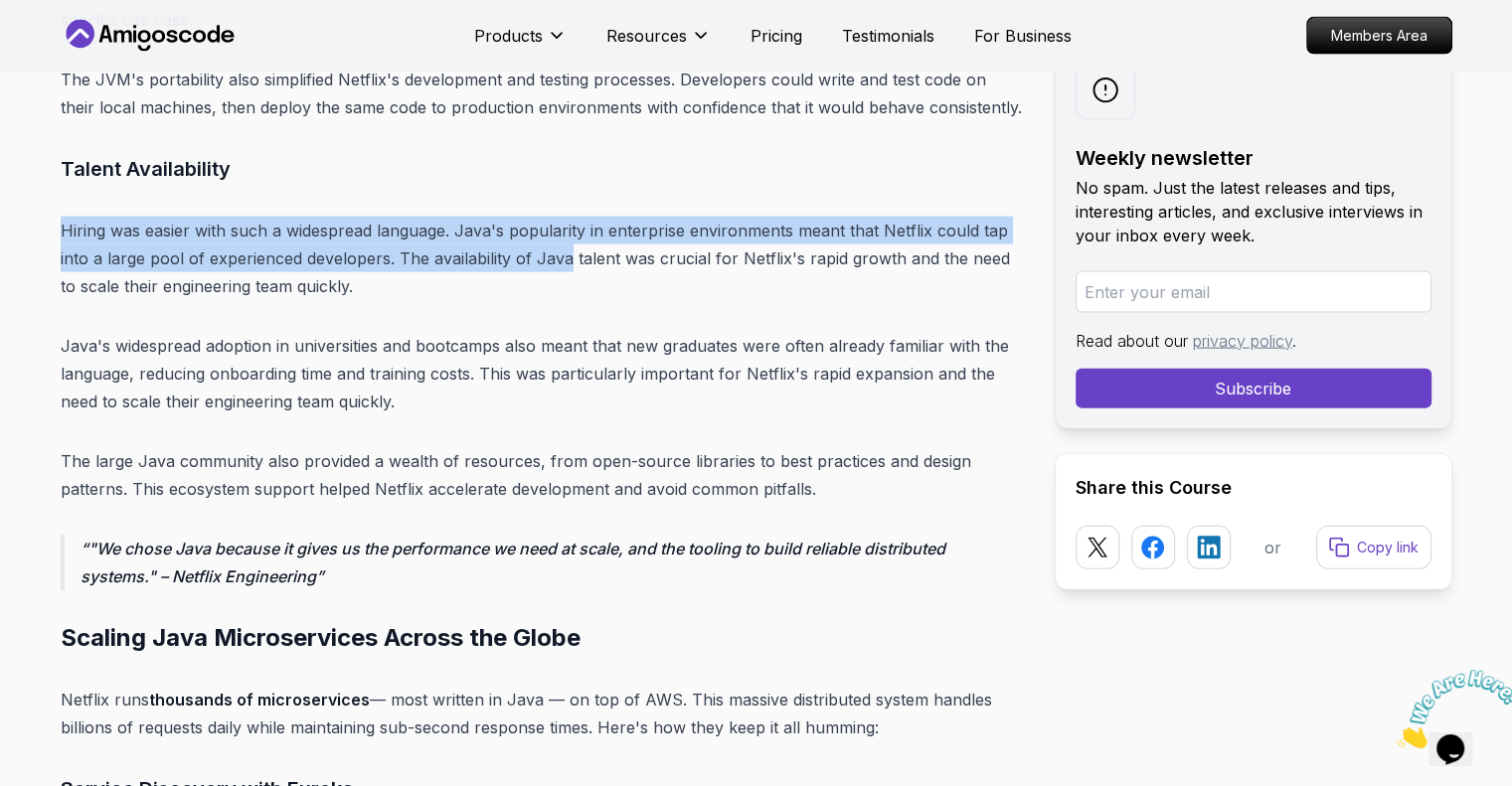 drag, startPoint x: 484, startPoint y: 209, endPoint x: 548, endPoint y: 294, distance: 106.400188 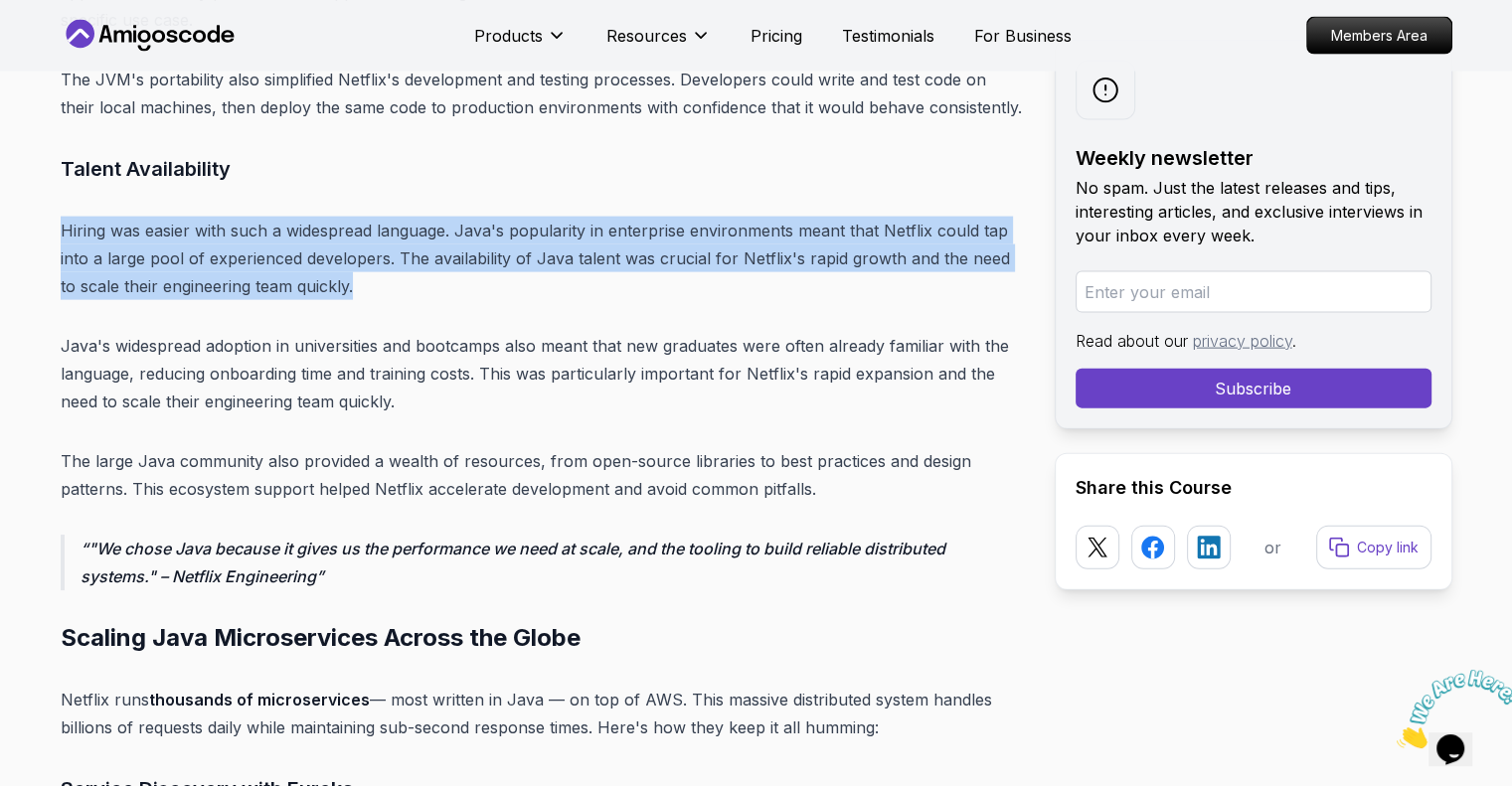 drag, startPoint x: 553, startPoint y: 301, endPoint x: 493, endPoint y: 205, distance: 113.20777 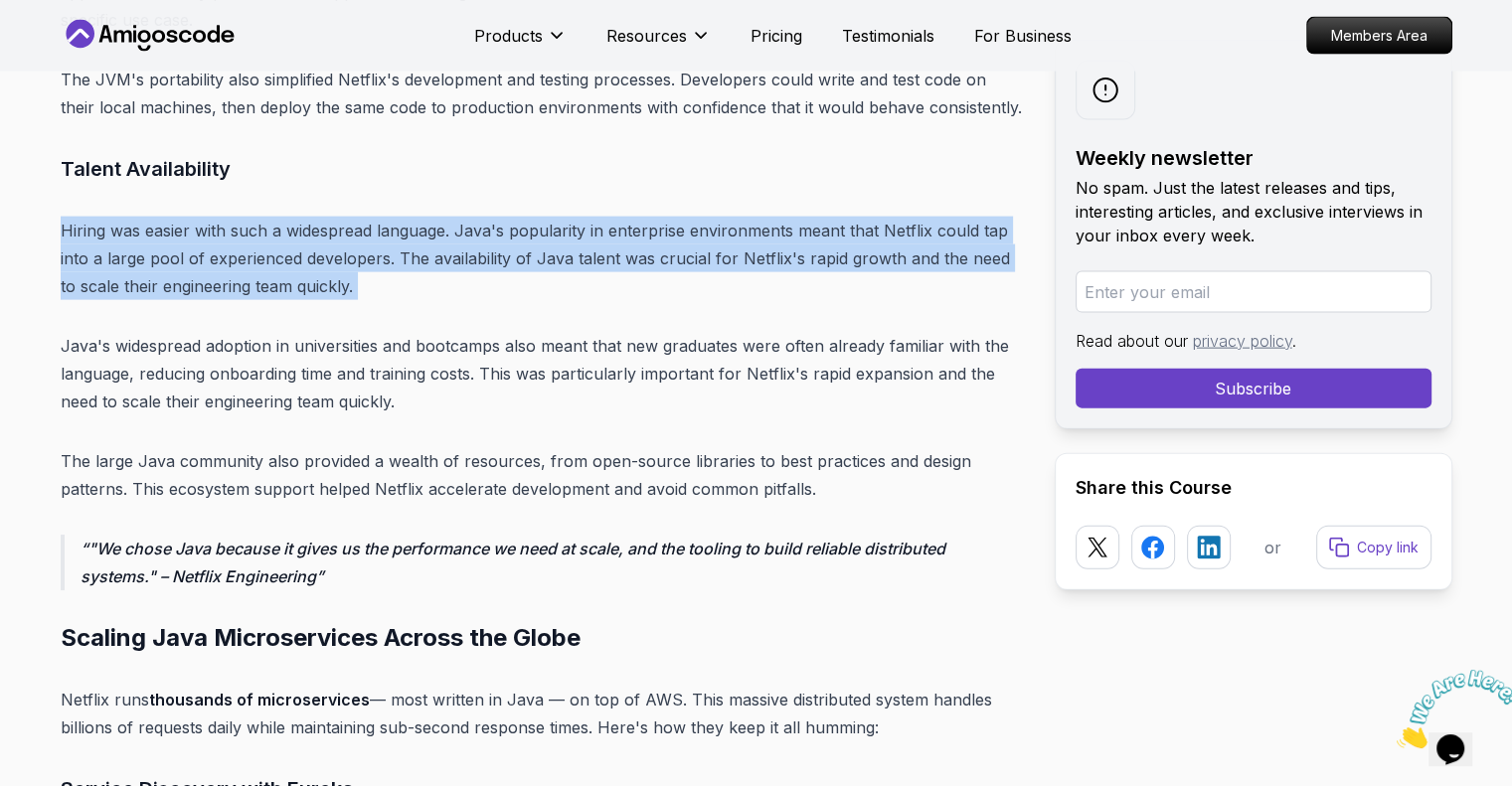 drag, startPoint x: 493, startPoint y: 205, endPoint x: 589, endPoint y: 313, distance: 144.49913 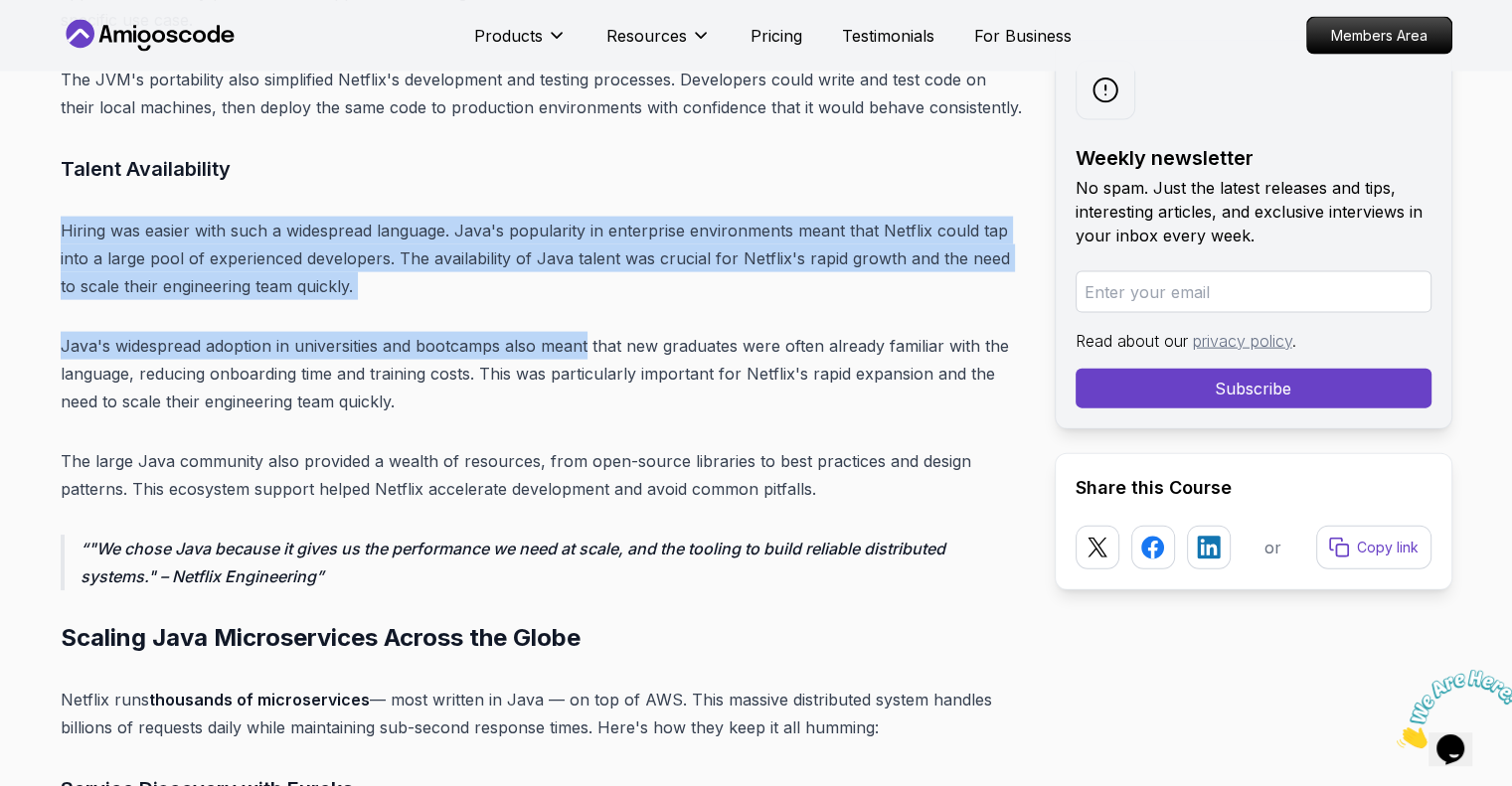 drag, startPoint x: 509, startPoint y: 193, endPoint x: 586, endPoint y: 333, distance: 159.778 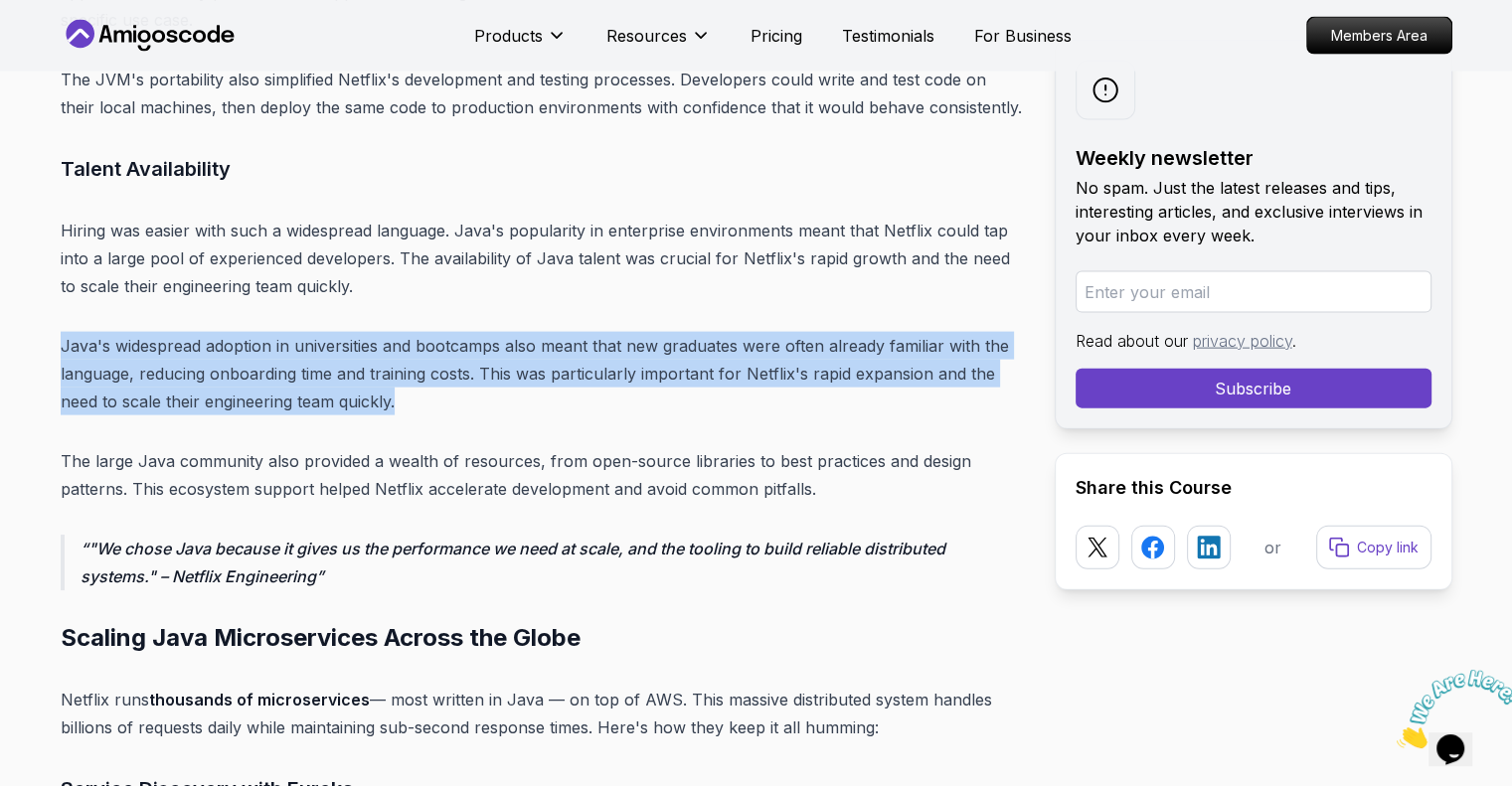 drag, startPoint x: 571, startPoint y: 309, endPoint x: 624, endPoint y: 429, distance: 131.18308 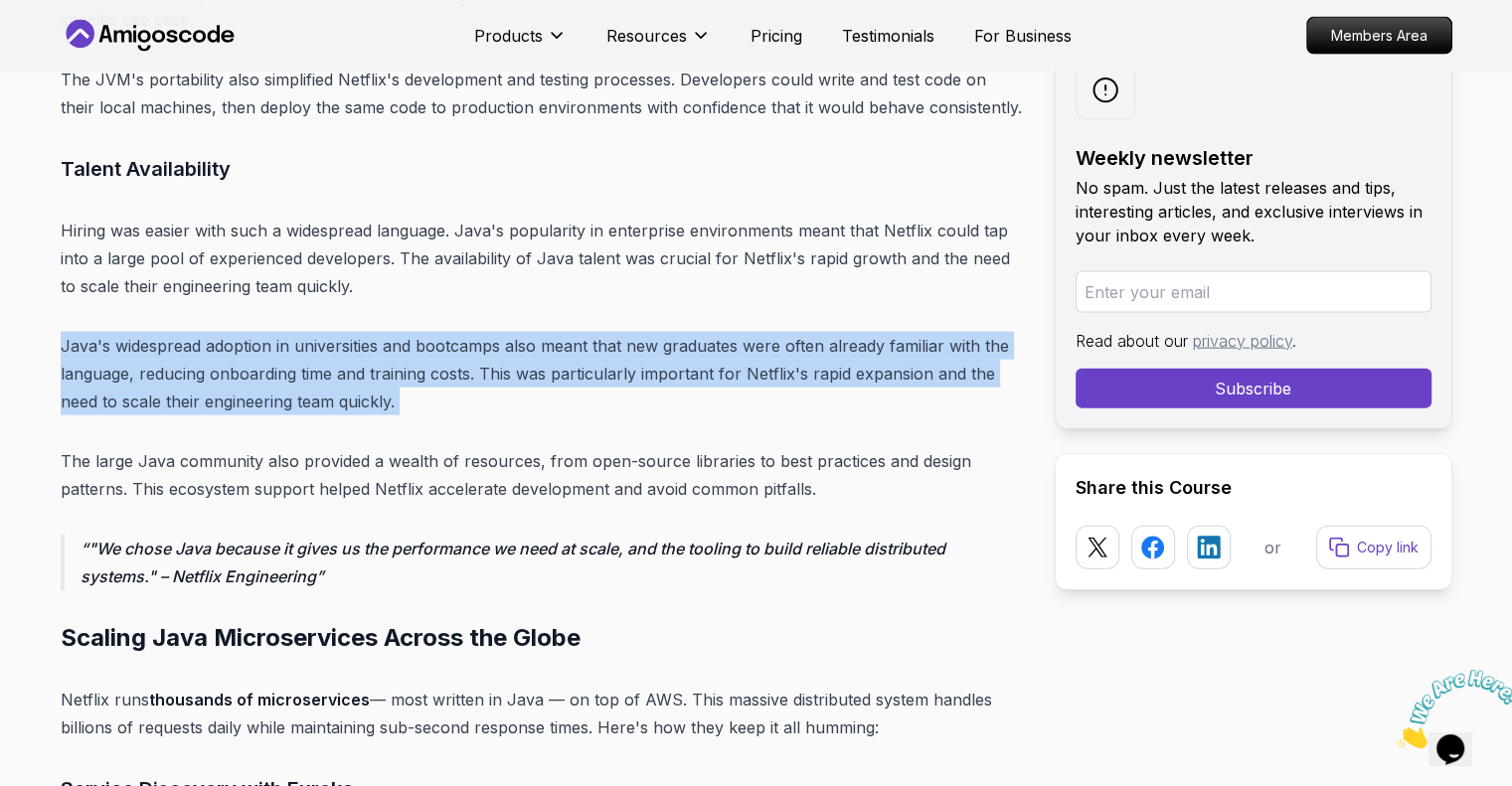 drag, startPoint x: 624, startPoint y: 429, endPoint x: 545, endPoint y: 322, distance: 133.00376 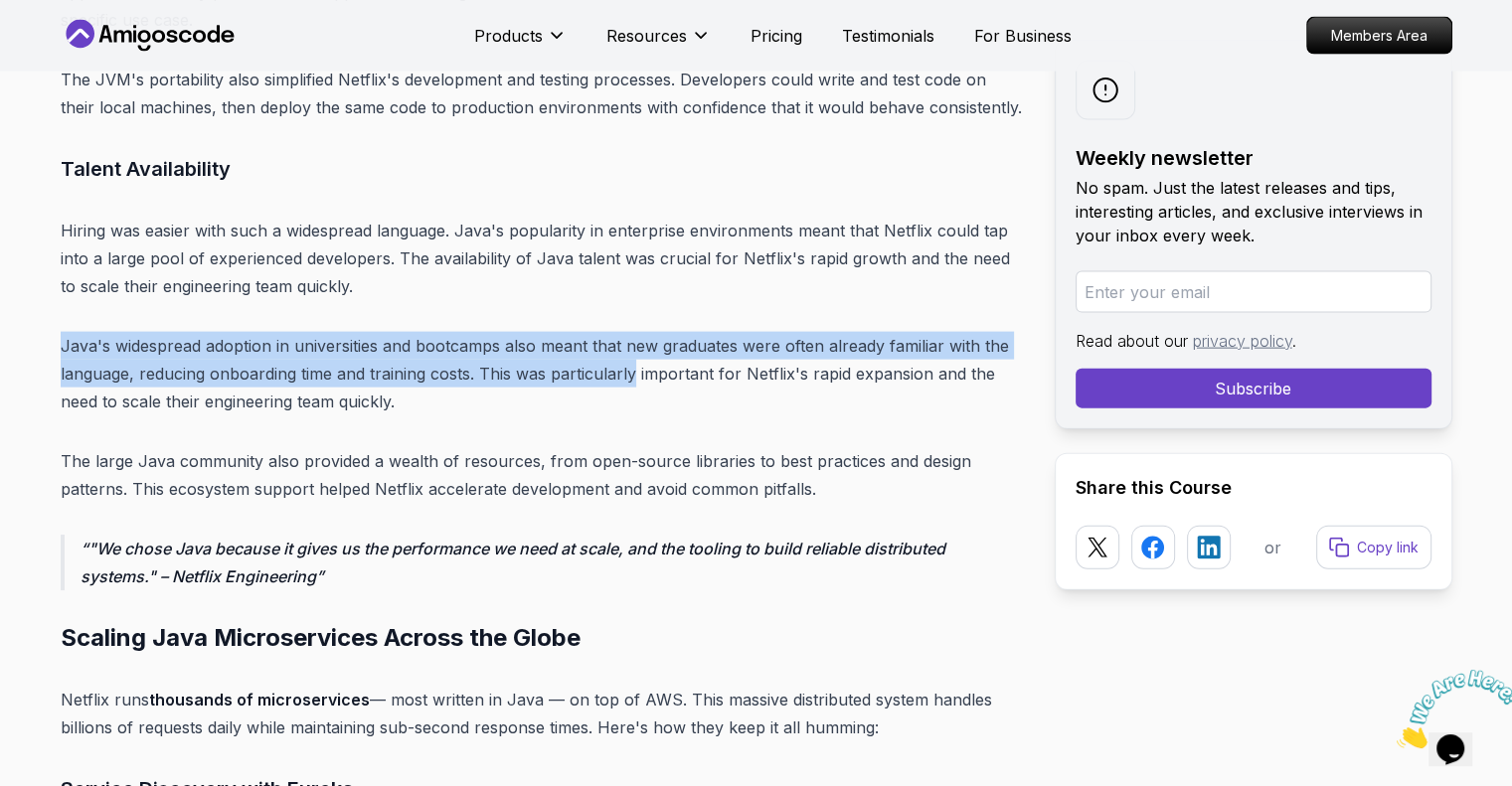 drag, startPoint x: 545, startPoint y: 322, endPoint x: 604, endPoint y: 412, distance: 108 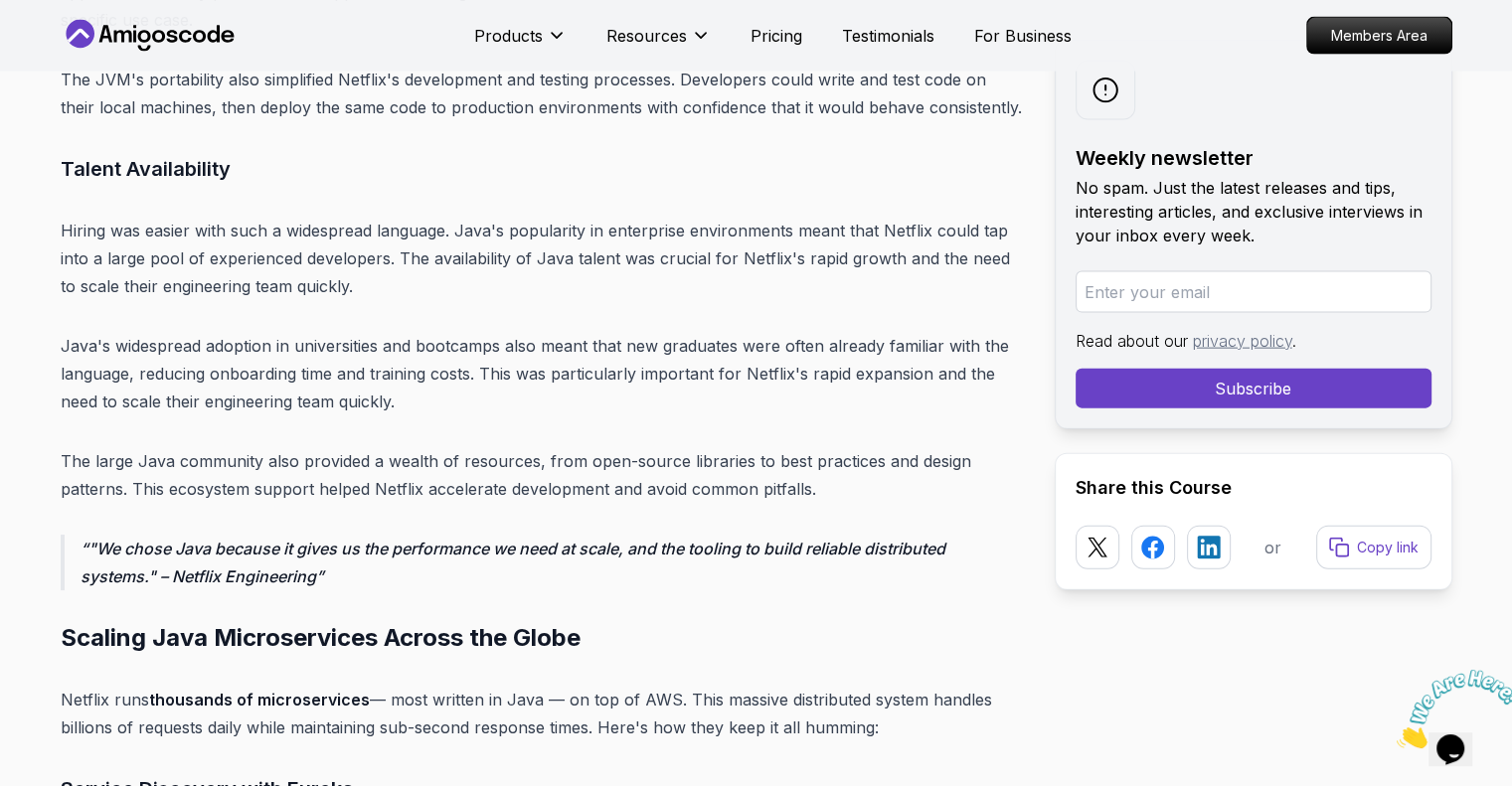 click on "Java's widespread adoption in universities and bootcamps also meant that new graduates were often already familiar with the language, reducing onboarding time and training costs. This was particularly important for Netflix's rapid expansion and the need to scale their engineering team quickly." at bounding box center [542, 374] 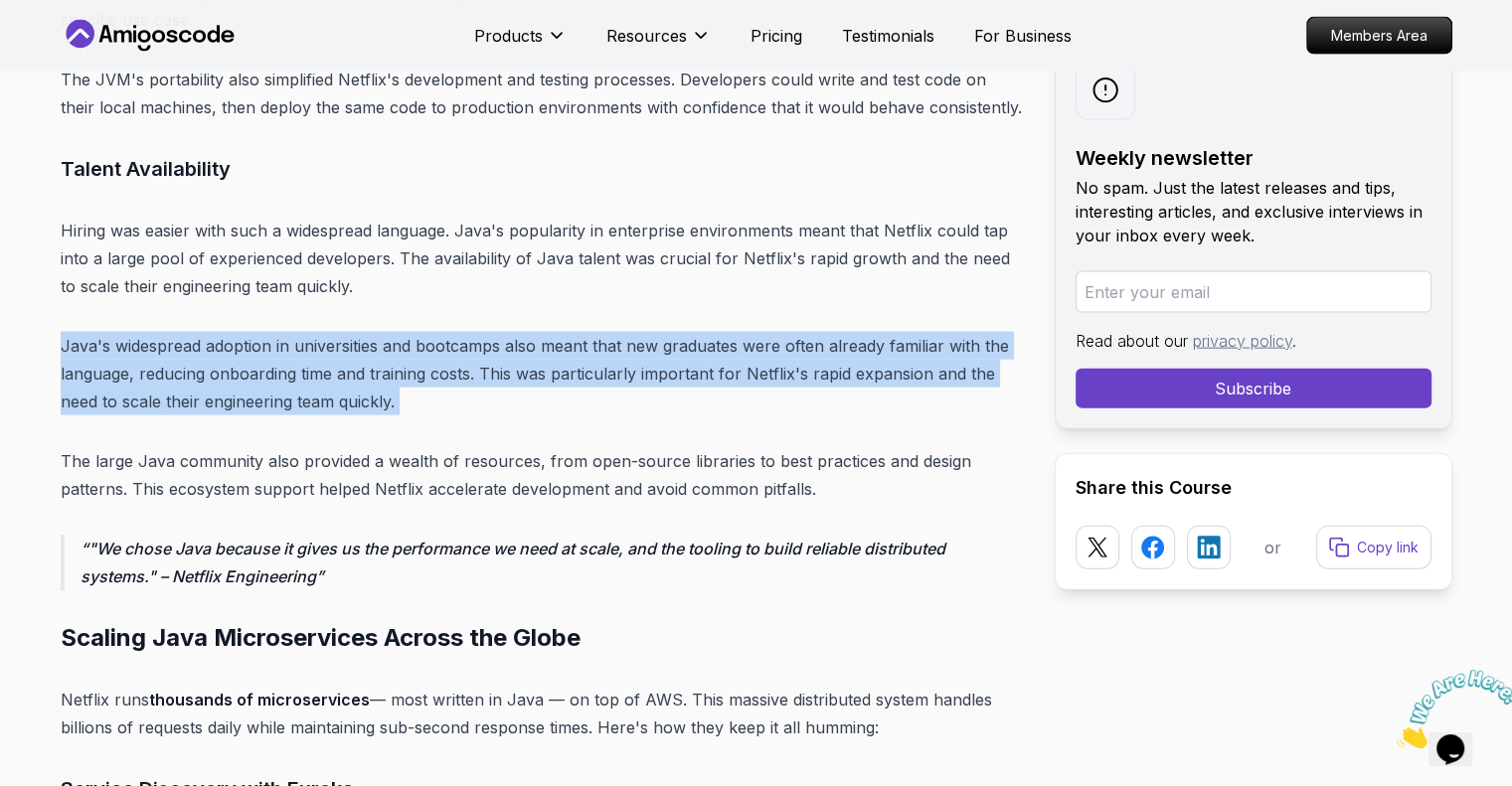 click on "Java's widespread adoption in universities and bootcamps also meant that new graduates were often already familiar with the language, reducing onboarding time and training costs. This was particularly important for Netflix's rapid expansion and the need to scale their engineering team quickly." at bounding box center [542, 374] 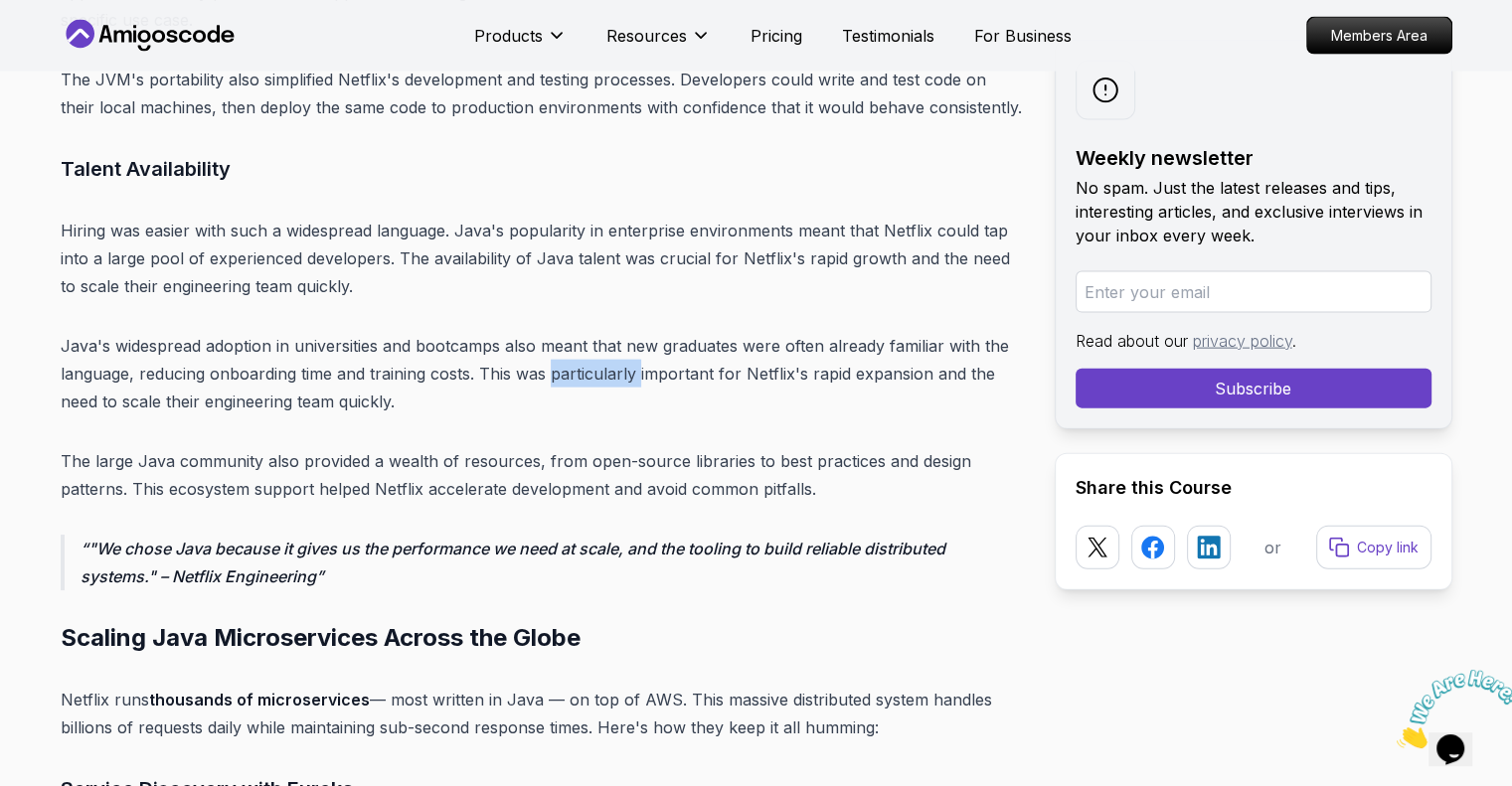 click on "Java's widespread adoption in universities and bootcamps also meant that new graduates were often already familiar with the language, reducing onboarding time and training costs. This was particularly important for Netflix's rapid expansion and the need to scale their engineering team quickly." at bounding box center [542, 374] 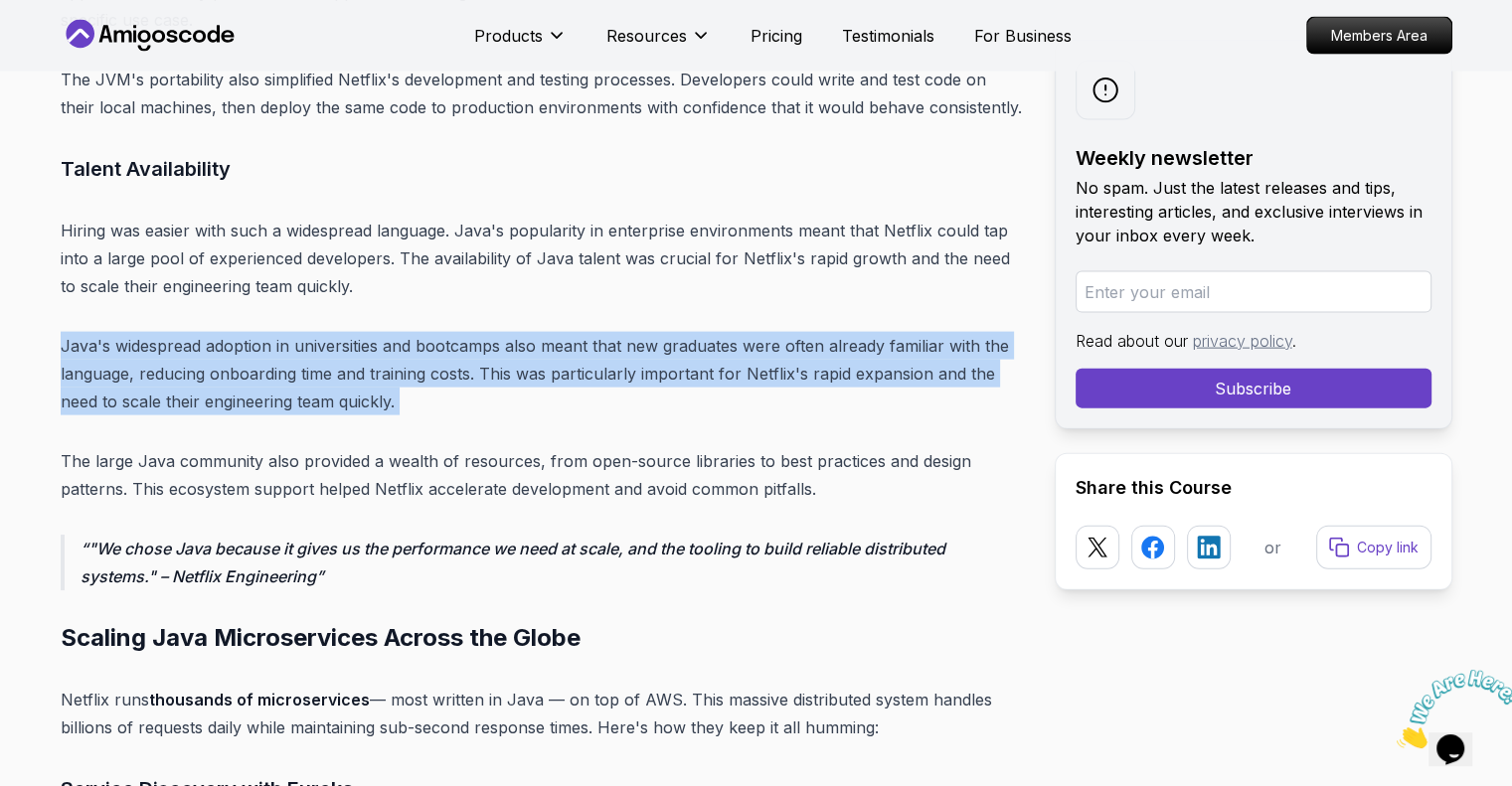 click on "Java's widespread adoption in universities and bootcamps also meant that new graduates were often already familiar with the language, reducing onboarding time and training costs. This was particularly important for Netflix's rapid expansion and the need to scale their engineering team quickly." at bounding box center [542, 374] 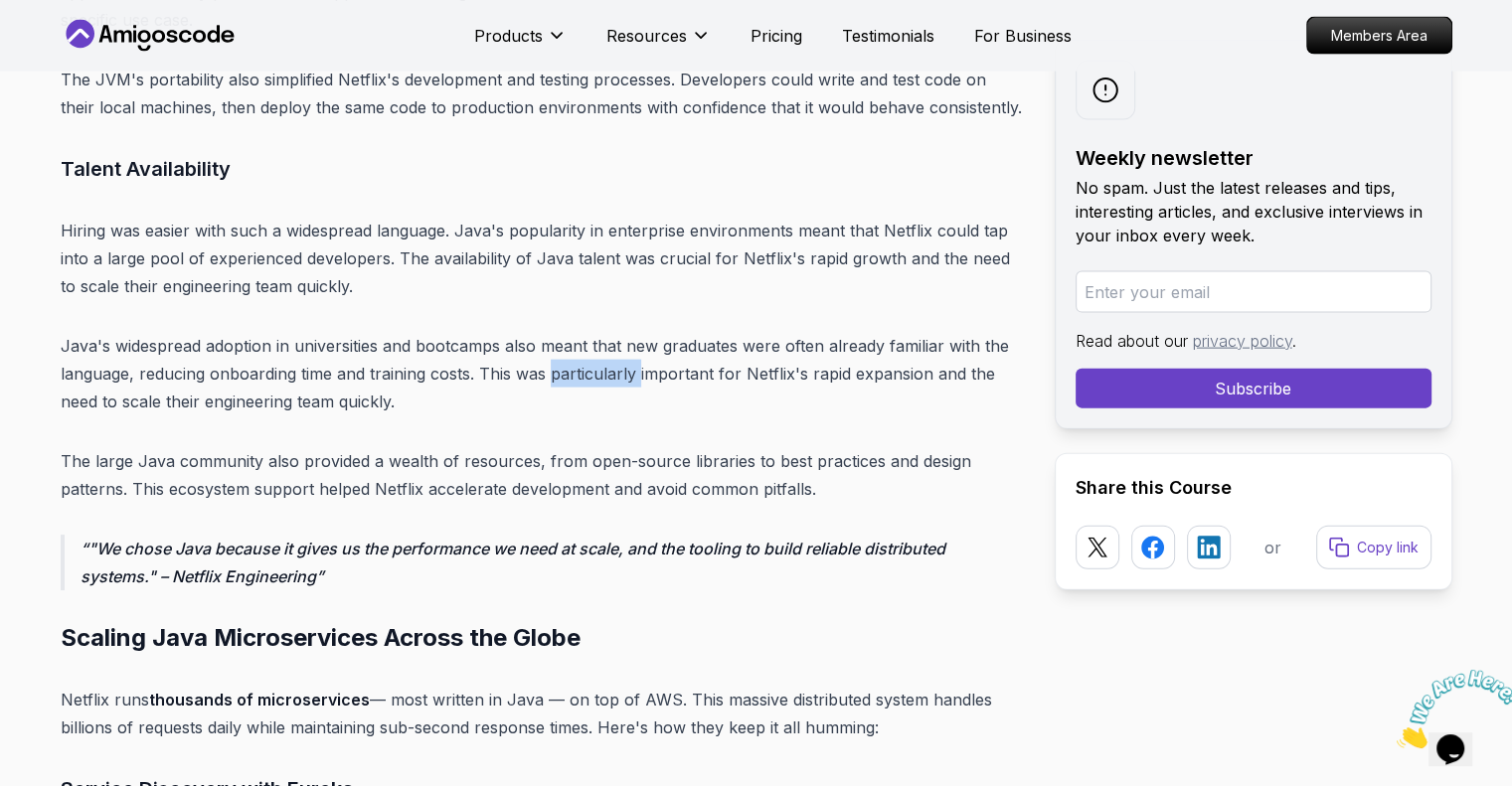 click on "Java's widespread adoption in universities and bootcamps also meant that new graduates were often already familiar with the language, reducing onboarding time and training costs. This was particularly important for Netflix's rapid expansion and the need to scale their engineering team quickly." at bounding box center (542, 374) 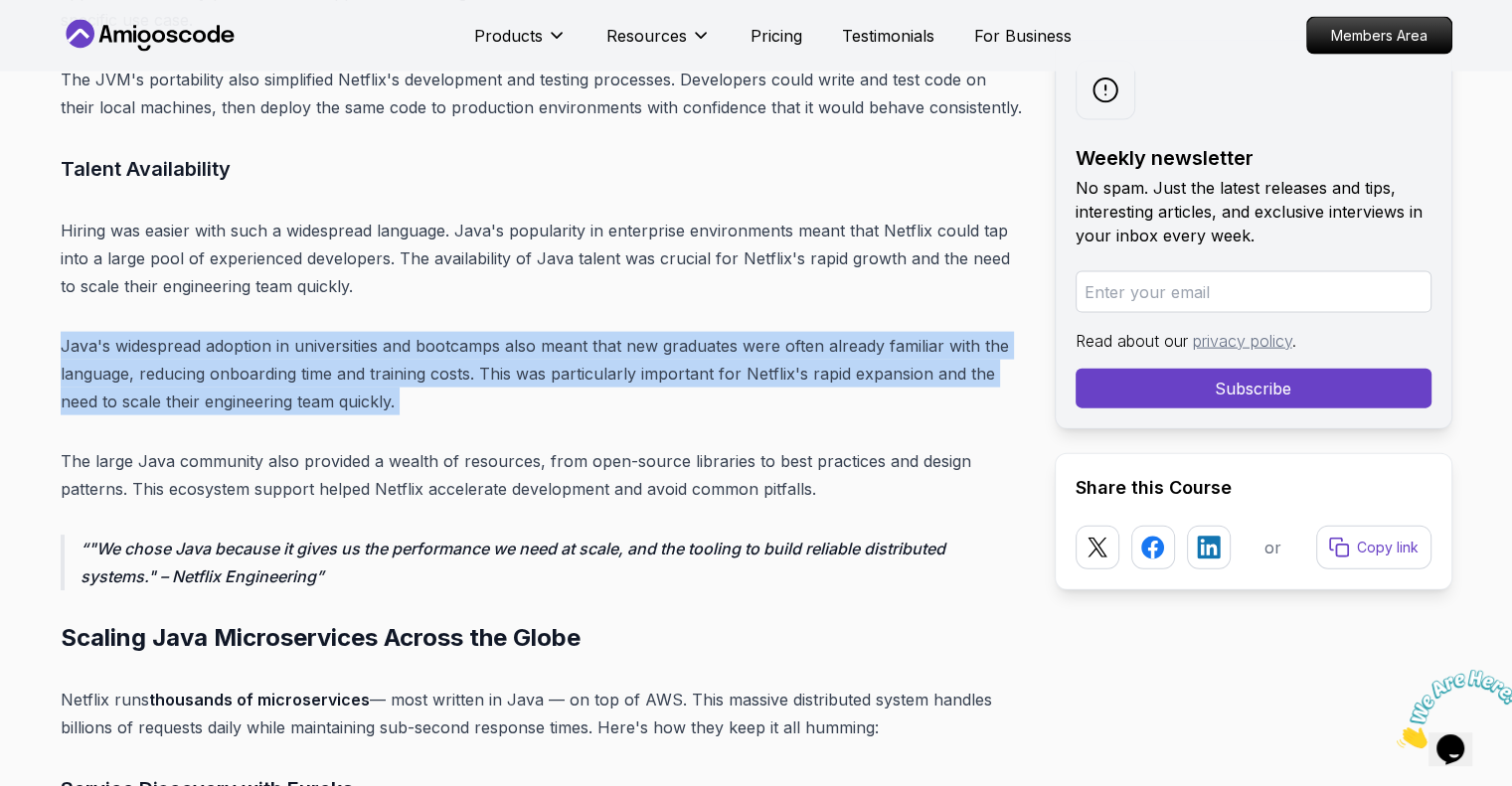 click on "Java's widespread adoption in universities and bootcamps also meant that new graduates were often already familiar with the language, reducing onboarding time and training costs. This was particularly important for Netflix's rapid expansion and the need to scale their engineering team quickly." at bounding box center [542, 374] 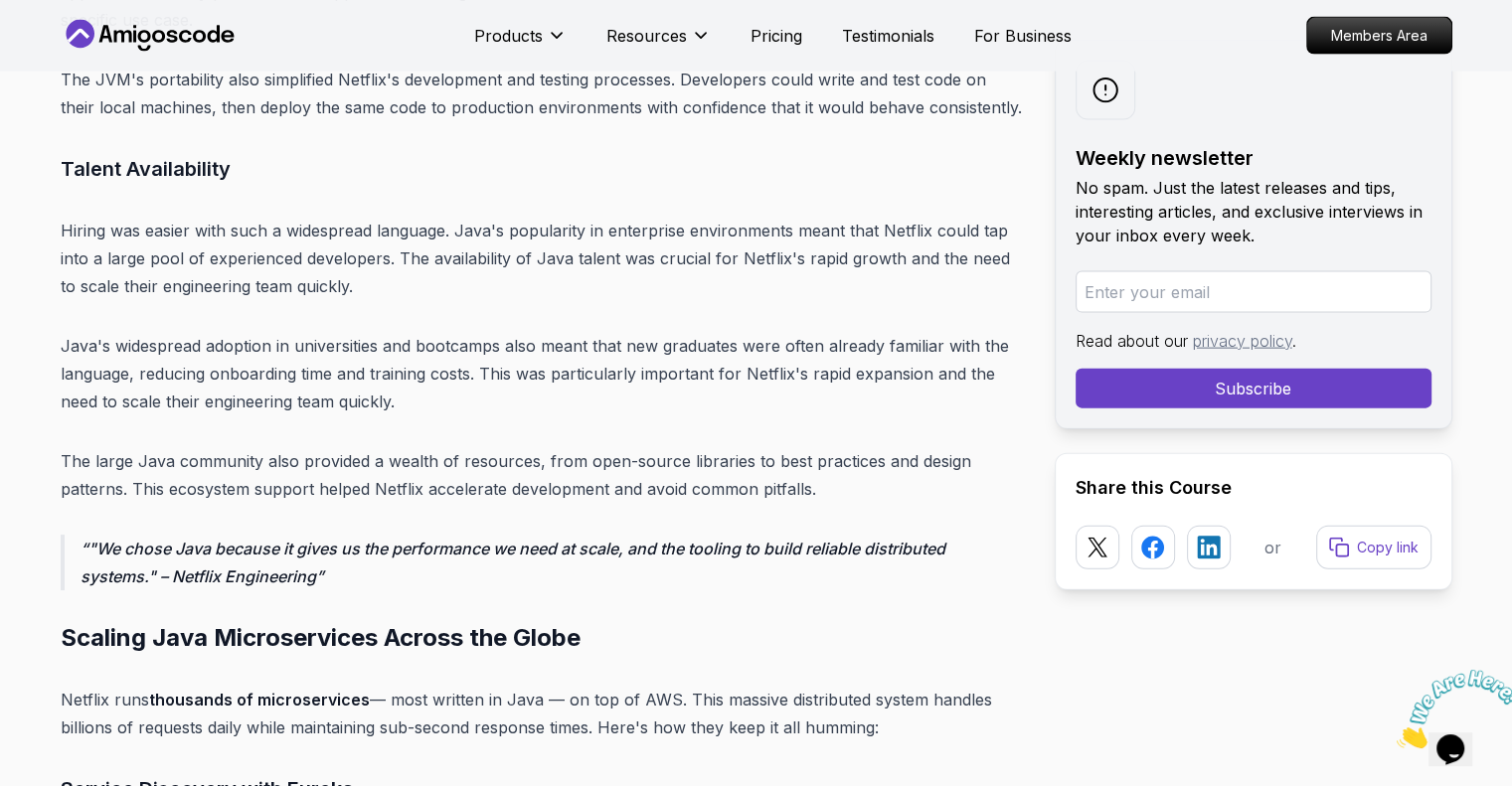 click on "Java's widespread adoption in universities and bootcamps also meant that new graduates were often already familiar with the language, reducing onboarding time and training costs. This was particularly important for Netflix's rapid expansion and the need to scale their engineering team quickly." at bounding box center [542, 374] 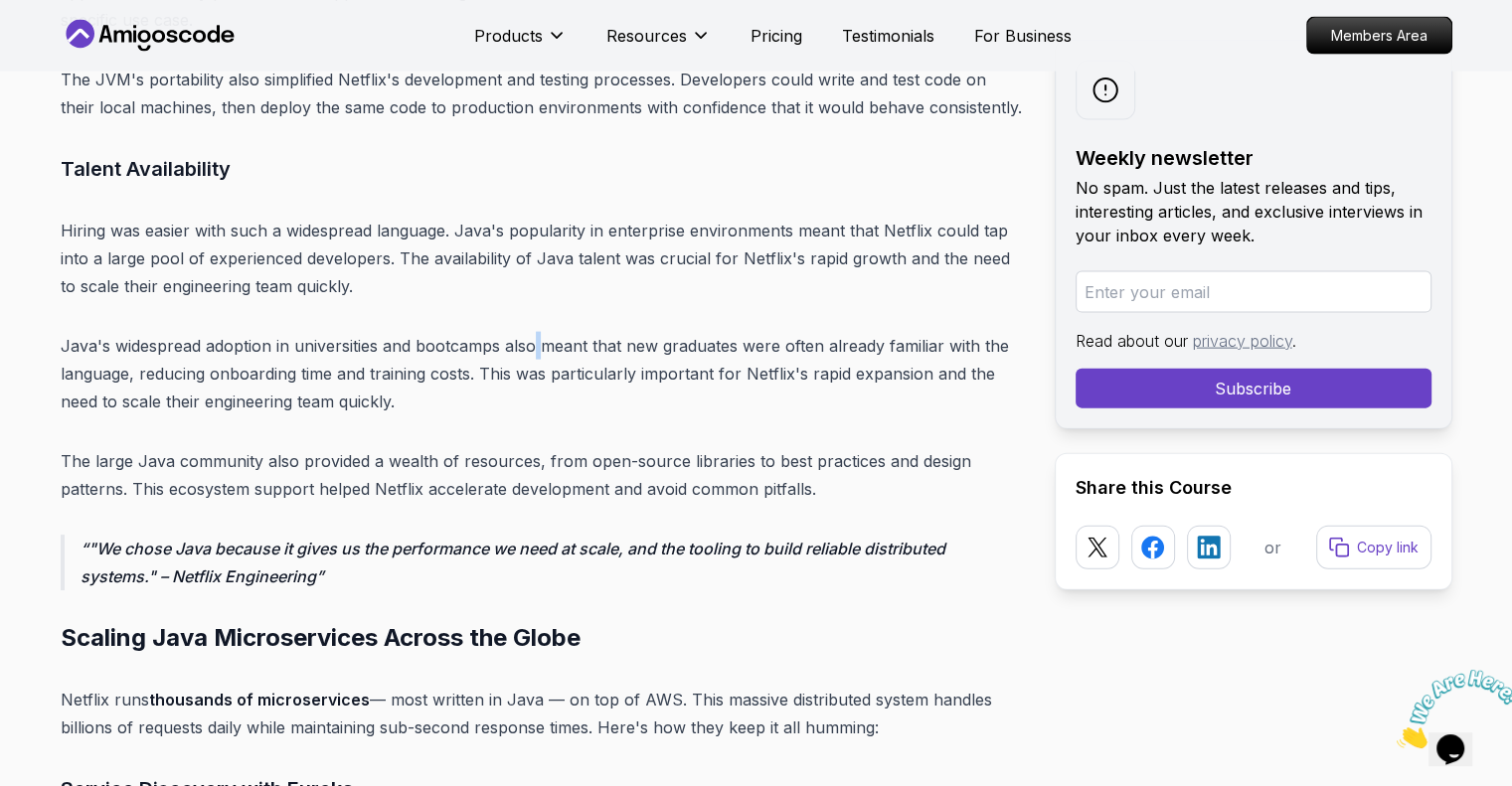click on "Java's widespread adoption in universities and bootcamps also meant that new graduates were often already familiar with the language, reducing onboarding time and training costs. This was particularly important for Netflix's rapid expansion and the need to scale their engineering team quickly." at bounding box center (542, 374) 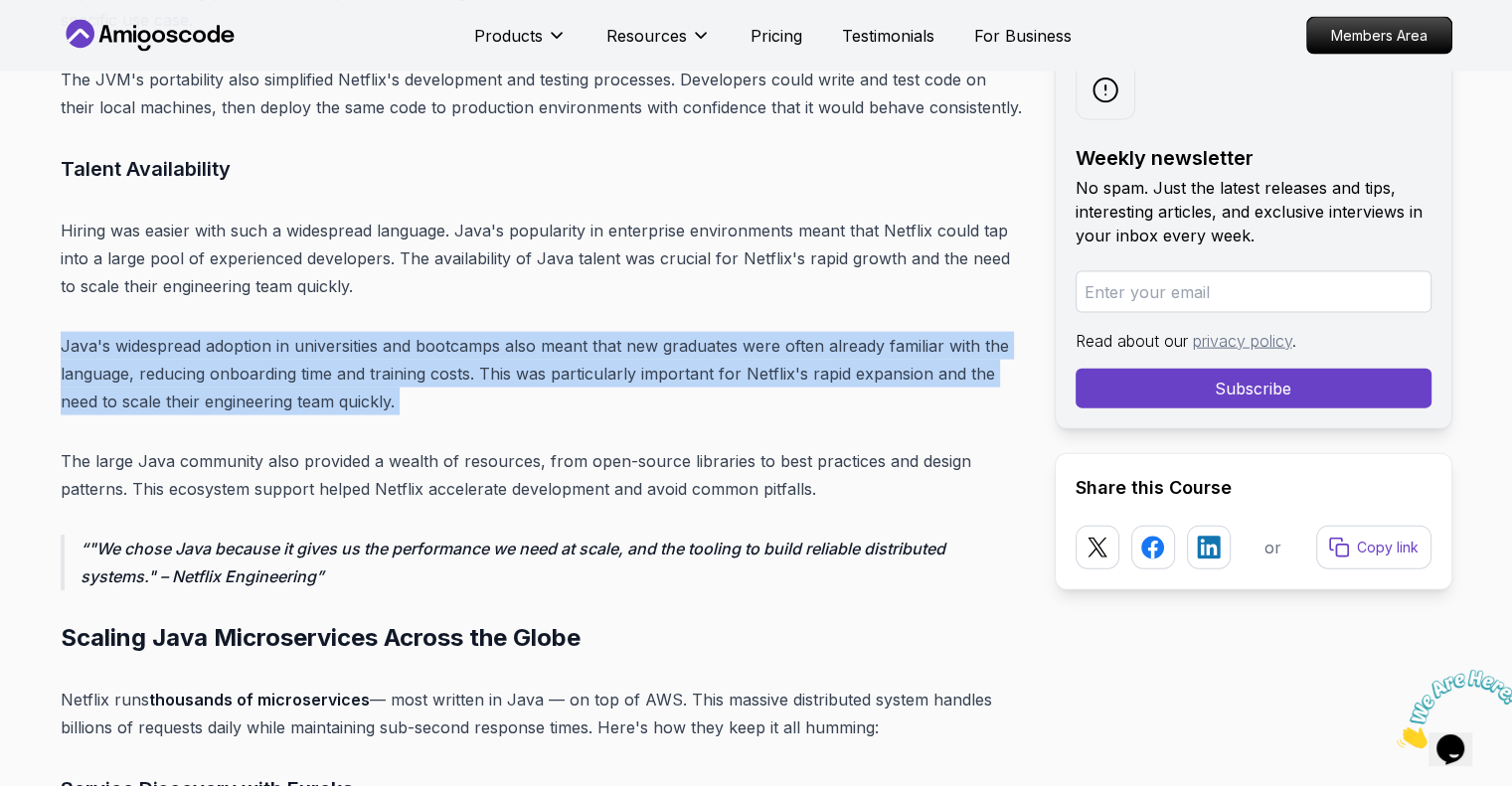 click on "Java's widespread adoption in universities and bootcamps also meant that new graduates were often already familiar with the language, reducing onboarding time and training costs. This was particularly important for Netflix's rapid expansion and the need to scale their engineering team quickly." at bounding box center [542, 374] 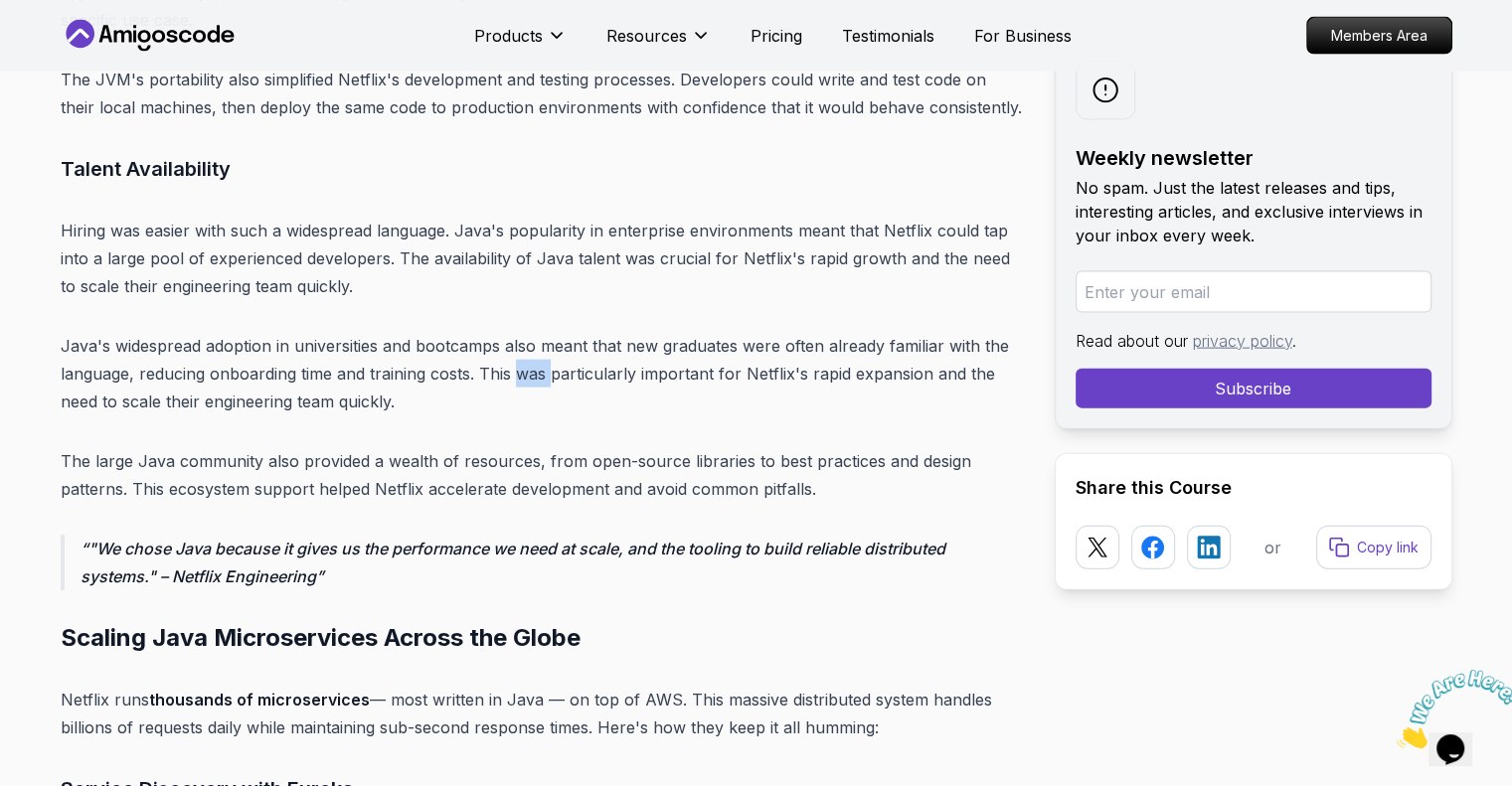 click on "Java's widespread adoption in universities and bootcamps also meant that new graduates were often already familiar with the language, reducing onboarding time and training costs. This was particularly important for Netflix's rapid expansion and the need to scale their engineering team quickly." at bounding box center [542, 374] 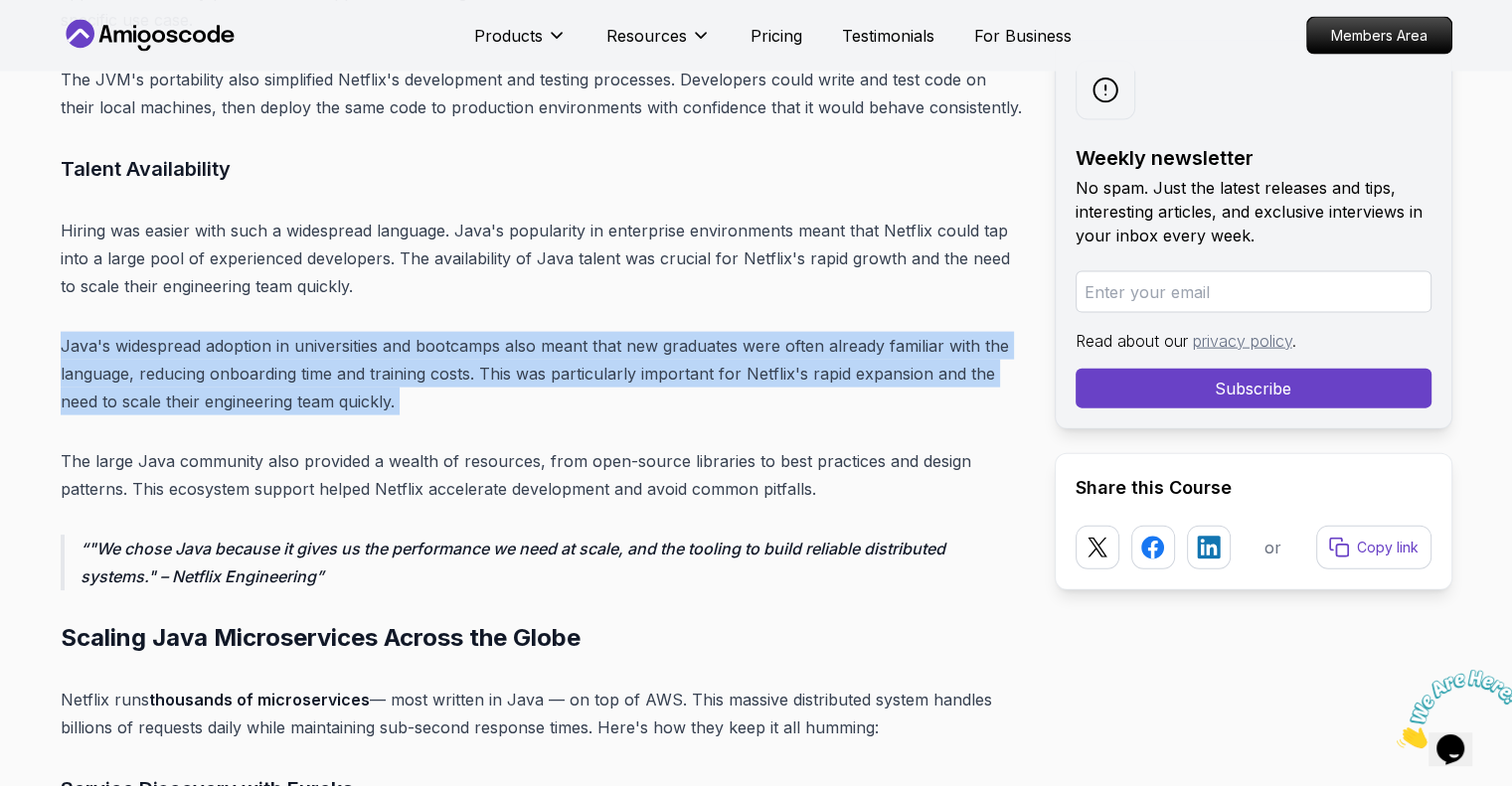 click on "Java's widespread adoption in universities and bootcamps also meant that new graduates were often already familiar with the language, reducing onboarding time and training costs. This was particularly important for Netflix's rapid expansion and the need to scale their engineering team quickly." at bounding box center [542, 374] 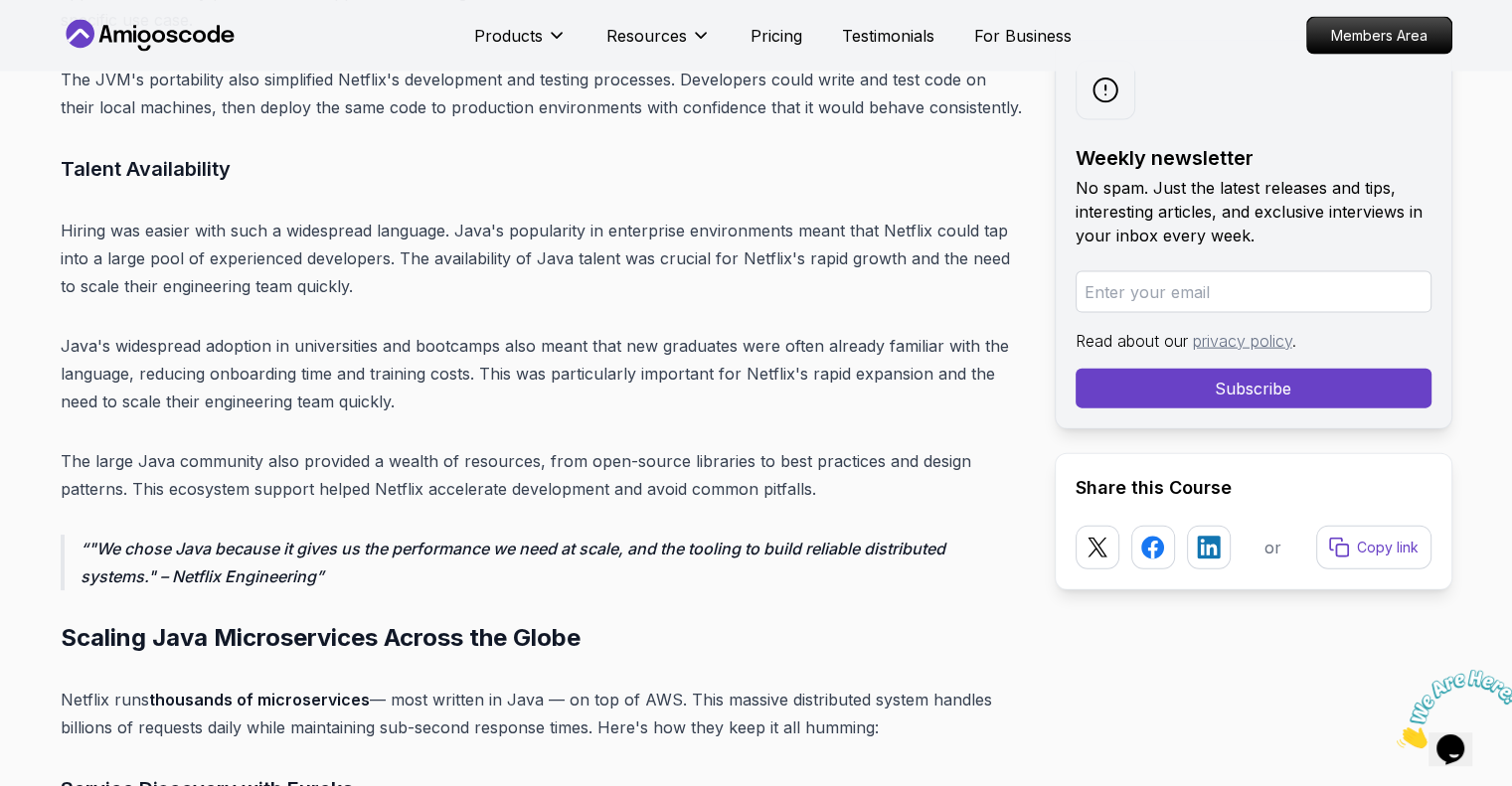 click on "Java's widespread adoption in universities and bootcamps also meant that new graduates were often already familiar with the language, reducing onboarding time and training costs. This was particularly important for Netflix's rapid expansion and the need to scale their engineering team quickly." at bounding box center (542, 374) 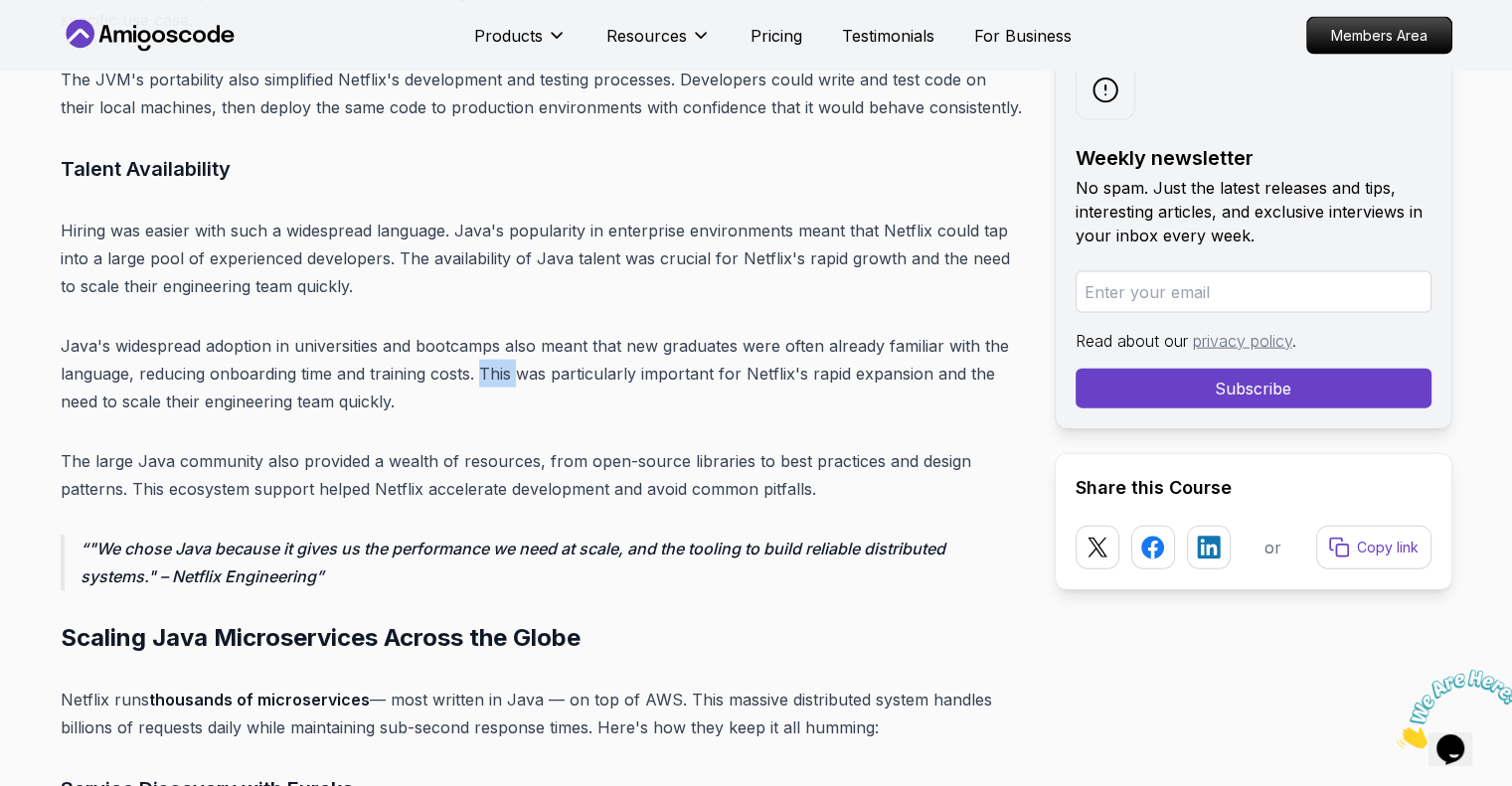 click on "Java's widespread adoption in universities and bootcamps also meant that new graduates were often already familiar with the language, reducing onboarding time and training costs. This was particularly important for Netflix's rapid expansion and the need to scale their engineering team quickly." at bounding box center (542, 374) 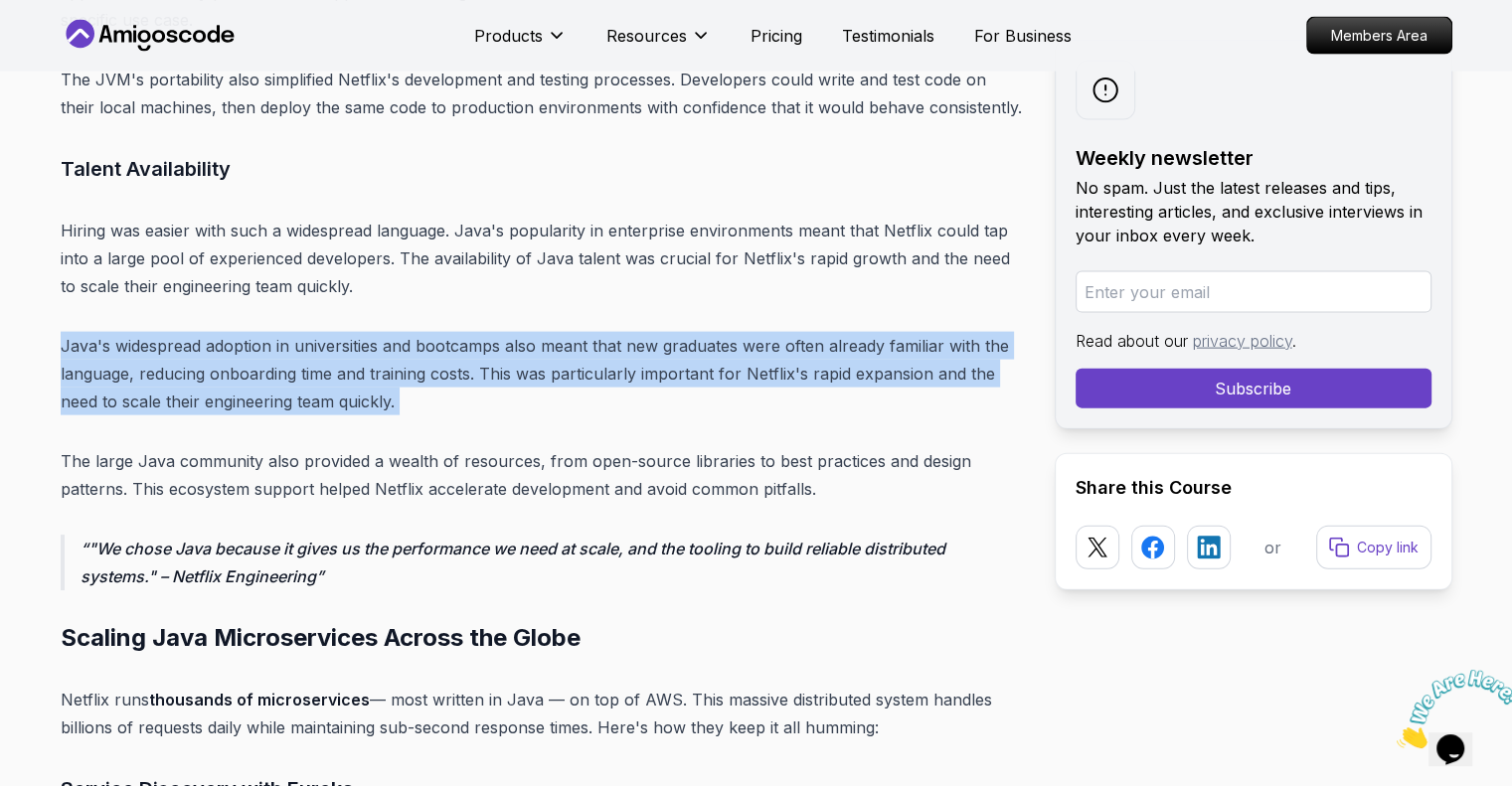 click on "Java's widespread adoption in universities and bootcamps also meant that new graduates were often already familiar with the language, reducing onboarding time and training costs. This was particularly important for Netflix's rapid expansion and the need to scale their engineering team quickly." at bounding box center [542, 374] 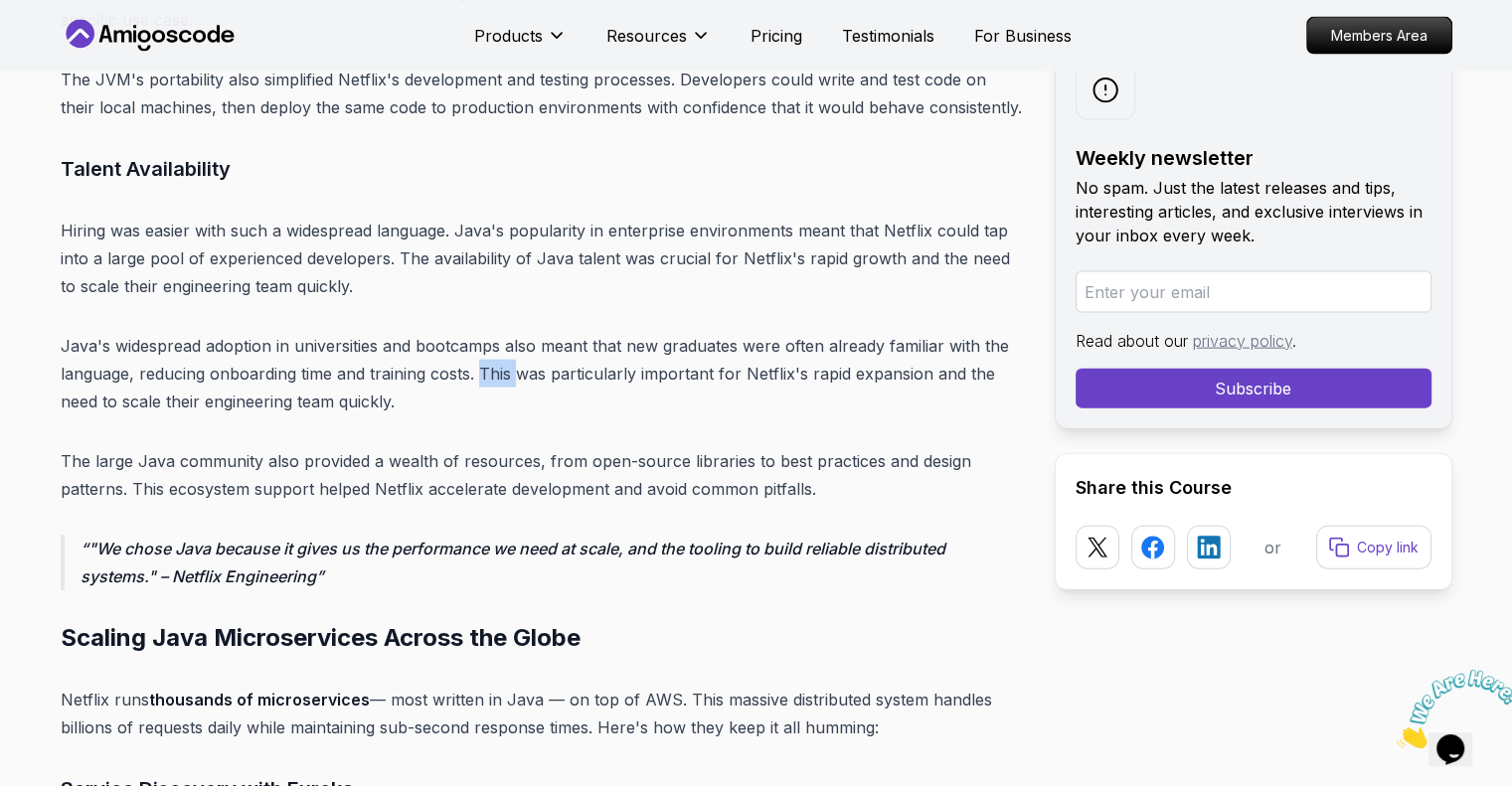 click on "Java's widespread adoption in universities and bootcamps also meant that new graduates were often already familiar with the language, reducing onboarding time and training costs. This was particularly important for Netflix's rapid expansion and the need to scale their engineering team quickly." at bounding box center [542, 374] 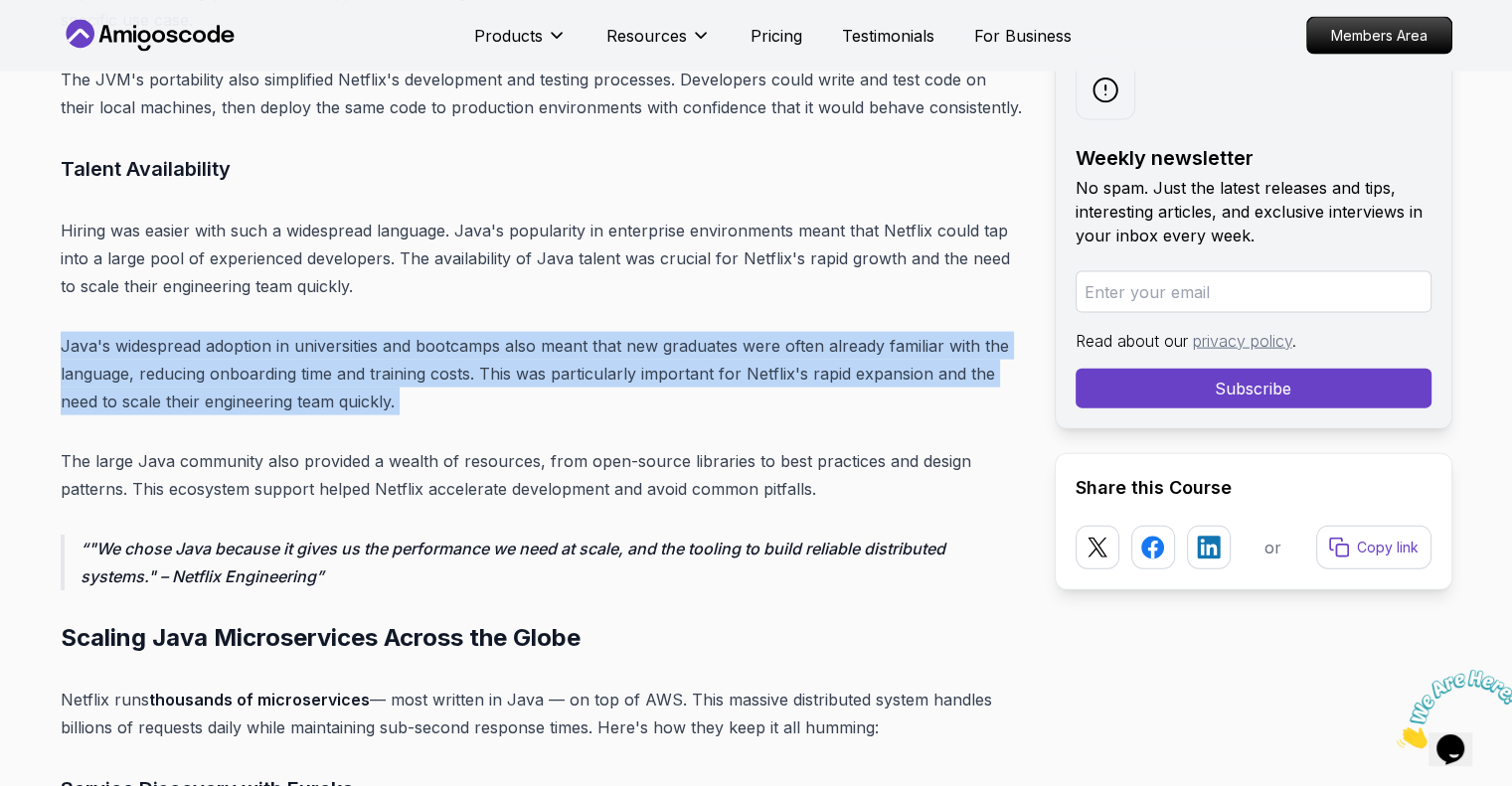 click on "Java's widespread adoption in universities and bootcamps also meant that new graduates were often already familiar with the language, reducing onboarding time and training costs. This was particularly important for Netflix's rapid expansion and the need to scale their engineering team quickly." at bounding box center [542, 374] 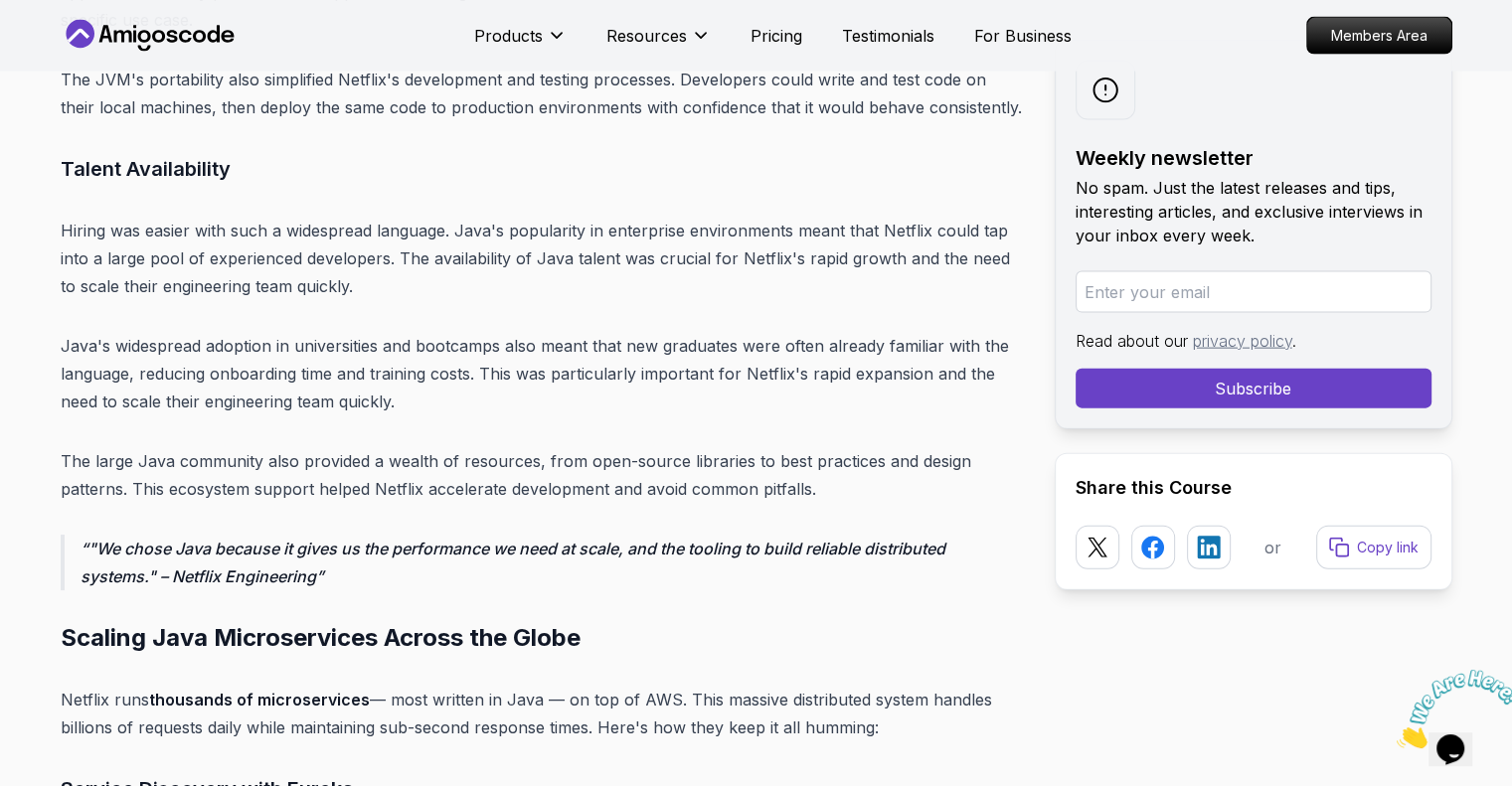 click on "Java's widespread adoption in universities and bootcamps also meant that new graduates were often already familiar with the language, reducing onboarding time and training costs. This was particularly important for Netflix's rapid expansion and the need to scale their engineering team quickly." at bounding box center (542, 374) 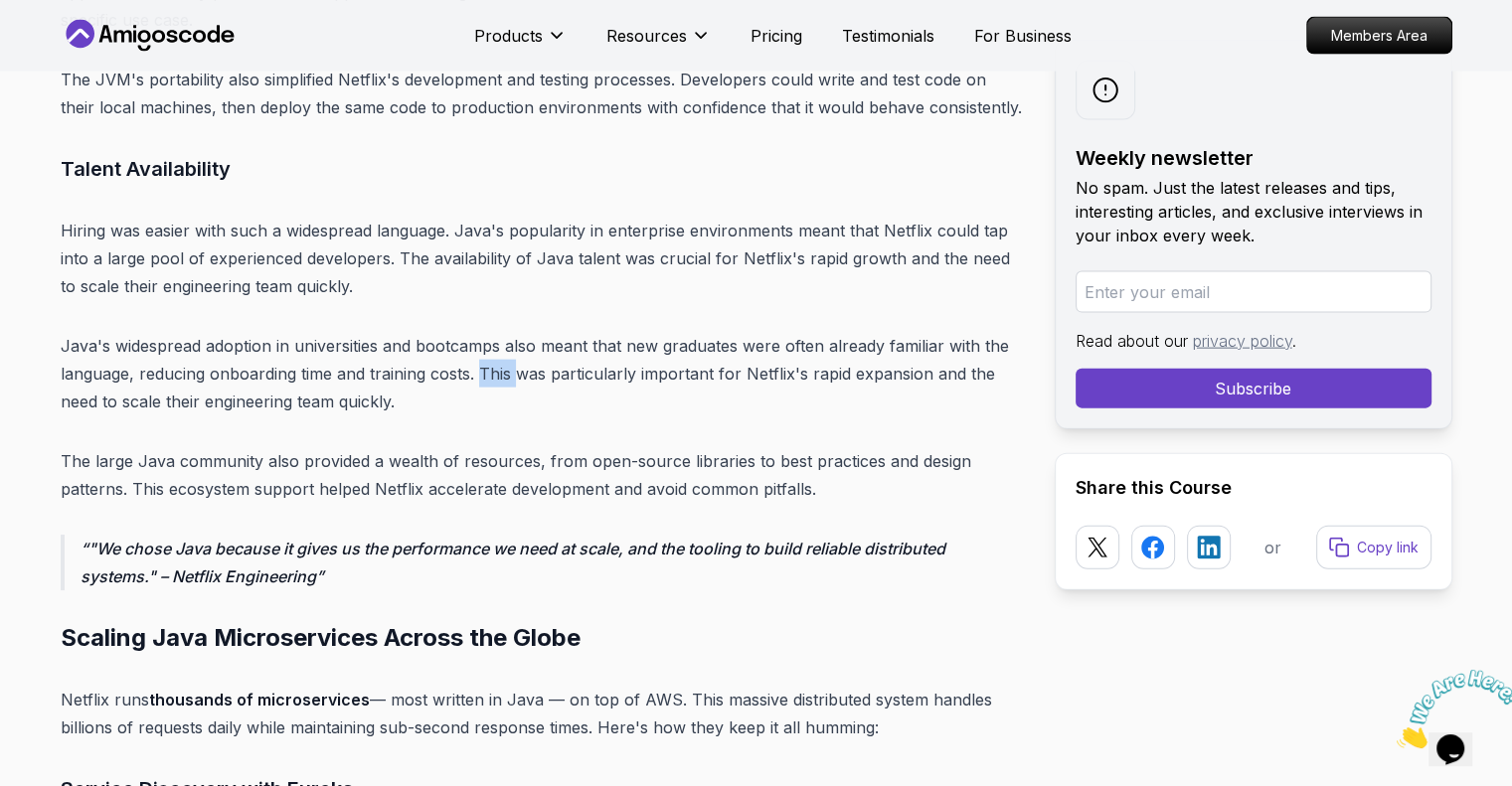 click on "Java's widespread adoption in universities and bootcamps also meant that new graduates were often already familiar with the language, reducing onboarding time and training costs. This was particularly important for Netflix's rapid expansion and the need to scale their engineering team quickly." at bounding box center [542, 374] 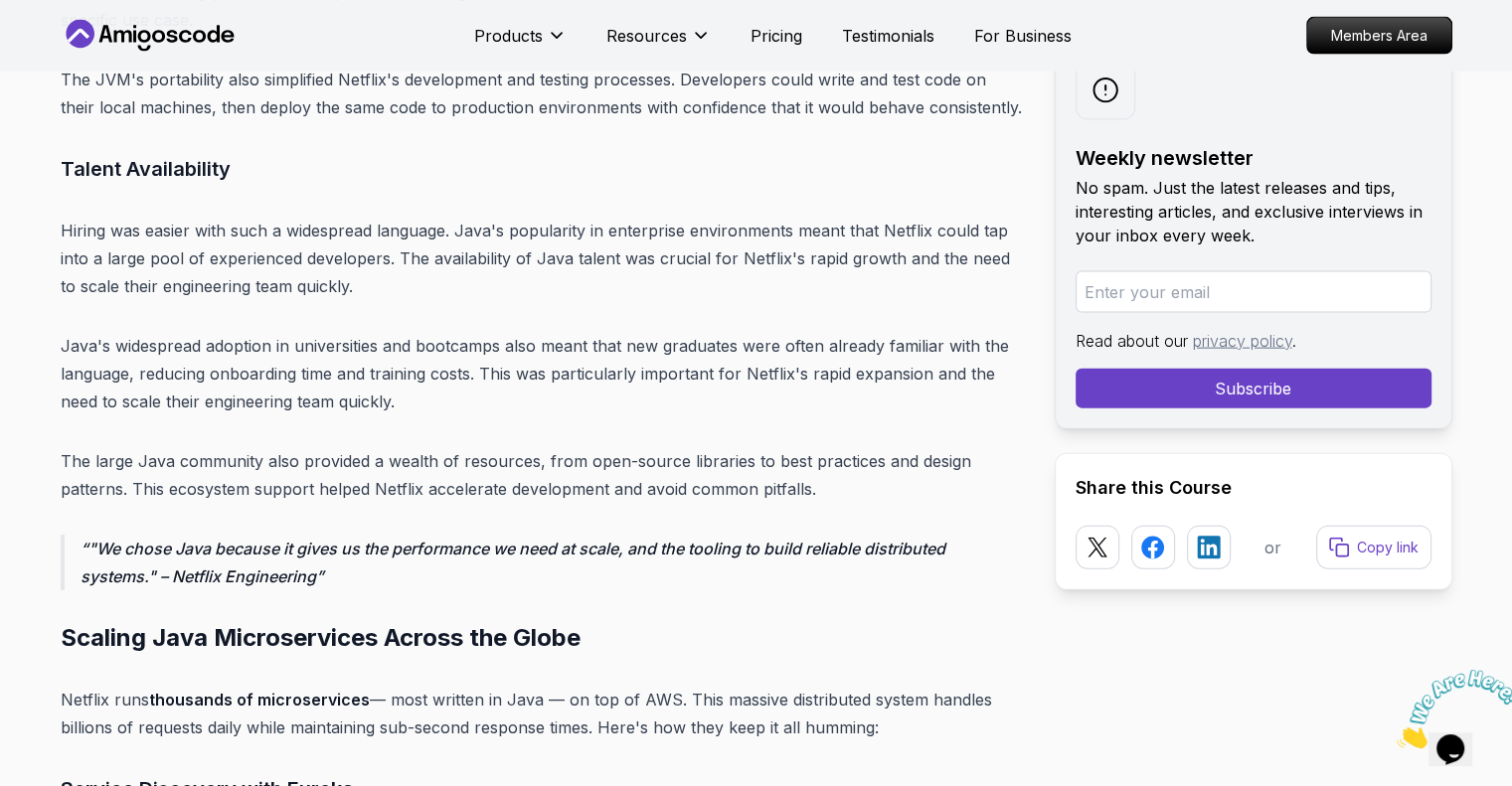 click on "Java's widespread adoption in universities and bootcamps also meant that new graduates were often already familiar with the language, reducing onboarding time and training costs. This was particularly important for Netflix's rapid expansion and the need to scale their engineering team quickly." at bounding box center (542, 374) 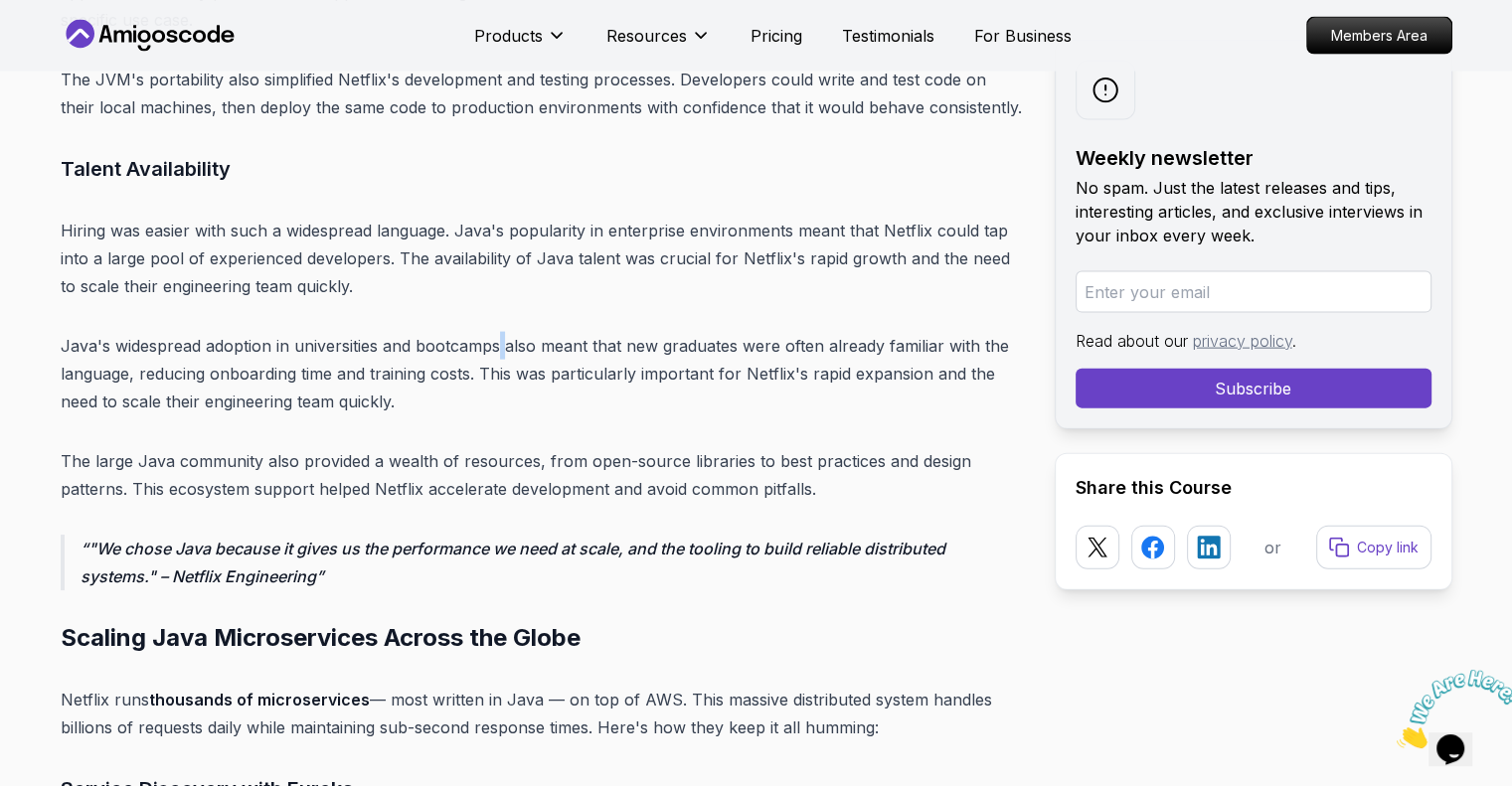 click on "Java's widespread adoption in universities and bootcamps also meant that new graduates were often already familiar with the language, reducing onboarding time and training costs. This was particularly important for Netflix's rapid expansion and the need to scale their engineering team quickly." at bounding box center (542, 374) 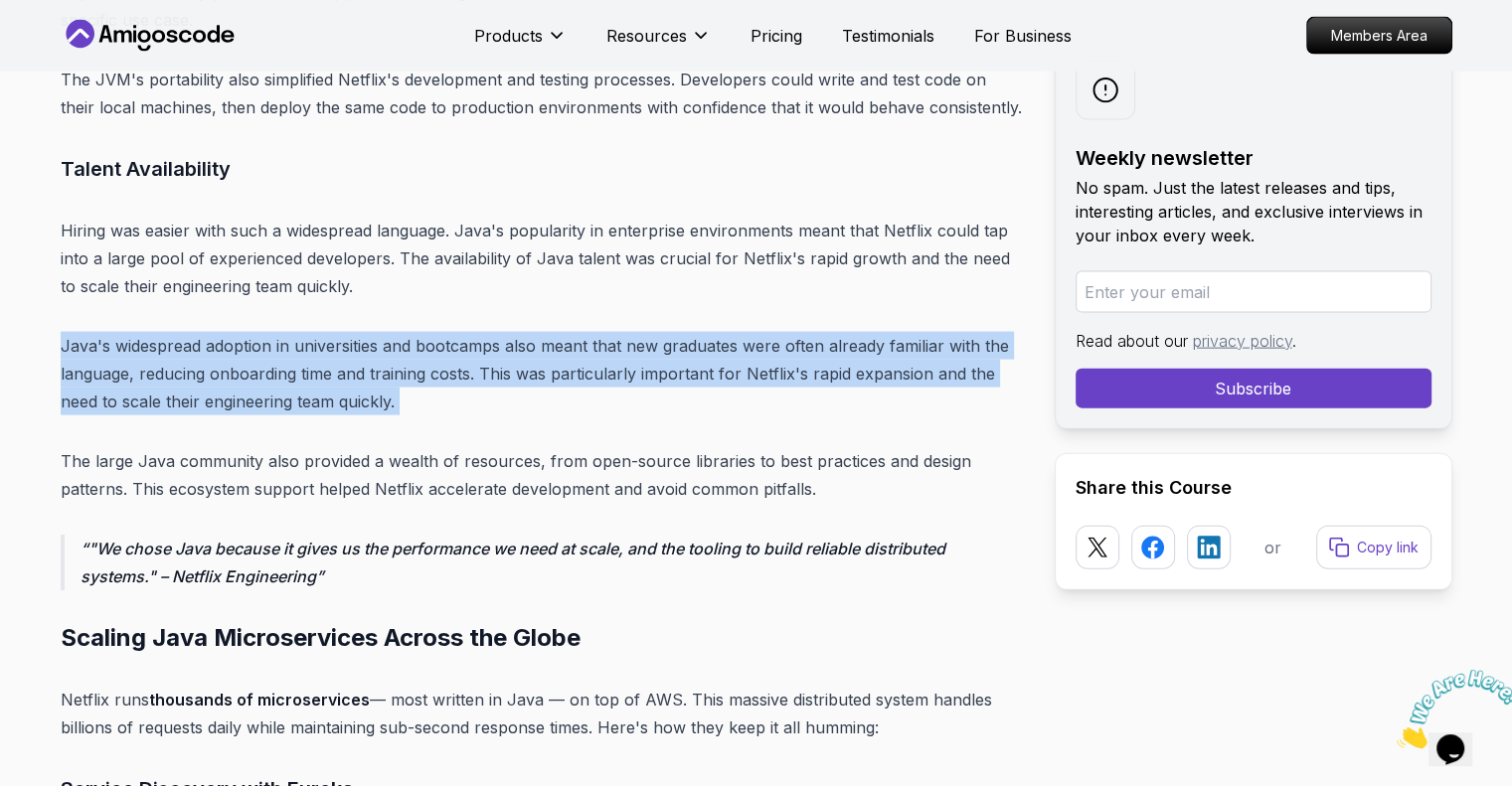 click on "Java's widespread adoption in universities and bootcamps also meant that new graduates were often already familiar with the language, reducing onboarding time and training costs. This was particularly important for Netflix's rapid expansion and the need to scale their engineering team quickly." at bounding box center (542, 374) 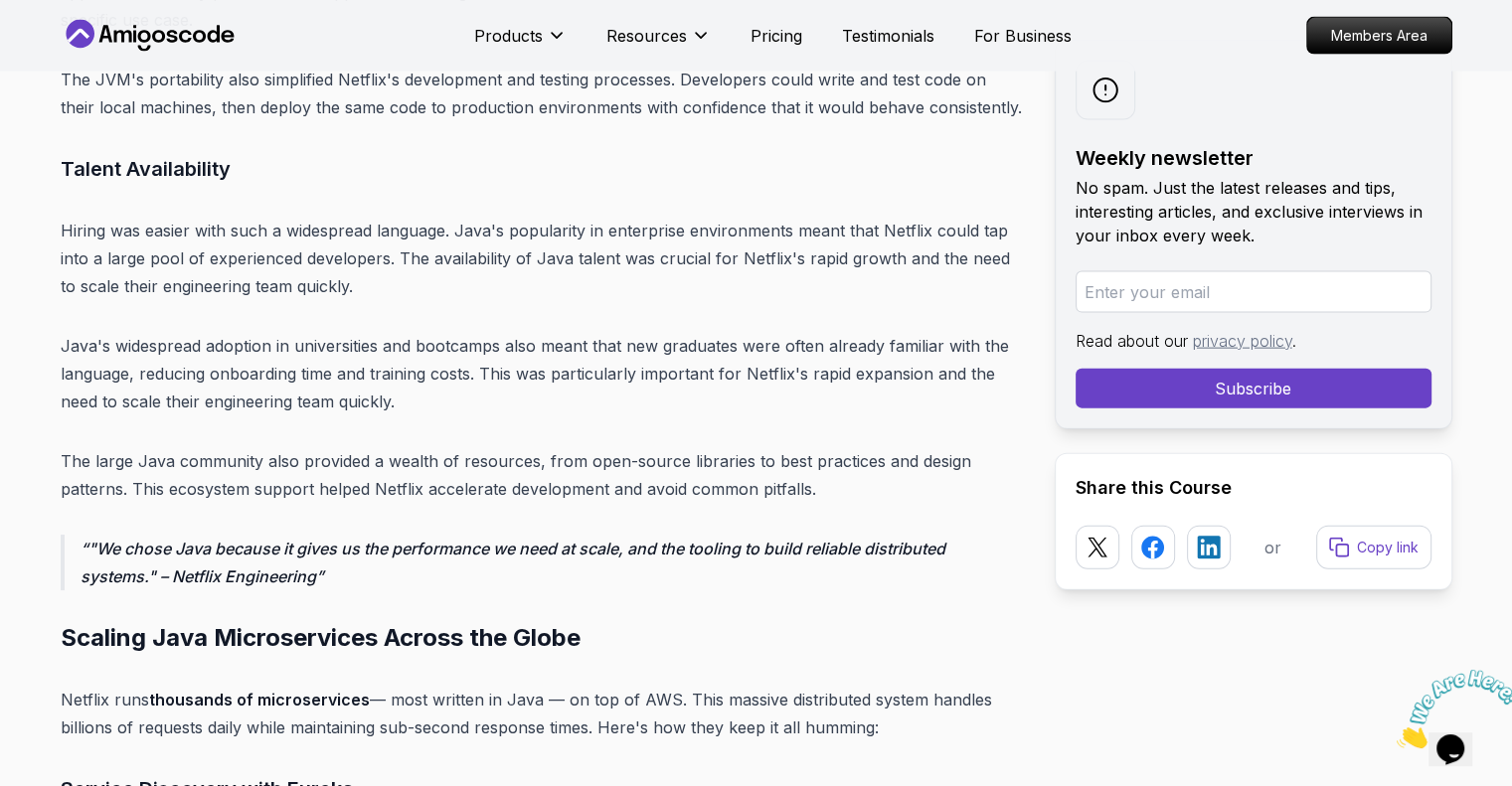 click on "Java's widespread adoption in universities and bootcamps also meant that new graduates were often already familiar with the language, reducing onboarding time and training costs. This was particularly important for Netflix's rapid expansion and the need to scale their engineering team quickly." at bounding box center (542, 374) 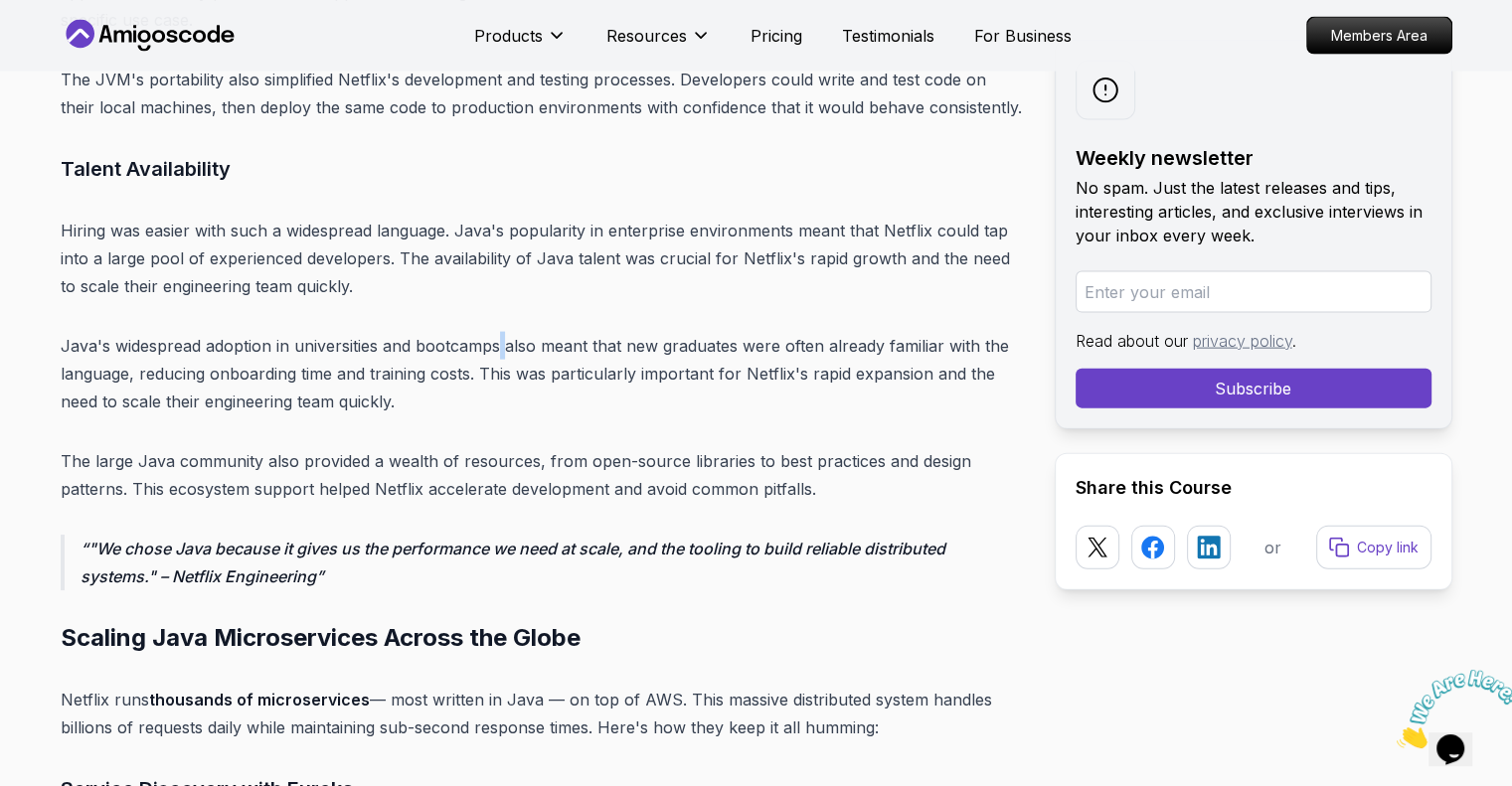 click on "Java's widespread adoption in universities and bootcamps also meant that new graduates were often already familiar with the language, reducing onboarding time and training costs. This was particularly important for Netflix's rapid expansion and the need to scale their engineering team quickly." at bounding box center (542, 374) 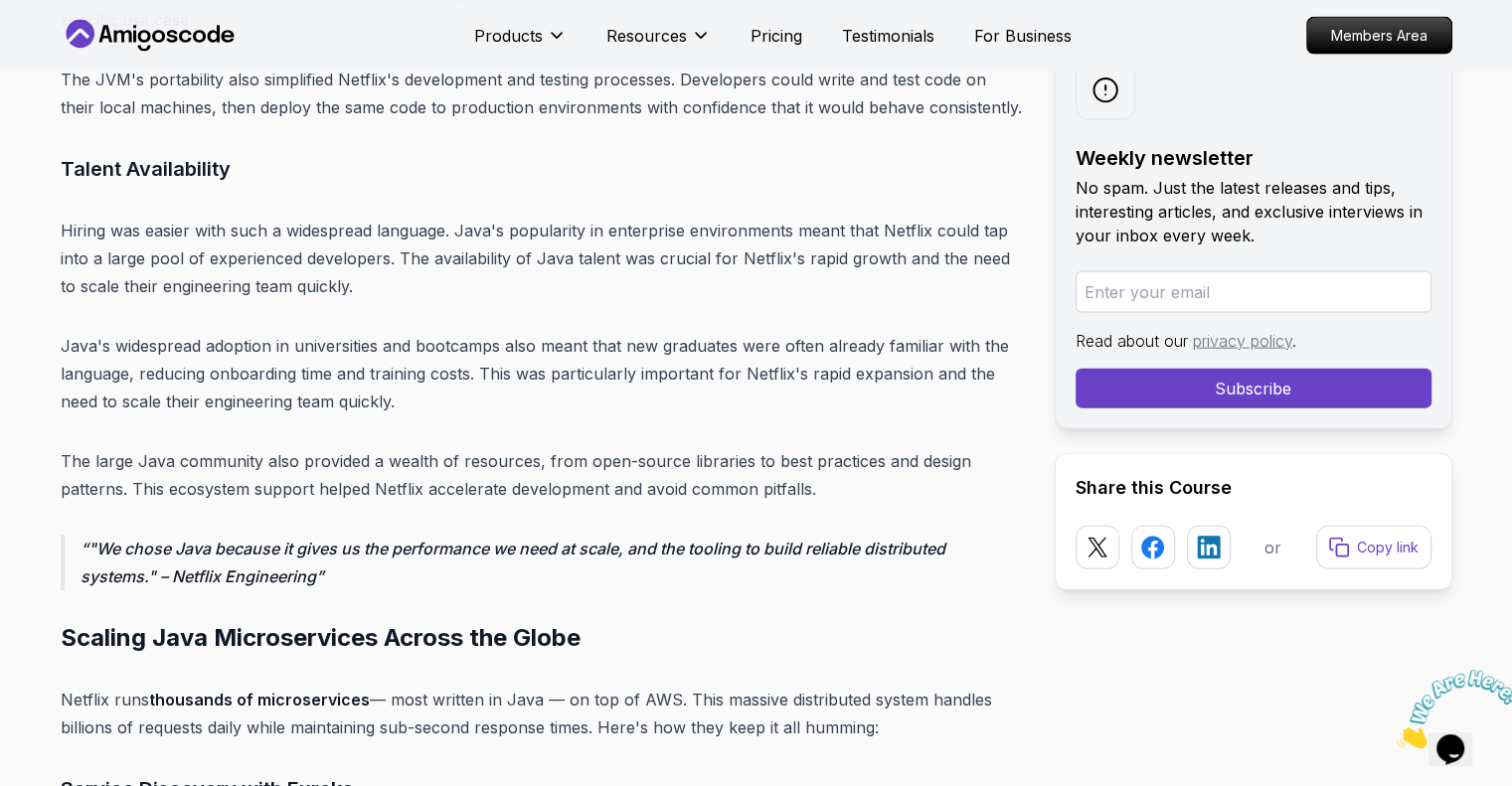 click on "Java's widespread adoption in universities and bootcamps also meant that new graduates were often already familiar with the language, reducing onboarding time and training costs. This was particularly important for Netflix's rapid expansion and the need to scale their engineering team quickly." at bounding box center (542, 374) 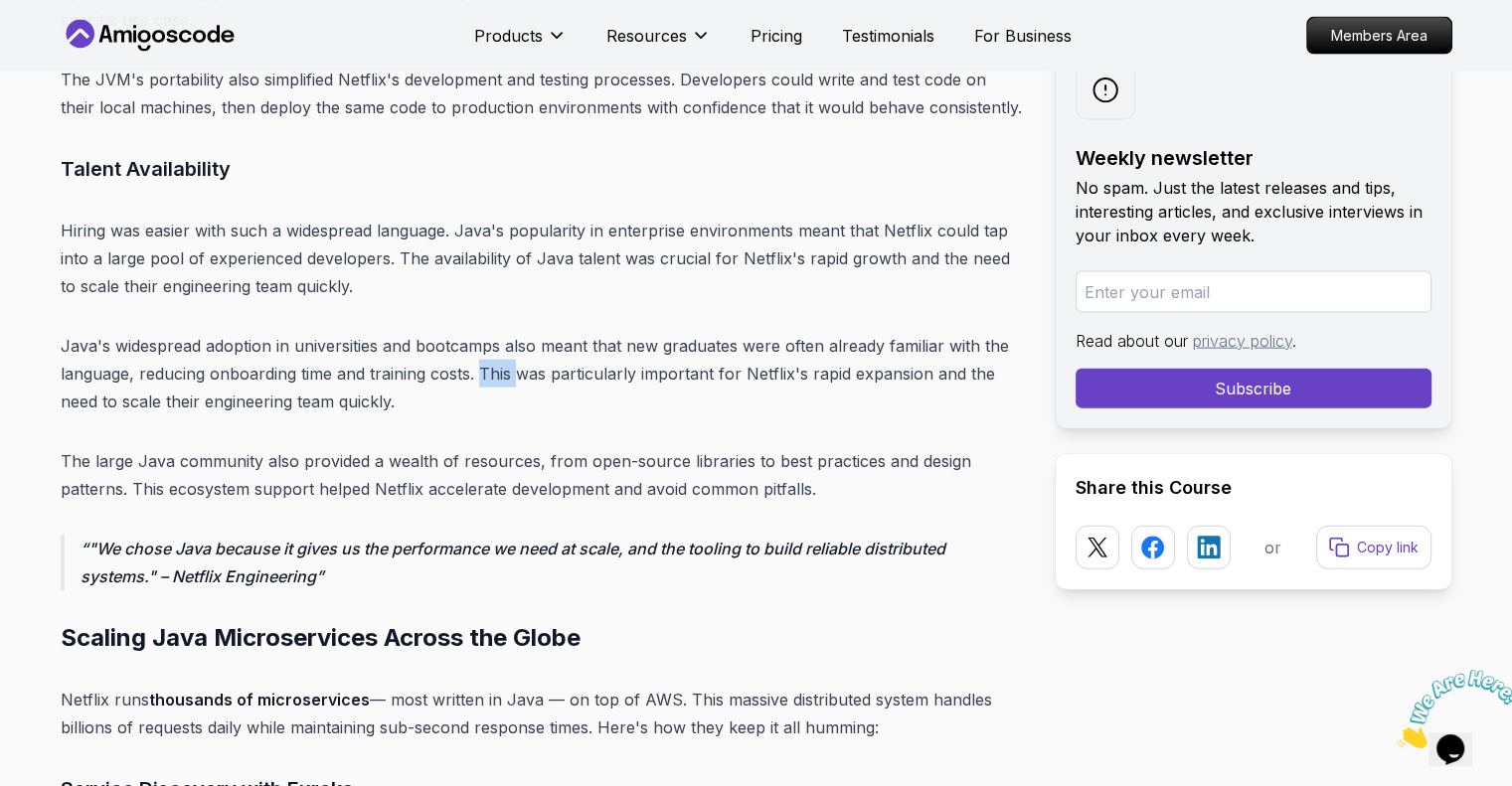 click on "Java's widespread adoption in universities and bootcamps also meant that new graduates were often already familiar with the language, reducing onboarding time and training costs. This was particularly important for Netflix's rapid expansion and the need to scale their engineering team quickly." at bounding box center (542, 374) 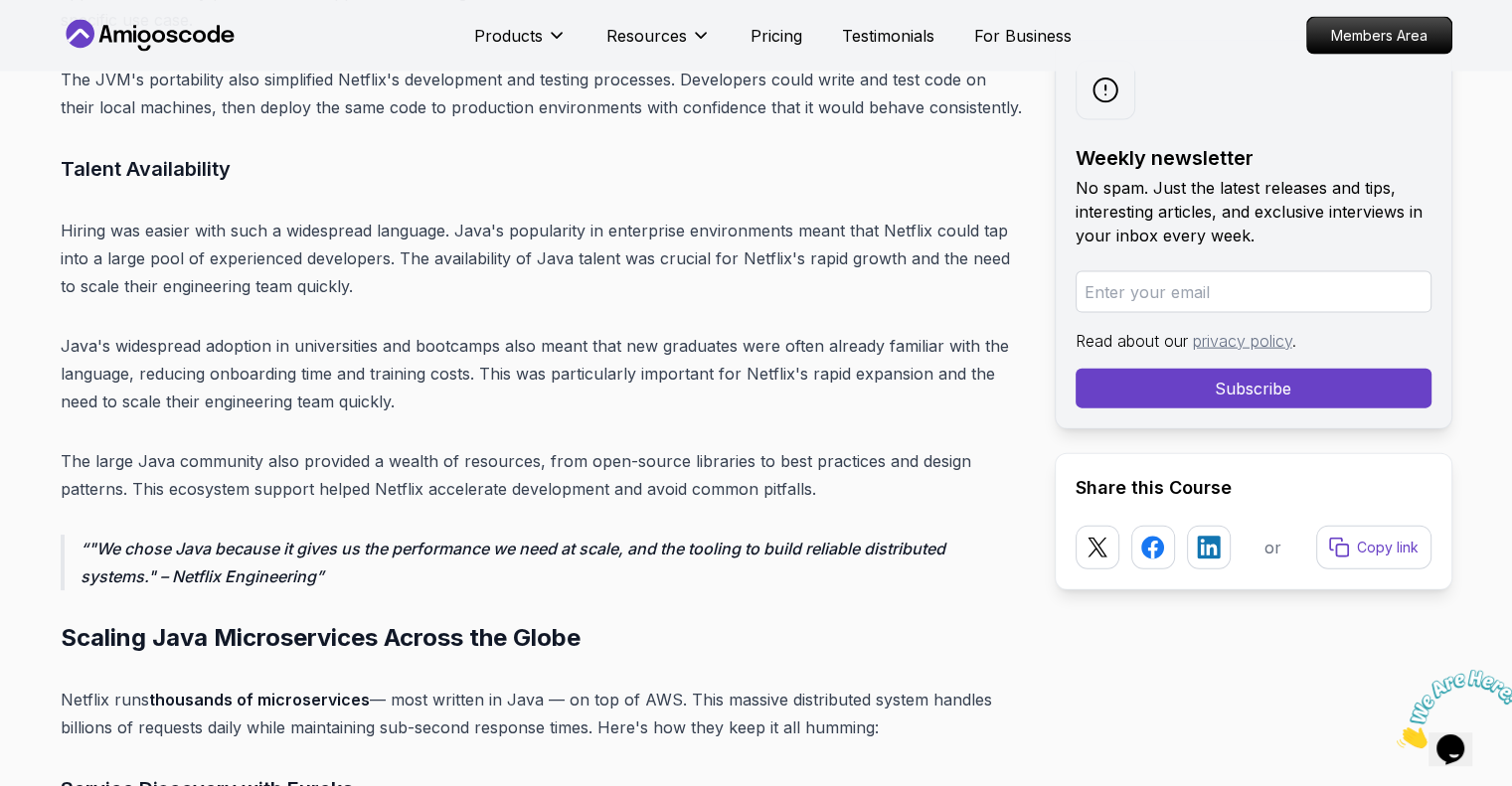 click on "Java's widespread adoption in universities and bootcamps also meant that new graduates were often already familiar with the language, reducing onboarding time and training costs. This was particularly important for Netflix's rapid expansion and the need to scale their engineering team quickly." at bounding box center [542, 374] 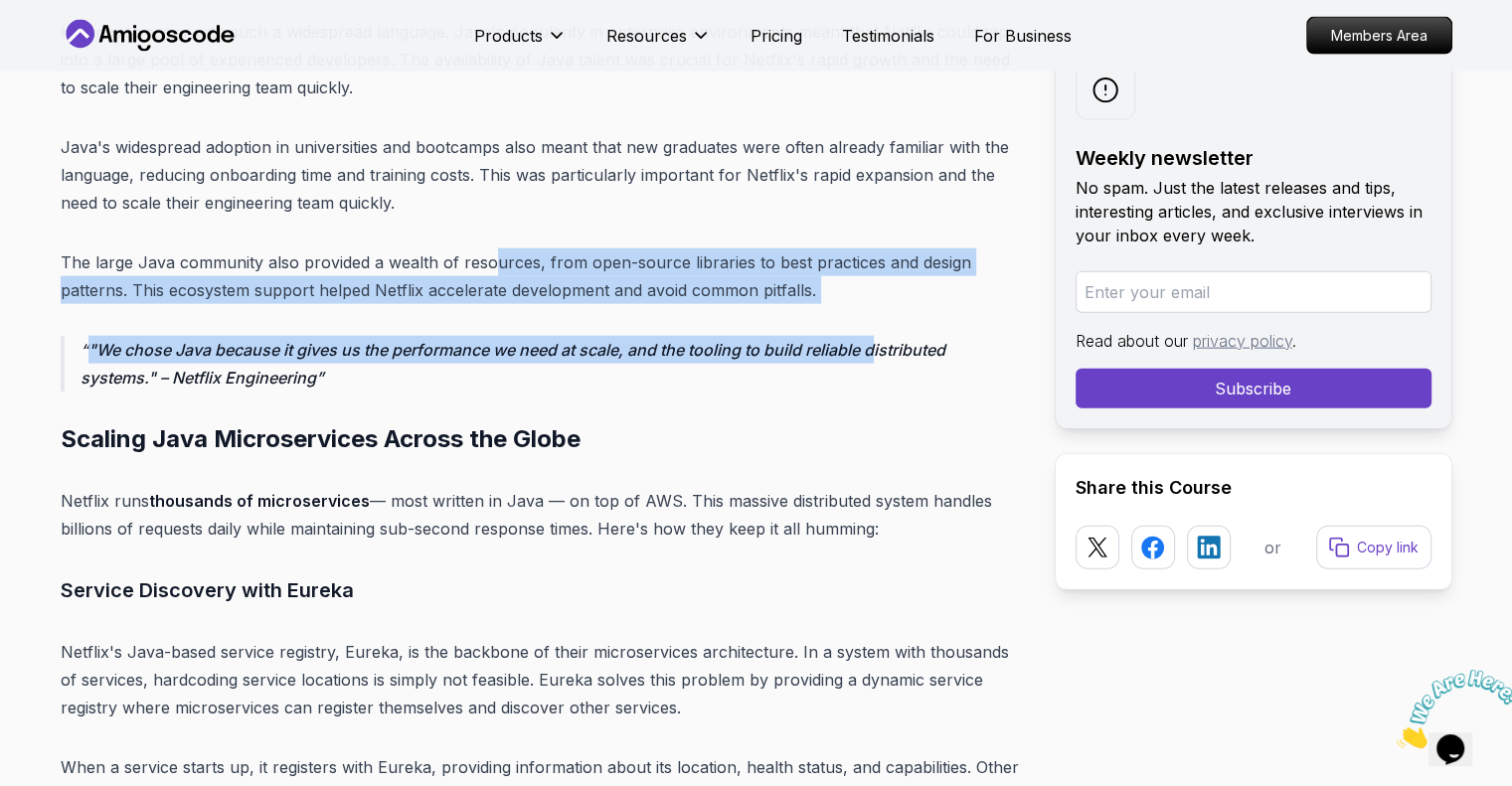 drag, startPoint x: 495, startPoint y: 246, endPoint x: 875, endPoint y: 341, distance: 391.69503 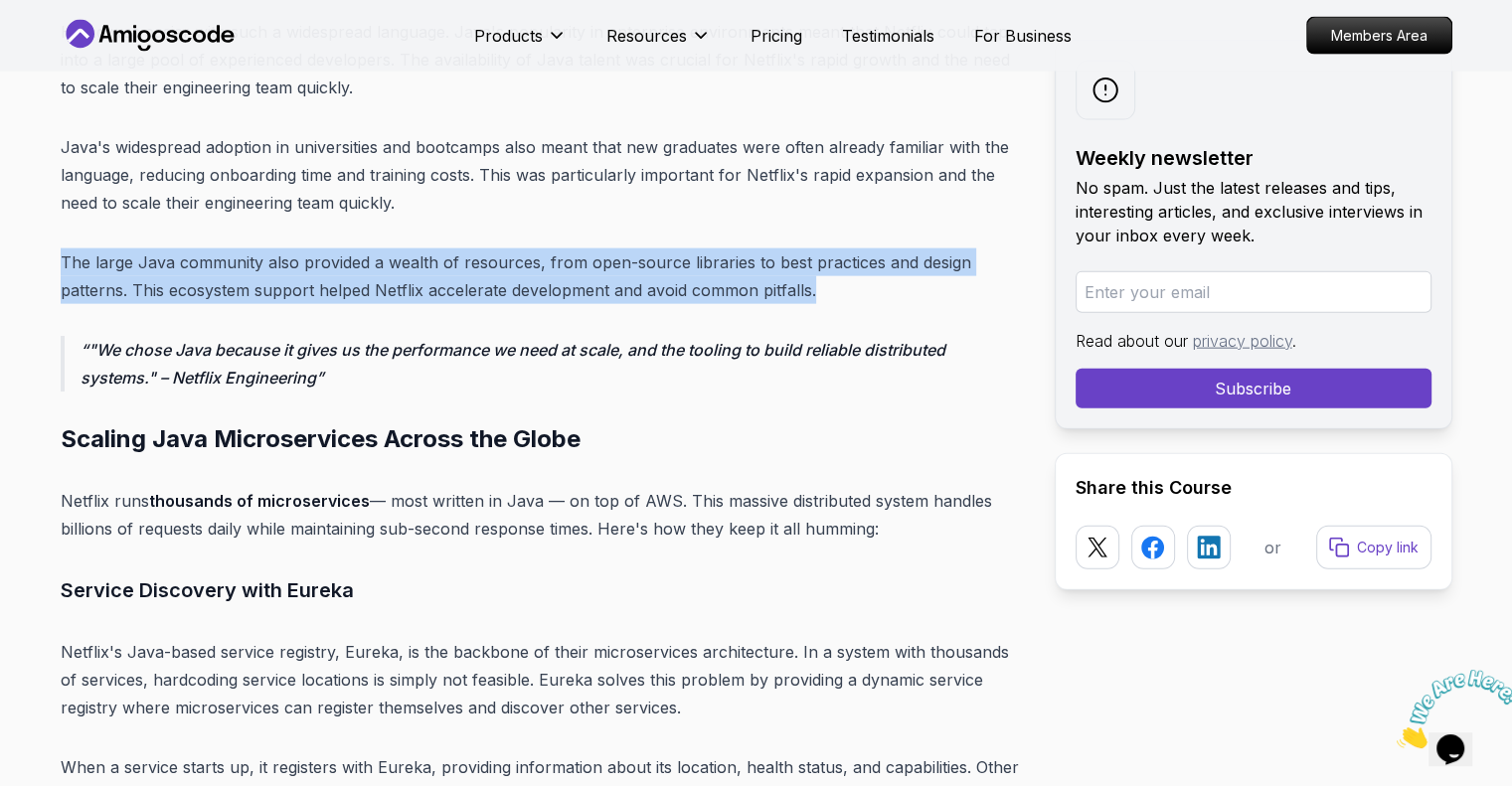 drag, startPoint x: 856, startPoint y: 311, endPoint x: 756, endPoint y: 236, distance: 125 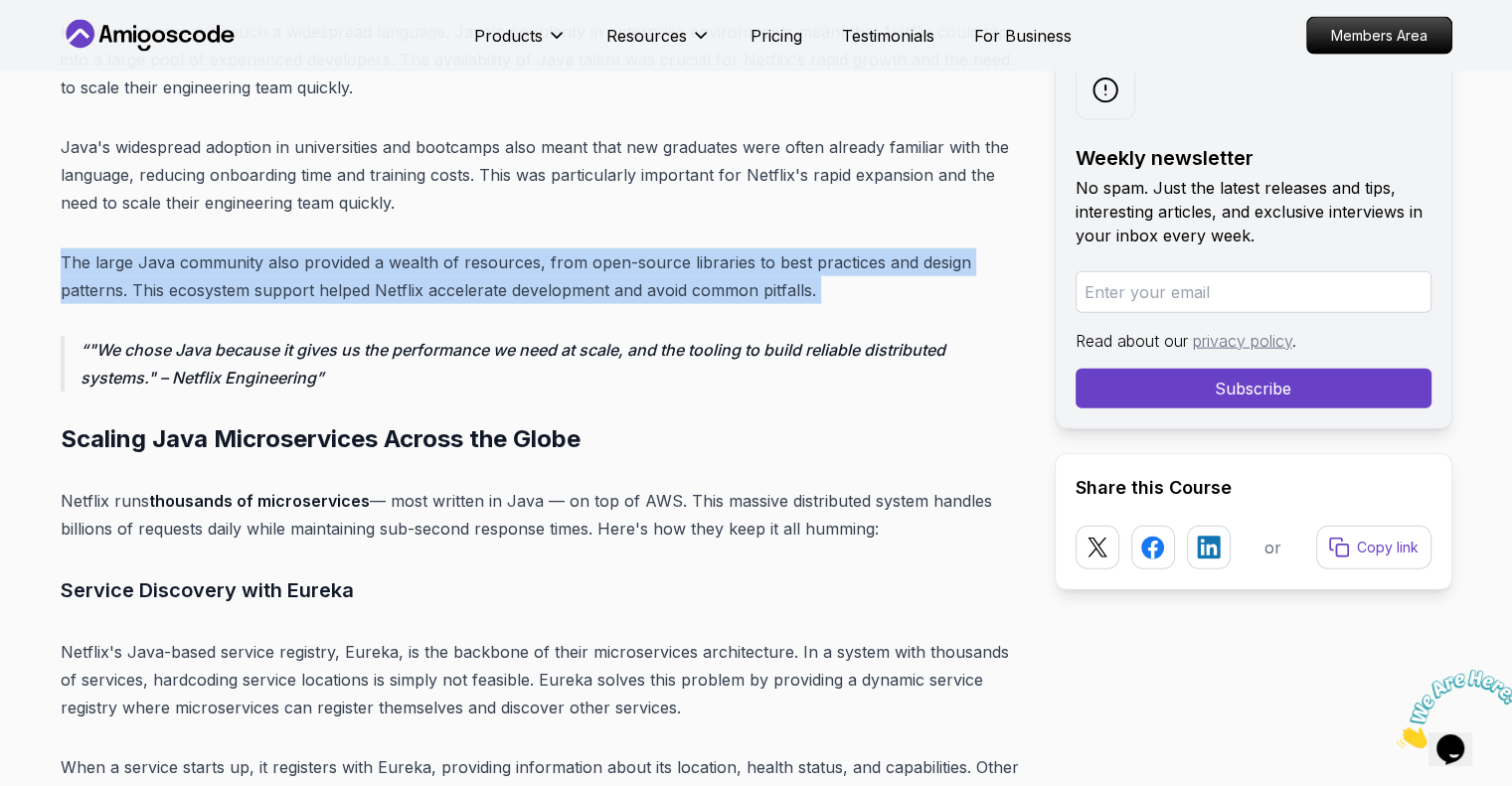 drag, startPoint x: 756, startPoint y: 236, endPoint x: 823, endPoint y: 306, distance: 96.89685 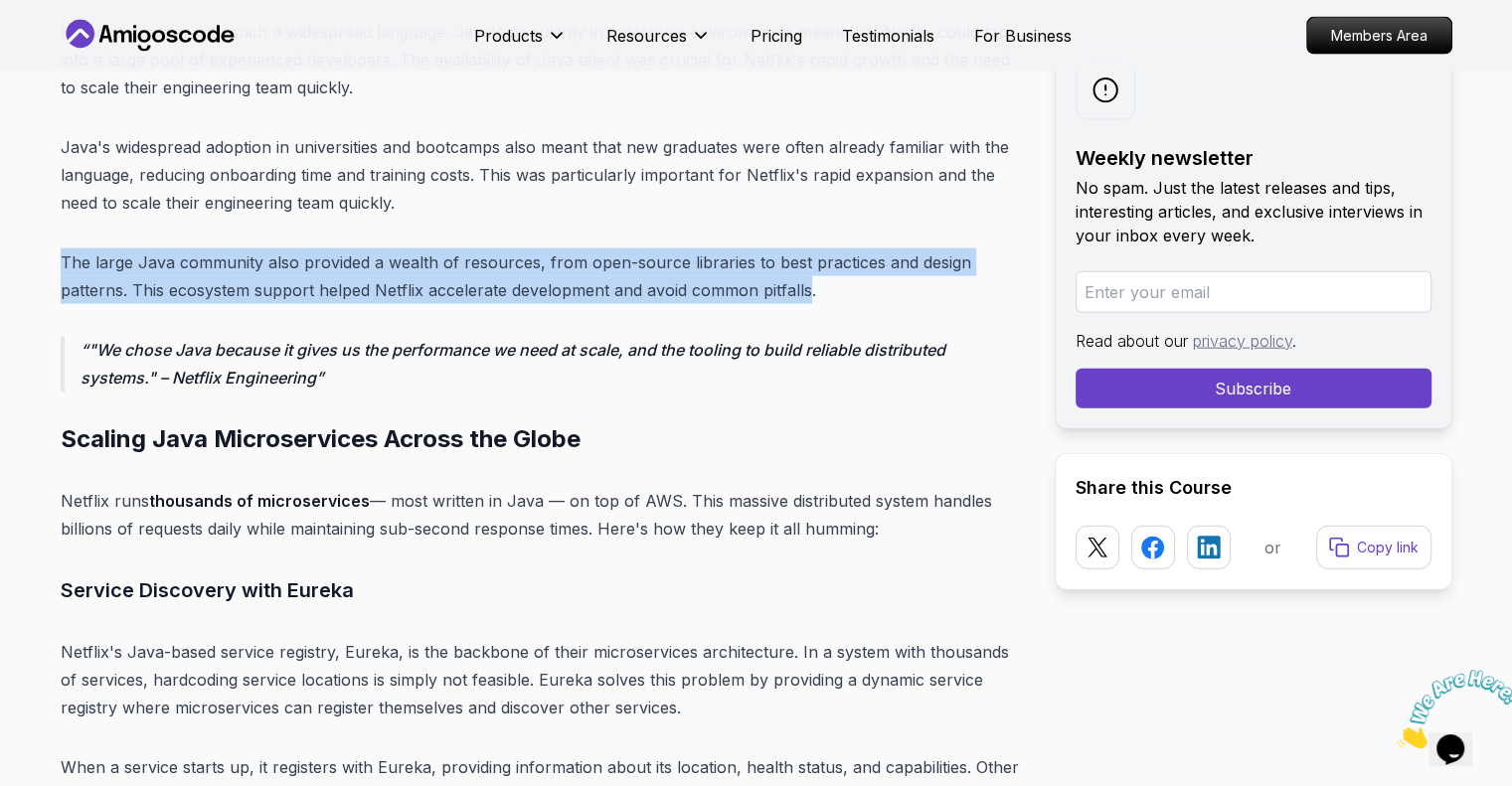 drag, startPoint x: 726, startPoint y: 236, endPoint x: 806, endPoint y: 306, distance: 106.30146 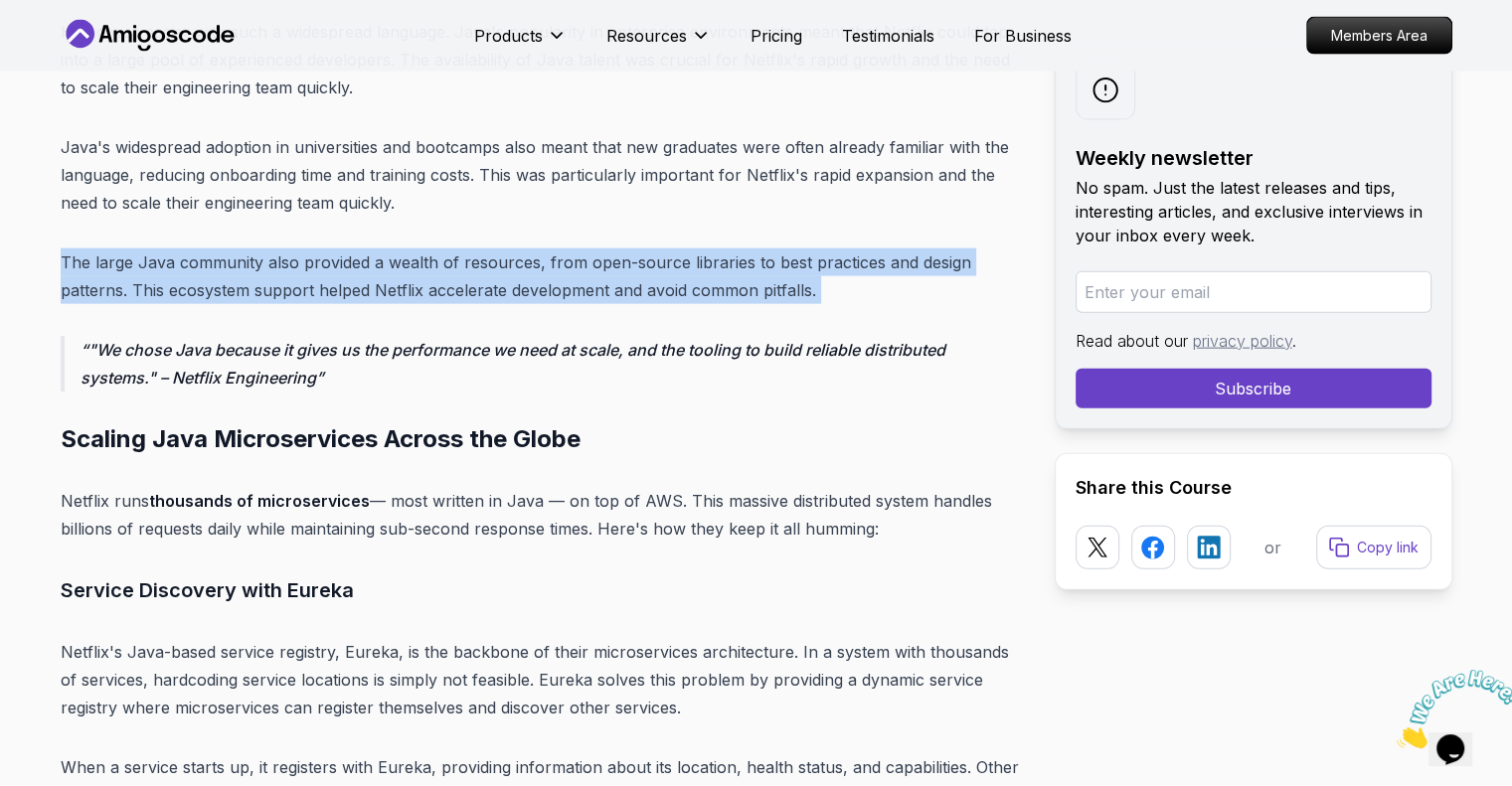 drag 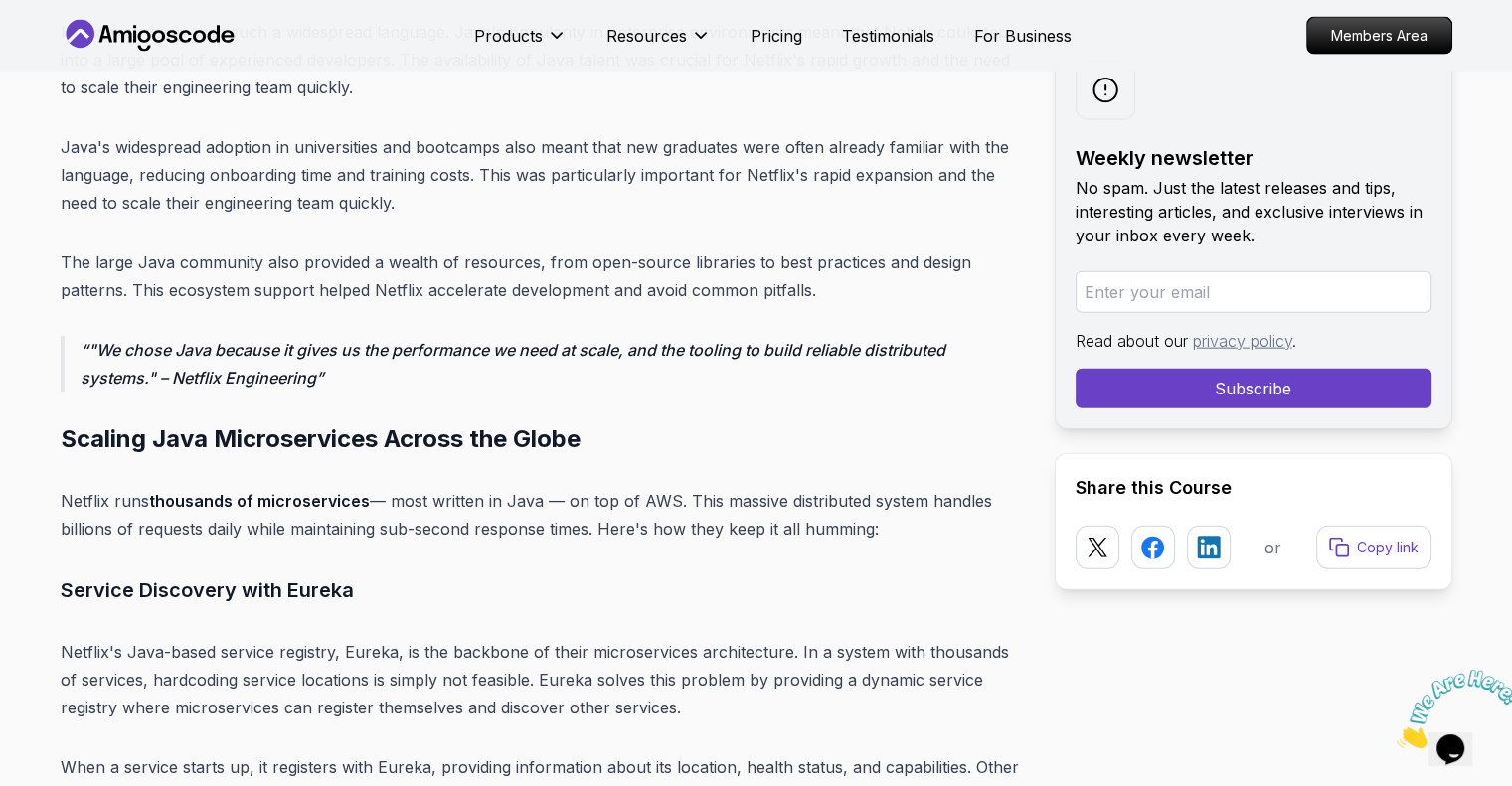 scroll, scrollTop: 4770, scrollLeft: 0, axis: vertical 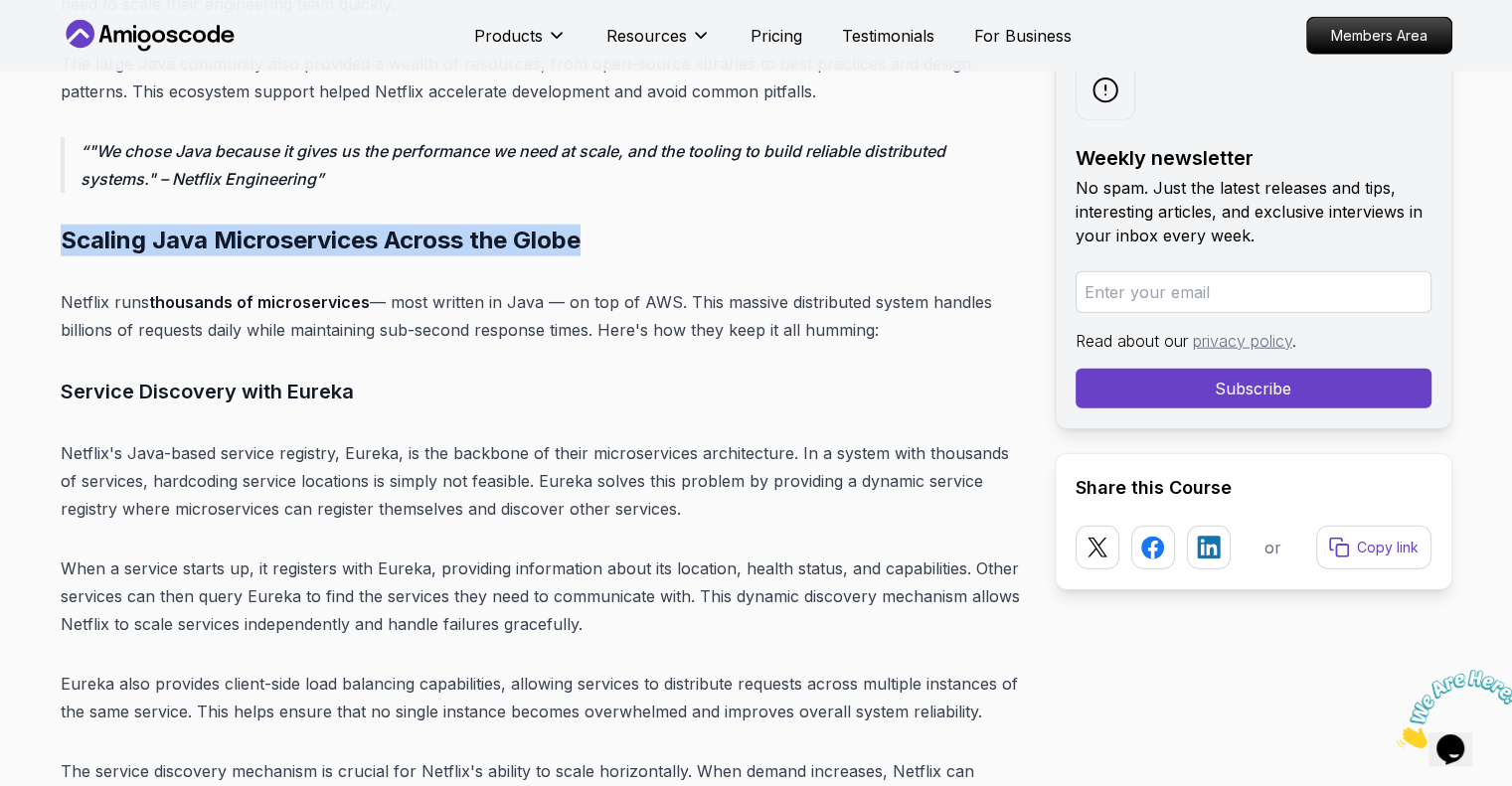 click on "Blogs How Netflix Uses Java to Stream to 200M+ Users backend 22 min read How Netflix Uses Java to Stream to 200M+ Users Discover how Netflix scales its backend using Java-based microservices, tools like Eureka and Hystrix, and performance-focused architecture patterns. Weekly newsletter No spam. Just the latest releases and tips, interesting articles, and exclusive interviews in your inbox every week. Read about our   privacy policy . Subscribe Share this Course or Copy link Published By:  [FIRST] [LAST]  |   Date:  [DATE] Introduction: Java in the Streaming Spotlight
Netflix streams more than  250 million hours of content every day , across every continent (except Antarctica — penguins aren't big on  Stranger Things ). But behind the binge-worthy content is a highly complex backend… and  Java is at the heart of it all .
Netflix doesn't just  use
Table of Contents
Why Netflix Chose Java
Performance at Scale
Mature Ecosystem
Cross-Platform Flexibility
Talent Availability" at bounding box center (756, 3666) 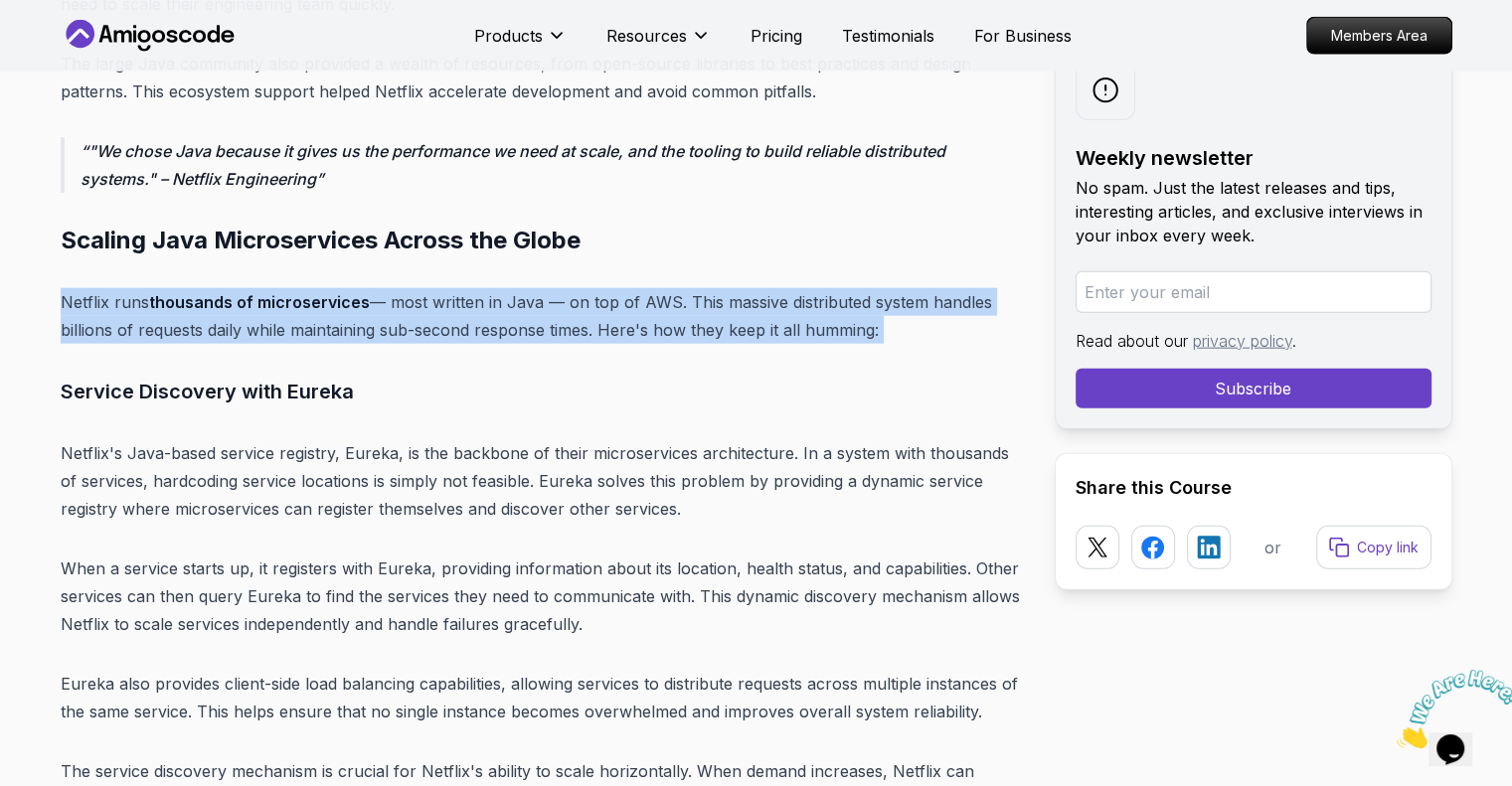 click on "Introduction: Java in the Streaming Spotlight
Netflix streams more than  250 million hours of content every day , across every continent (except Antarctica — penguins aren't big on  Stranger Things ). But behind the binge-worthy content is a highly complex backend… and  Java is at the heart of it all .
Netflix doesn't just  use  Java — it helped shape some of the most influential open-source tools in the Java ecosystem. The company's engineering team has been instrumental in developing and popularizing many of the patterns and tools that modern Java developers use every day.
Whether you're deep in microservices or just Java-curious, there's something here for every backend developer. Netflix's journey from a DVD rental service to a global streaming powerhouse is a masterclass in how to scale Java applications to handle unprecedented loads while maintaining reliability and performance.
Table of Contents
Why Netflix Chose Java
Performance at Scale
Mature Ecosystem" at bounding box center [542, 4018] 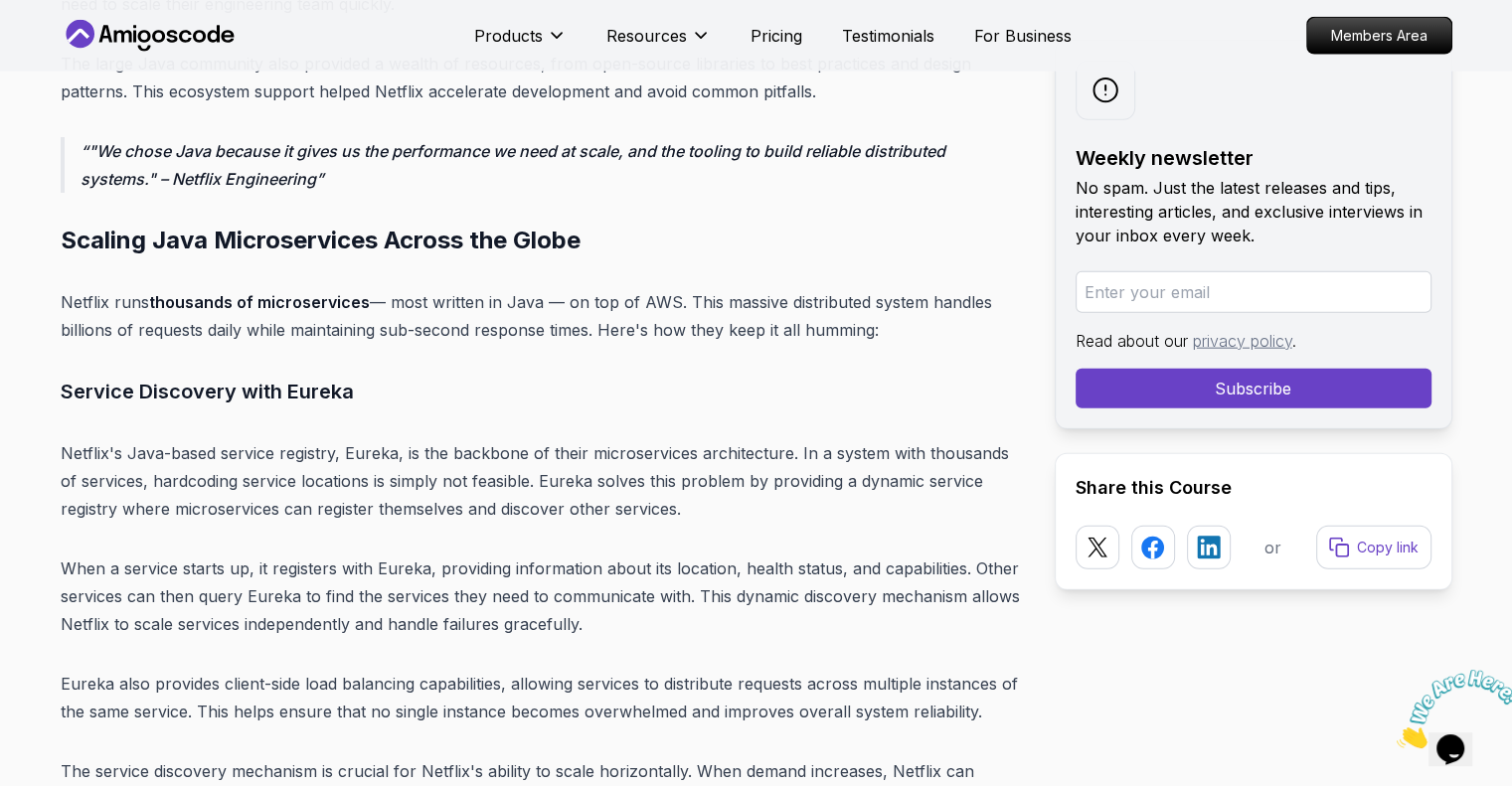 click on "Scaling Java Microservices Across the Globe" at bounding box center [542, 240] 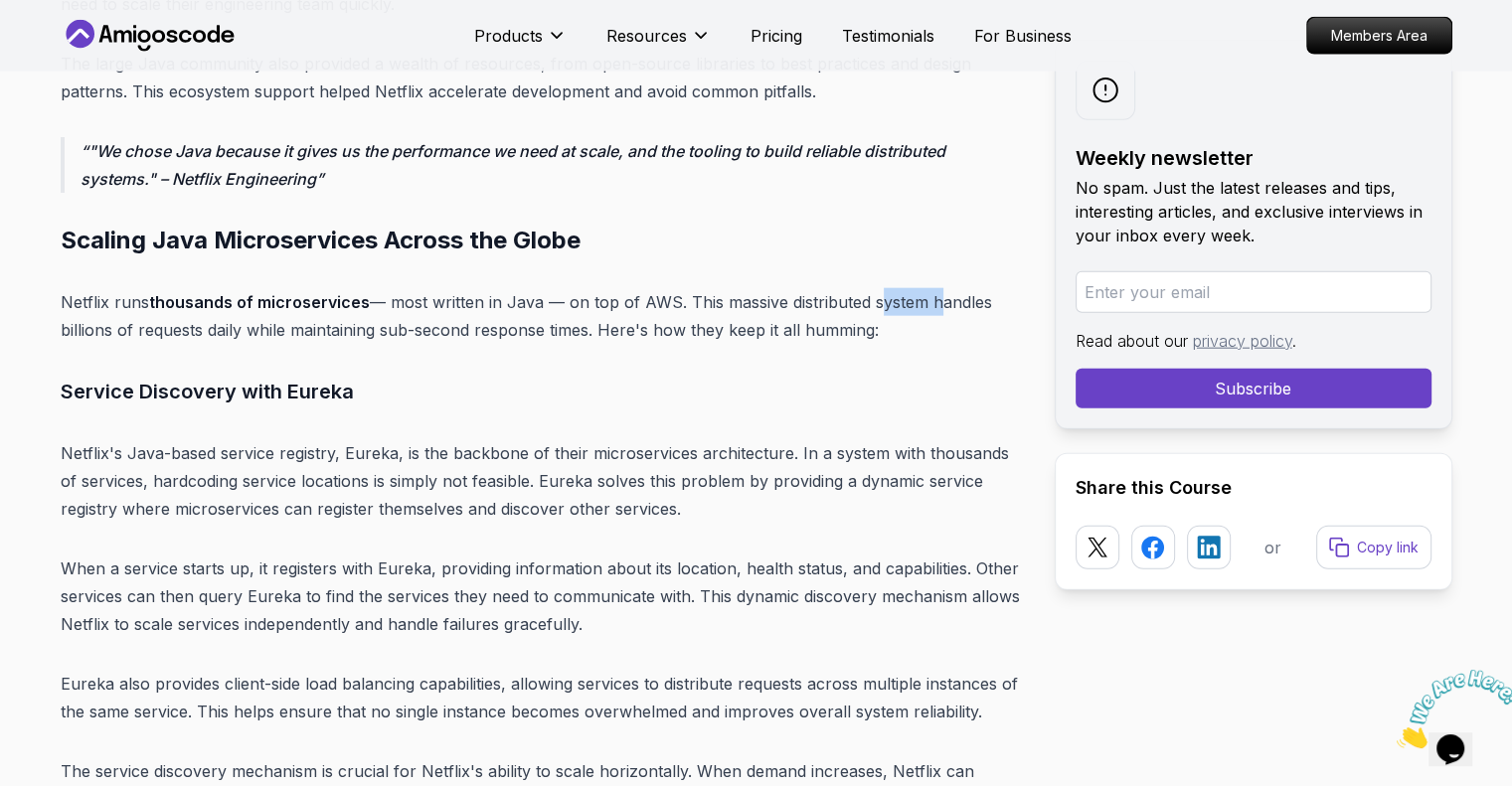 click on "Netflix runs  thousands of microservices  — most written in Java — on top of AWS. This massive distributed system handles billions of requests daily while maintaining sub-second response times. Here's how they keep it all humming:" at bounding box center [542, 316] 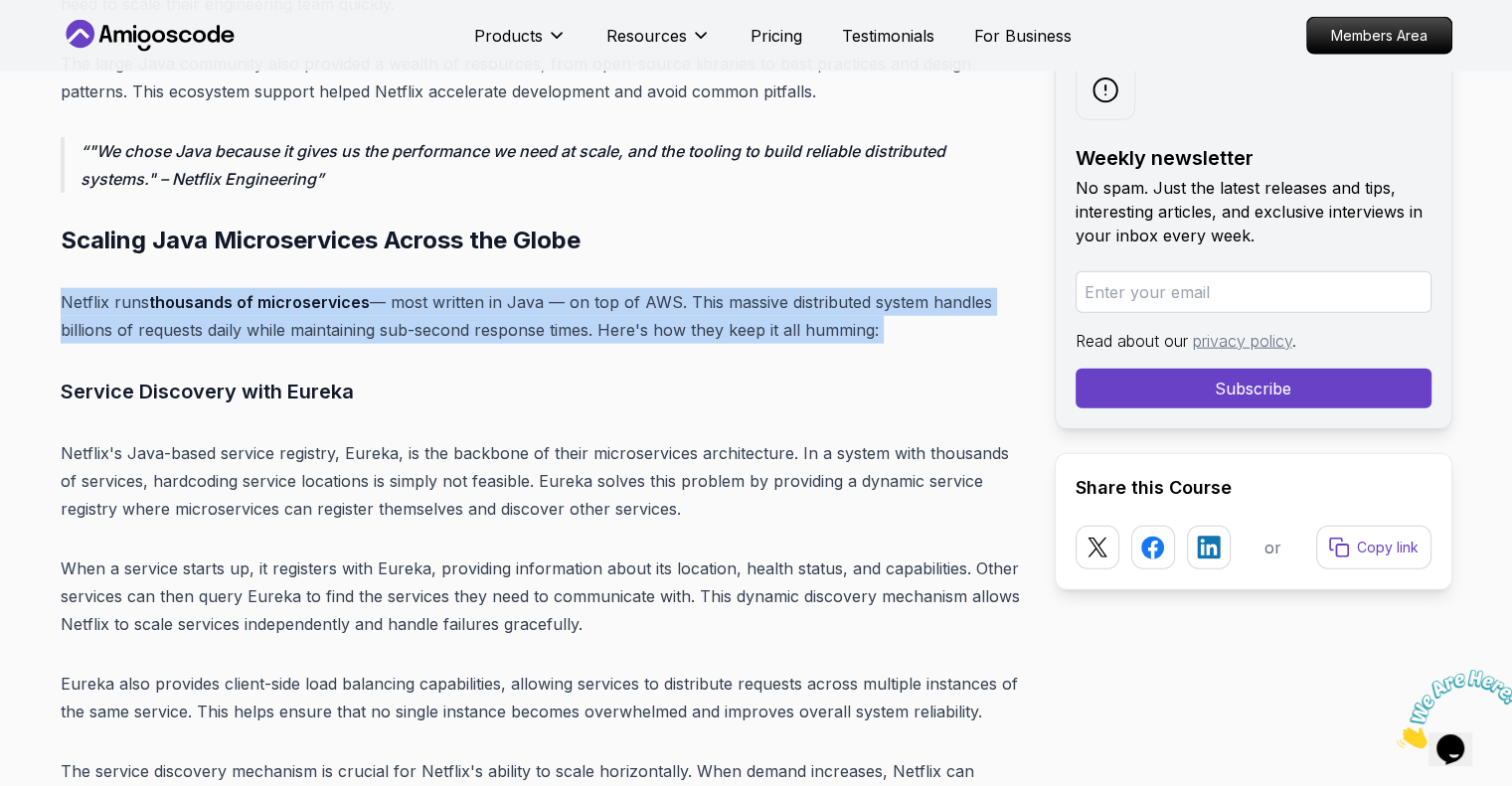 click on "Netflix runs  thousands of microservices  — most written in Java — on top of AWS. This massive distributed system handles billions of requests daily while maintaining sub-second response times. Here's how they keep it all humming:" at bounding box center (542, 316) 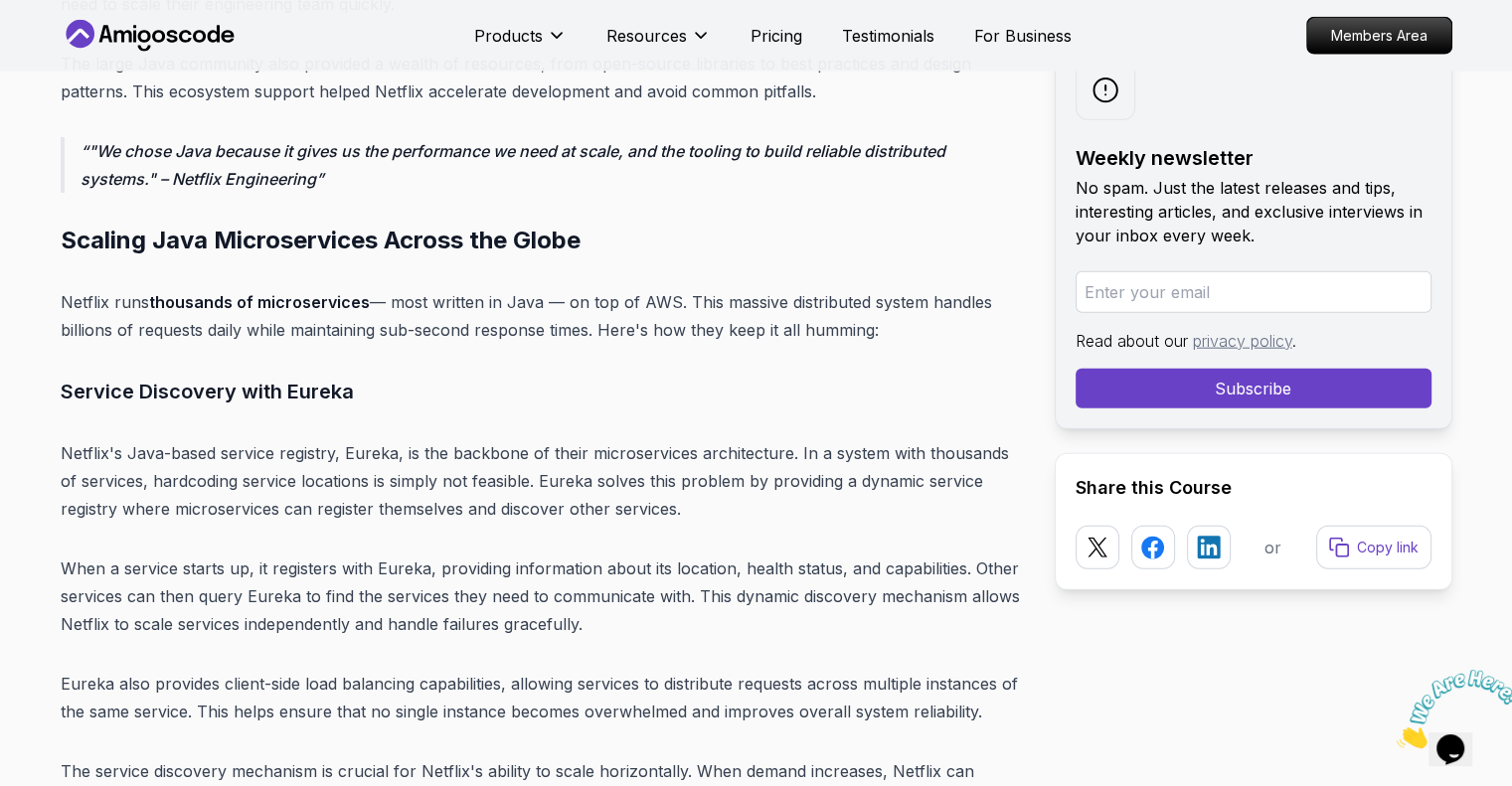 scroll, scrollTop: 4968, scrollLeft: 0, axis: vertical 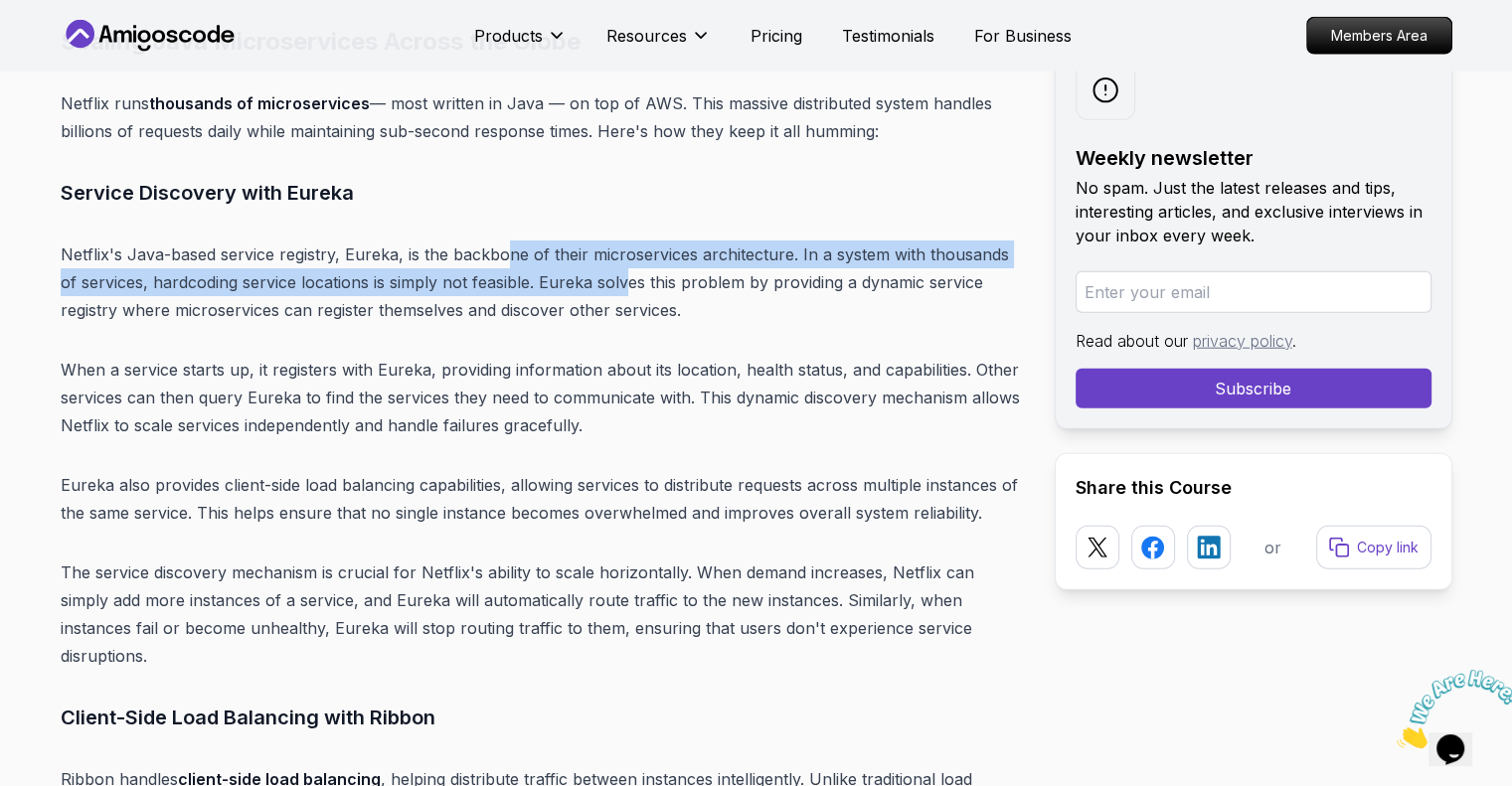 drag, startPoint x: 513, startPoint y: 250, endPoint x: 640, endPoint y: 315, distance: 142.66745 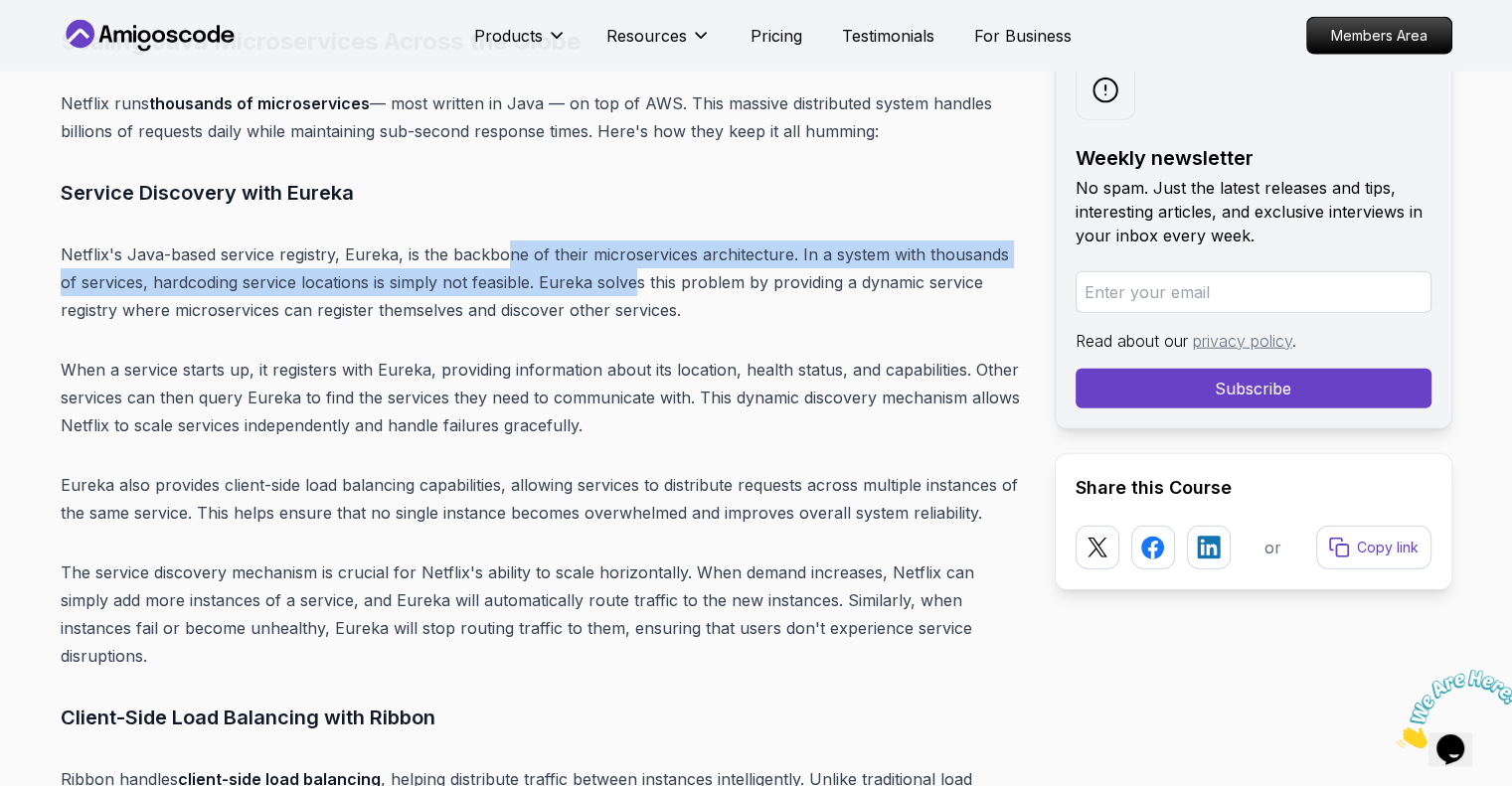 click on "Netflix's Java-based service registry, Eureka, is the backbone of their microservices architecture. In a system with thousands of services, hardcoding service locations is simply not feasible. Eureka solves this problem by providing a dynamic service registry where microservices can register themselves and discover other services." at bounding box center (542, 282) 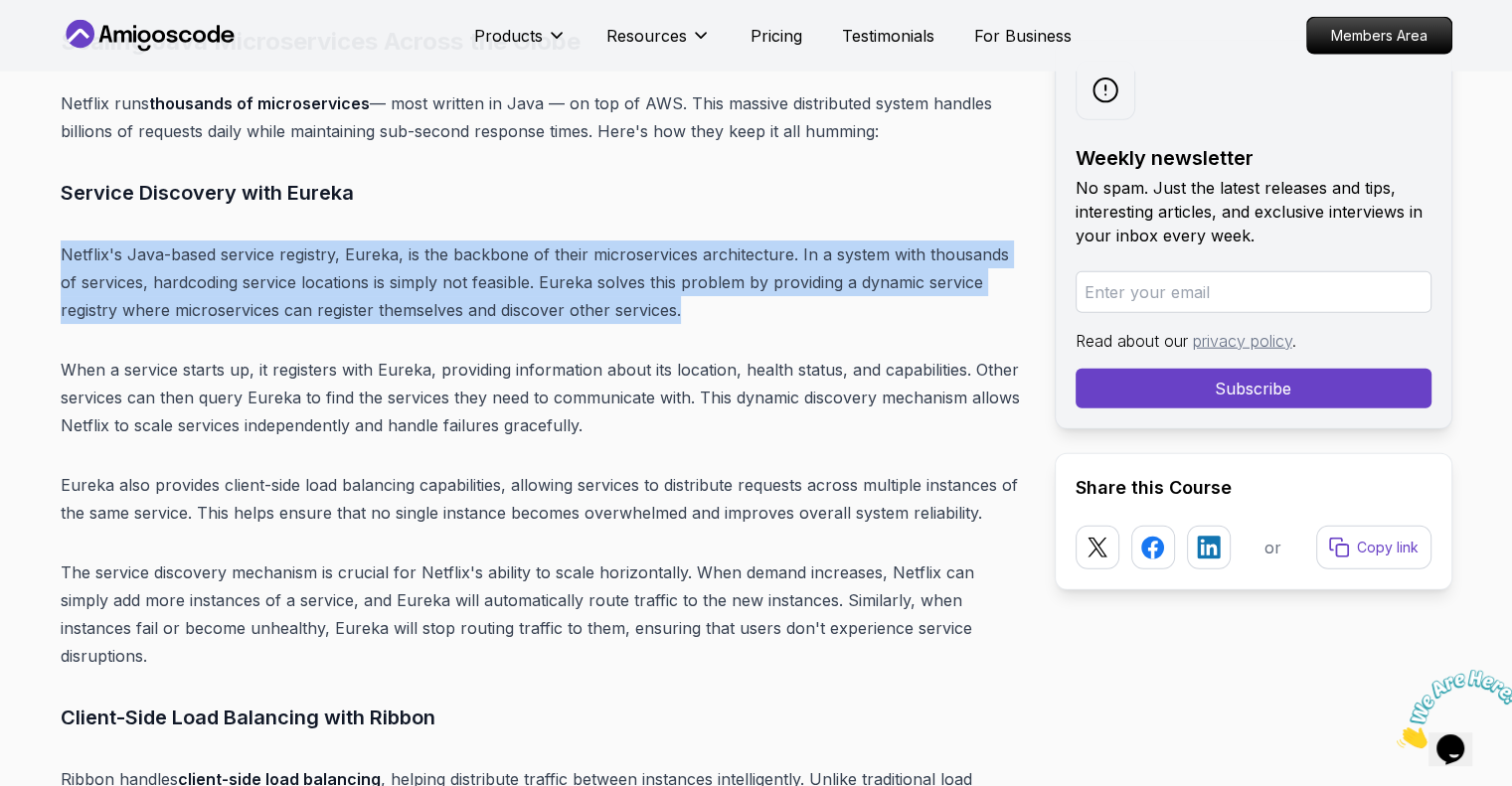 drag, startPoint x: 696, startPoint y: 337, endPoint x: 587, endPoint y: 210, distance: 167.36188 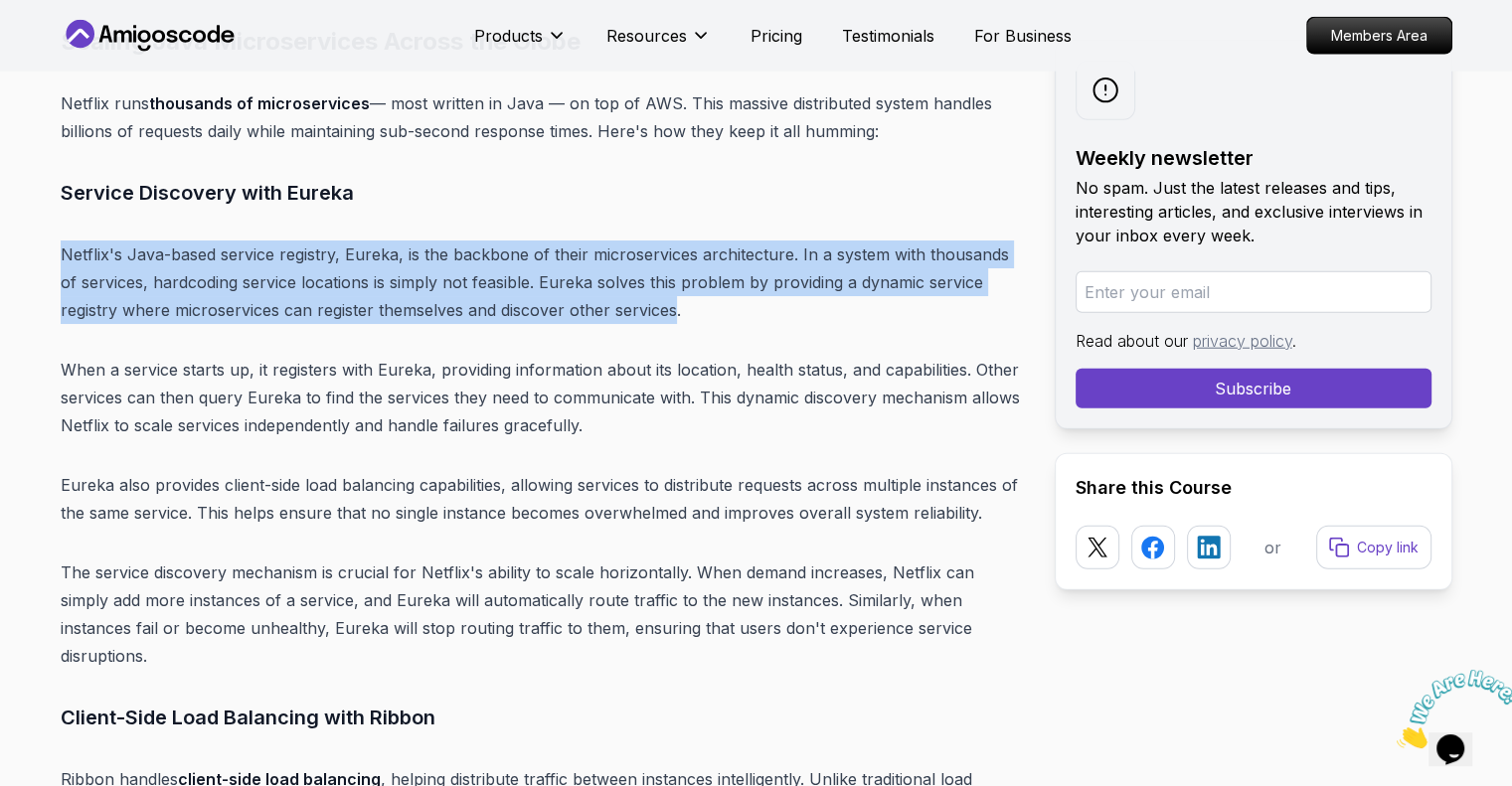 drag, startPoint x: 608, startPoint y: 241, endPoint x: 692, endPoint y: 333, distance: 124.57929 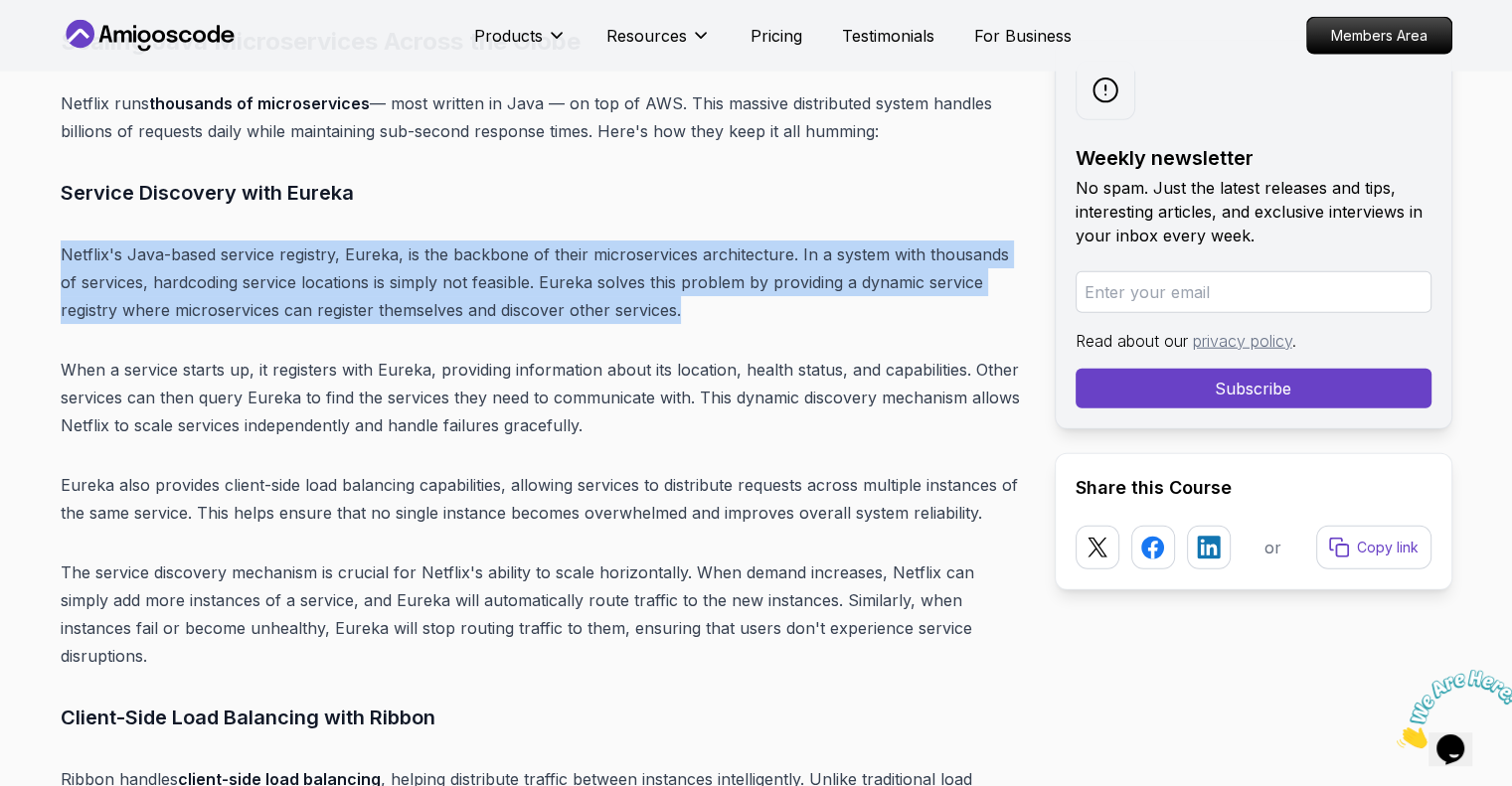 click on "Netflix's Java-based service registry, Eureka, is the backbone of their microservices architecture. In a system with thousands of services, hardcoding service locations is simply not feasible. Eureka solves this problem by providing a dynamic service registry where microservices can register themselves and discover other services." at bounding box center (542, 282) 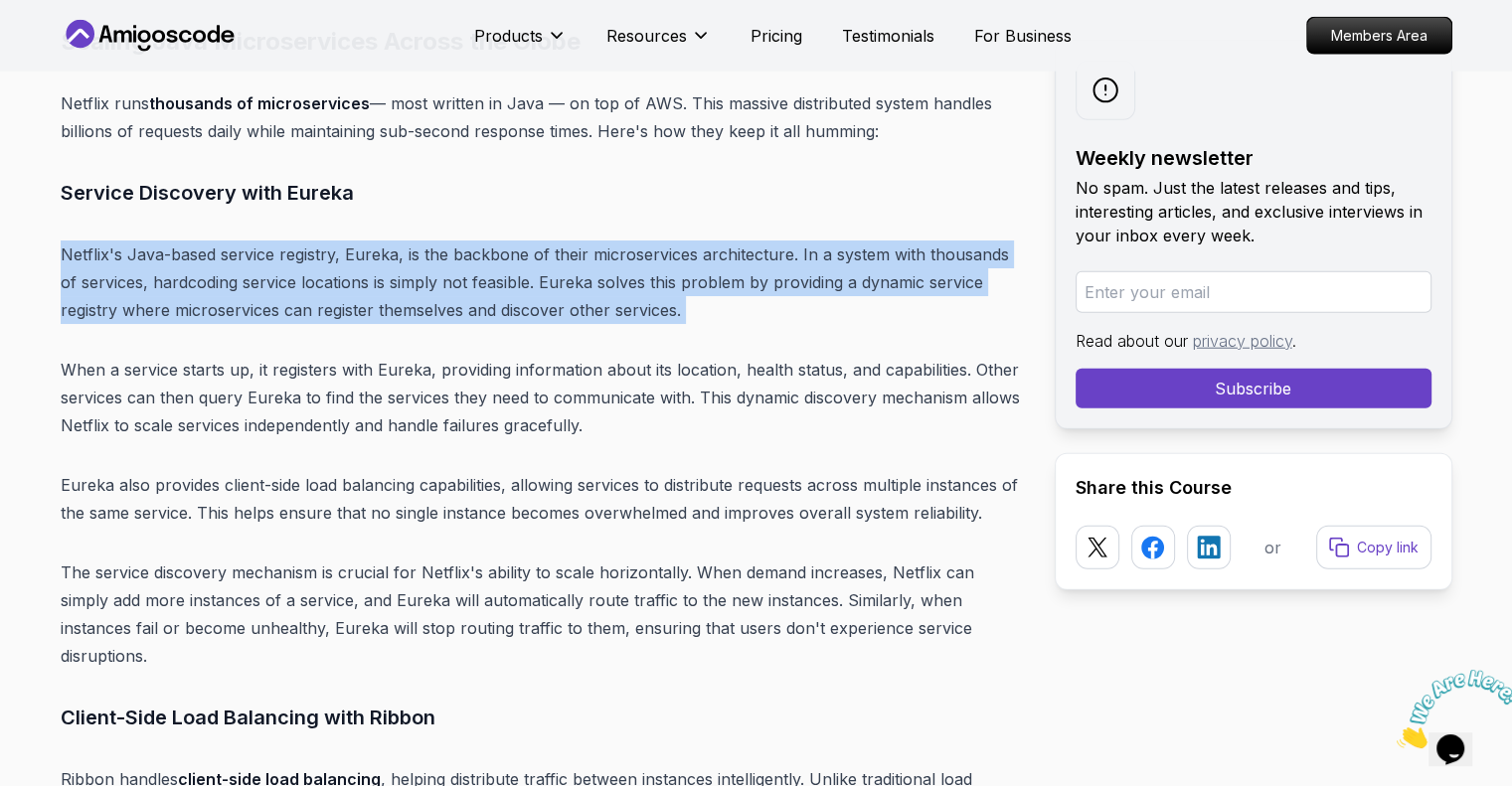 drag, startPoint x: 692, startPoint y: 333, endPoint x: 575, endPoint y: 225, distance: 159.22625 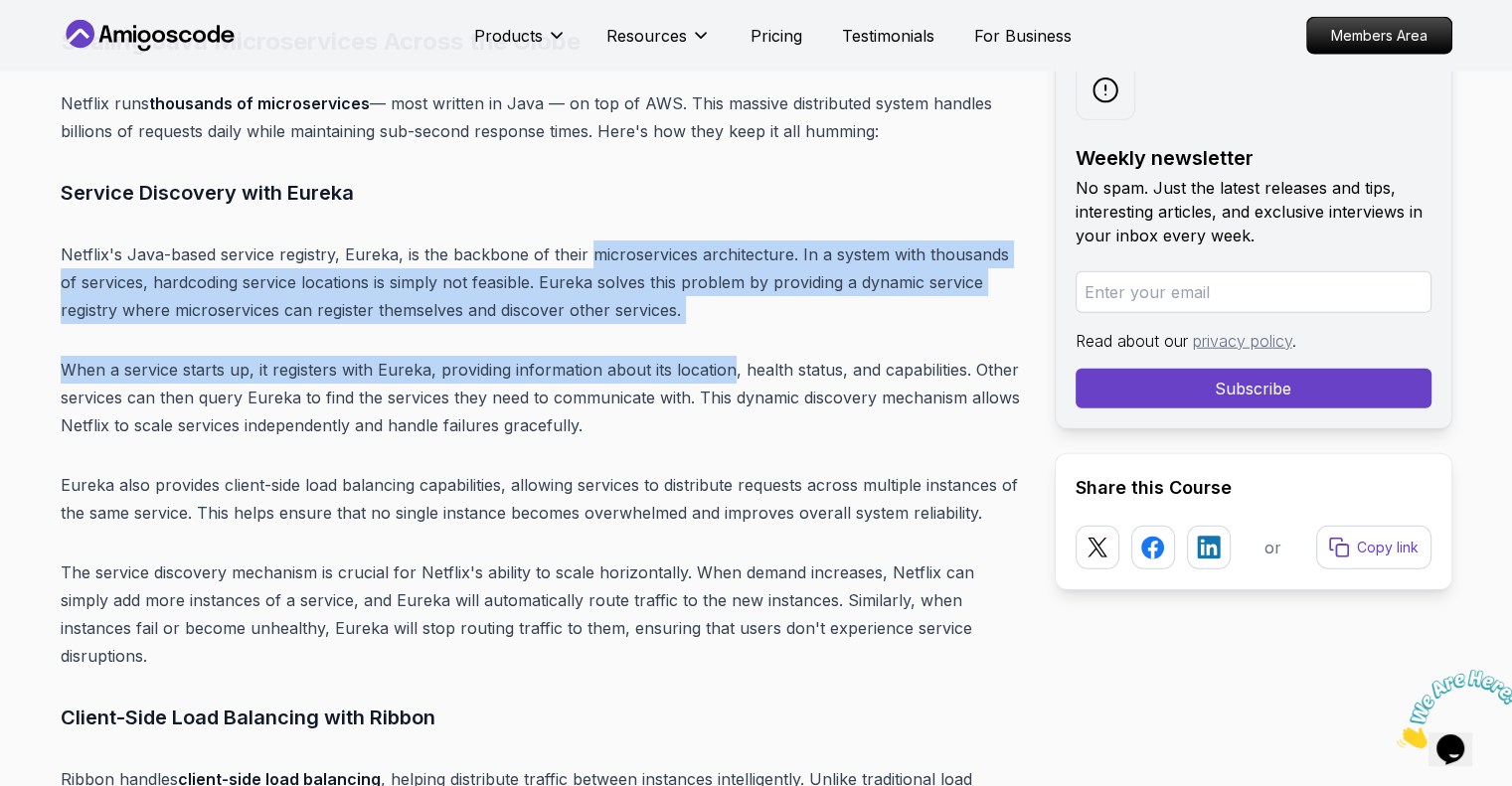 drag, startPoint x: 713, startPoint y: 351, endPoint x: 604, endPoint y: 237, distance: 157.72444 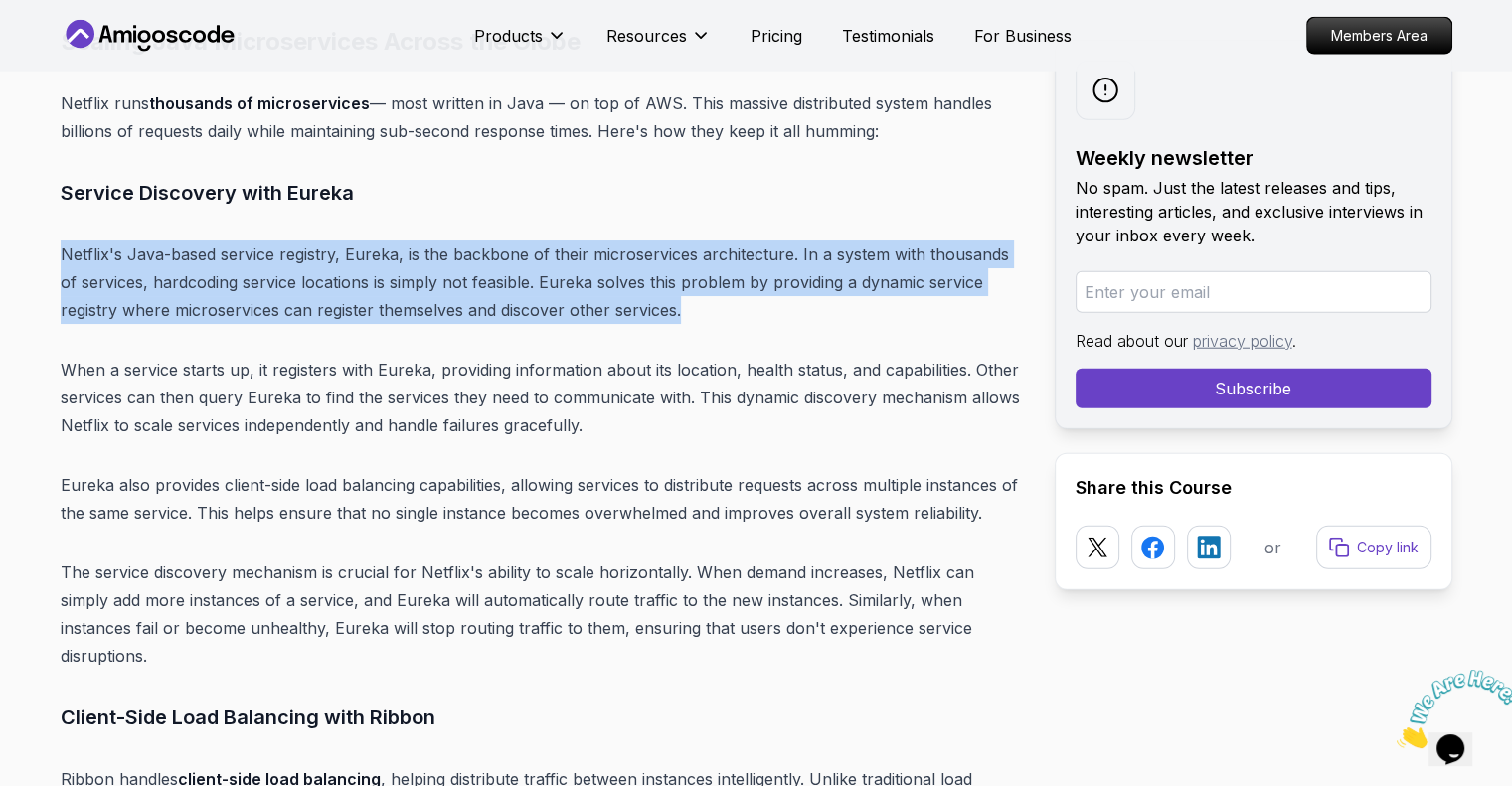 drag, startPoint x: 600, startPoint y: 235, endPoint x: 697, endPoint y: 332, distance: 137.17872 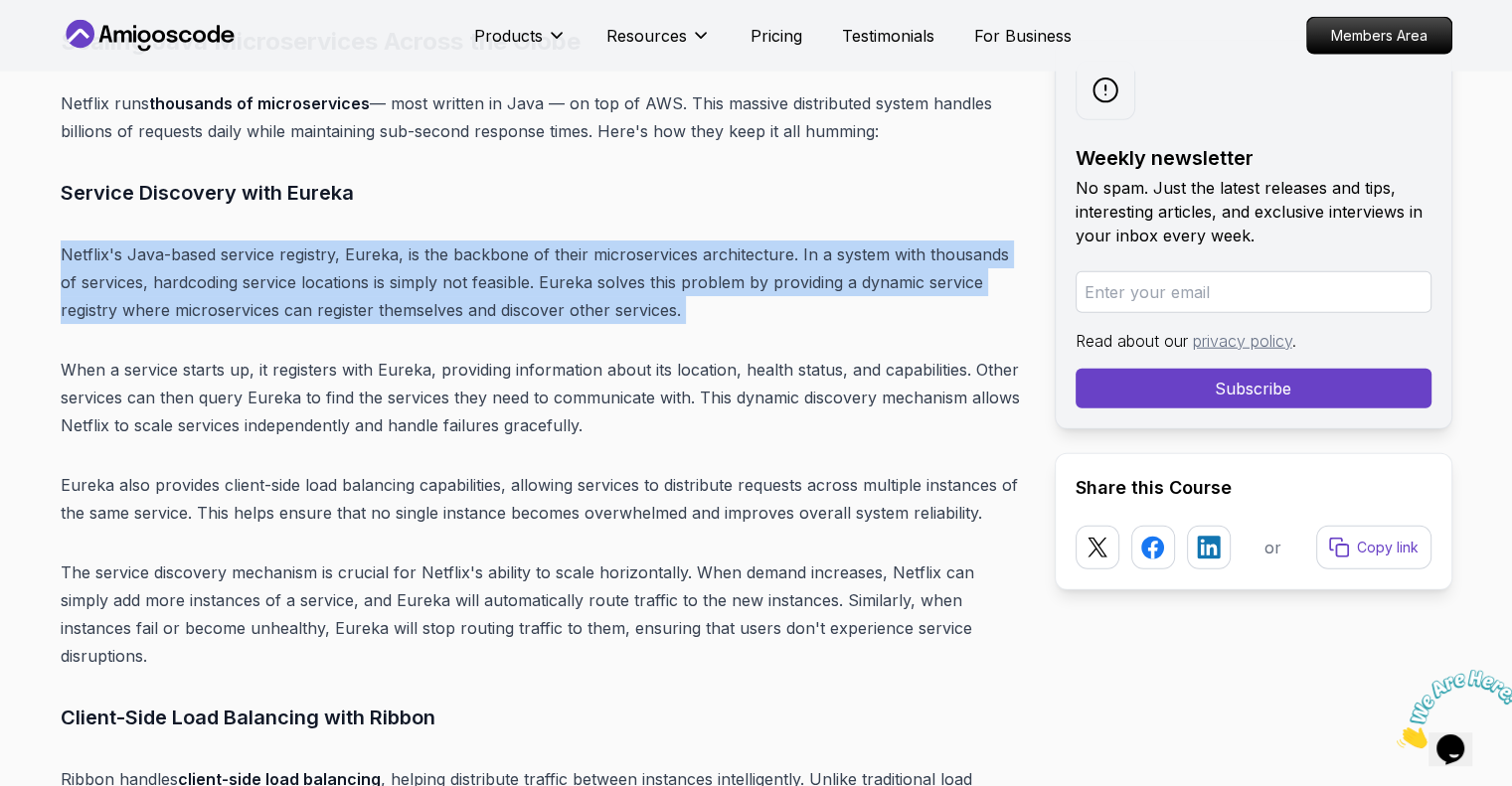 drag, startPoint x: 697, startPoint y: 332, endPoint x: 605, endPoint y: 227, distance: 139.60301 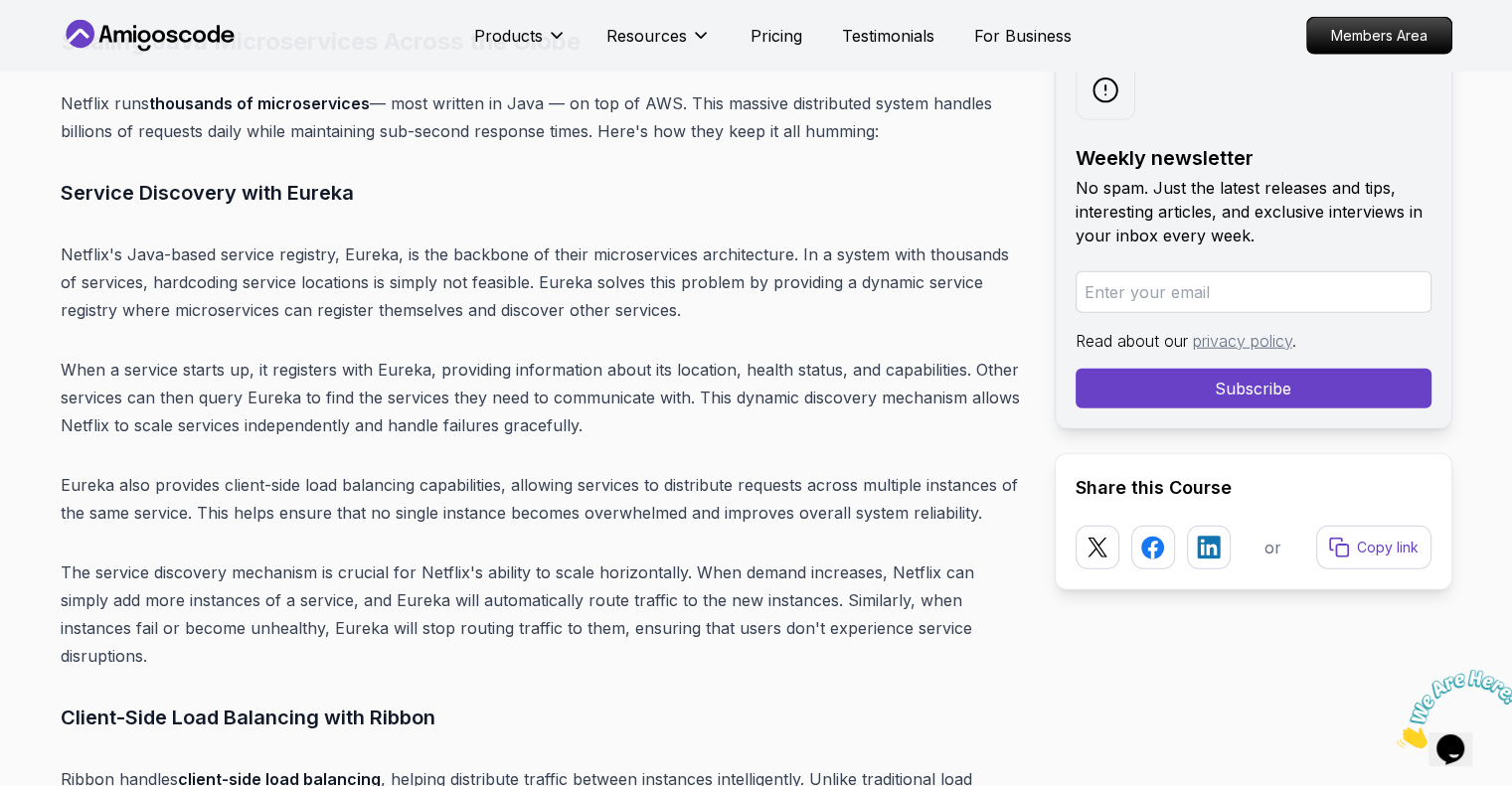 scroll, scrollTop: 5068, scrollLeft: 0, axis: vertical 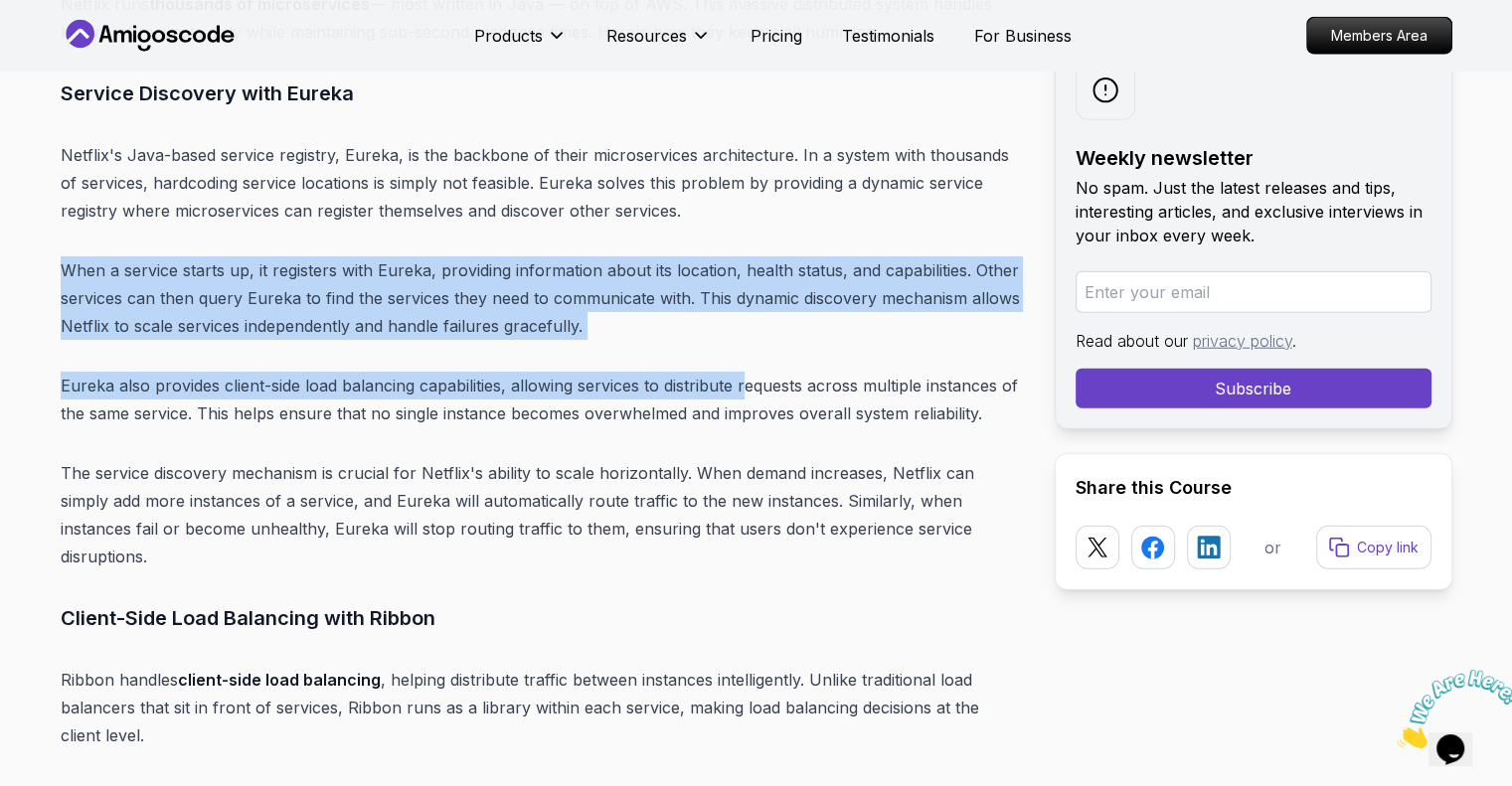 drag, startPoint x: 63, startPoint y: 297, endPoint x: 754, endPoint y: 369, distance: 694.74096 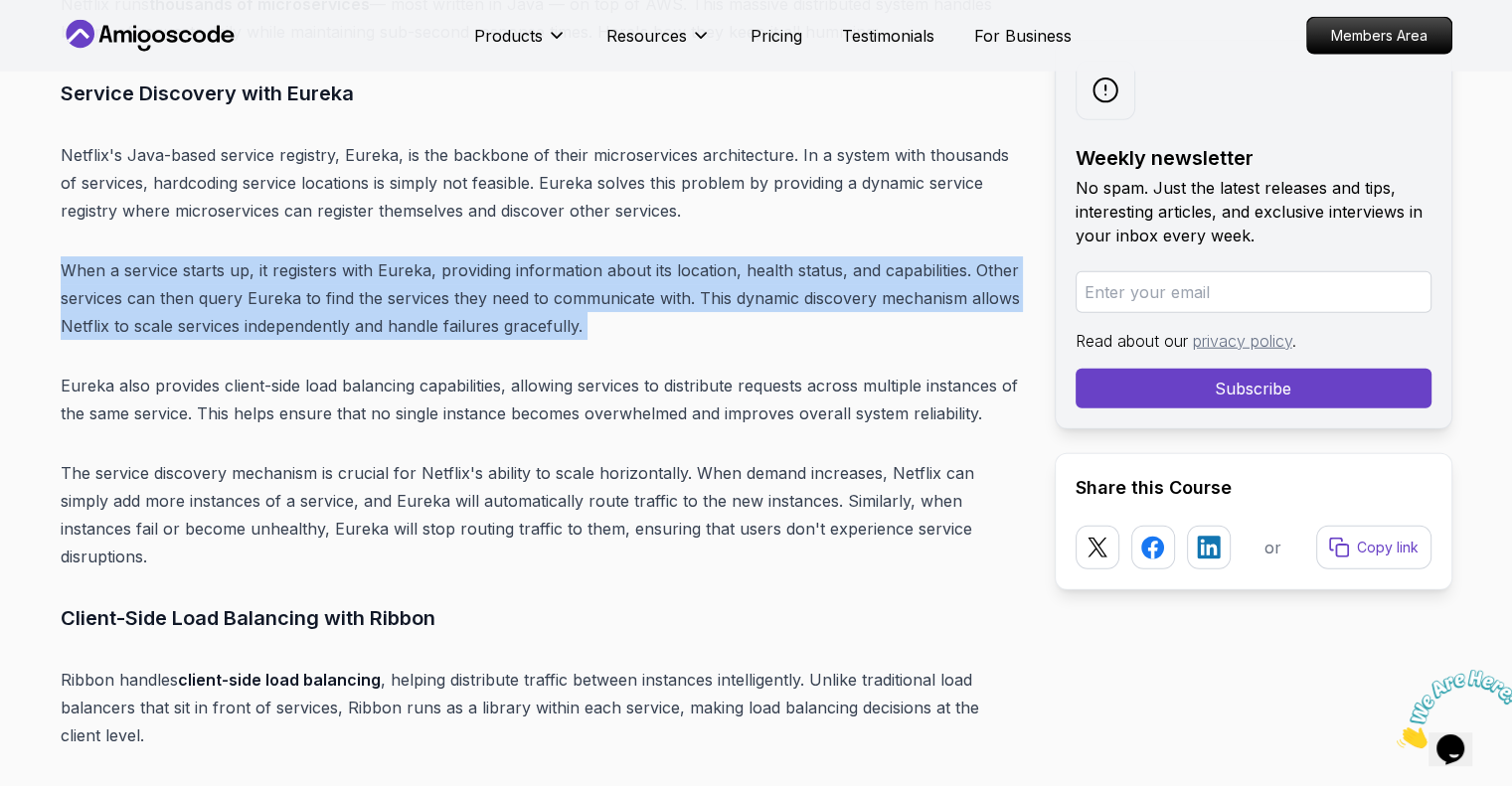 drag, startPoint x: 745, startPoint y: 361, endPoint x: 14, endPoint y: 293, distance: 734.15598 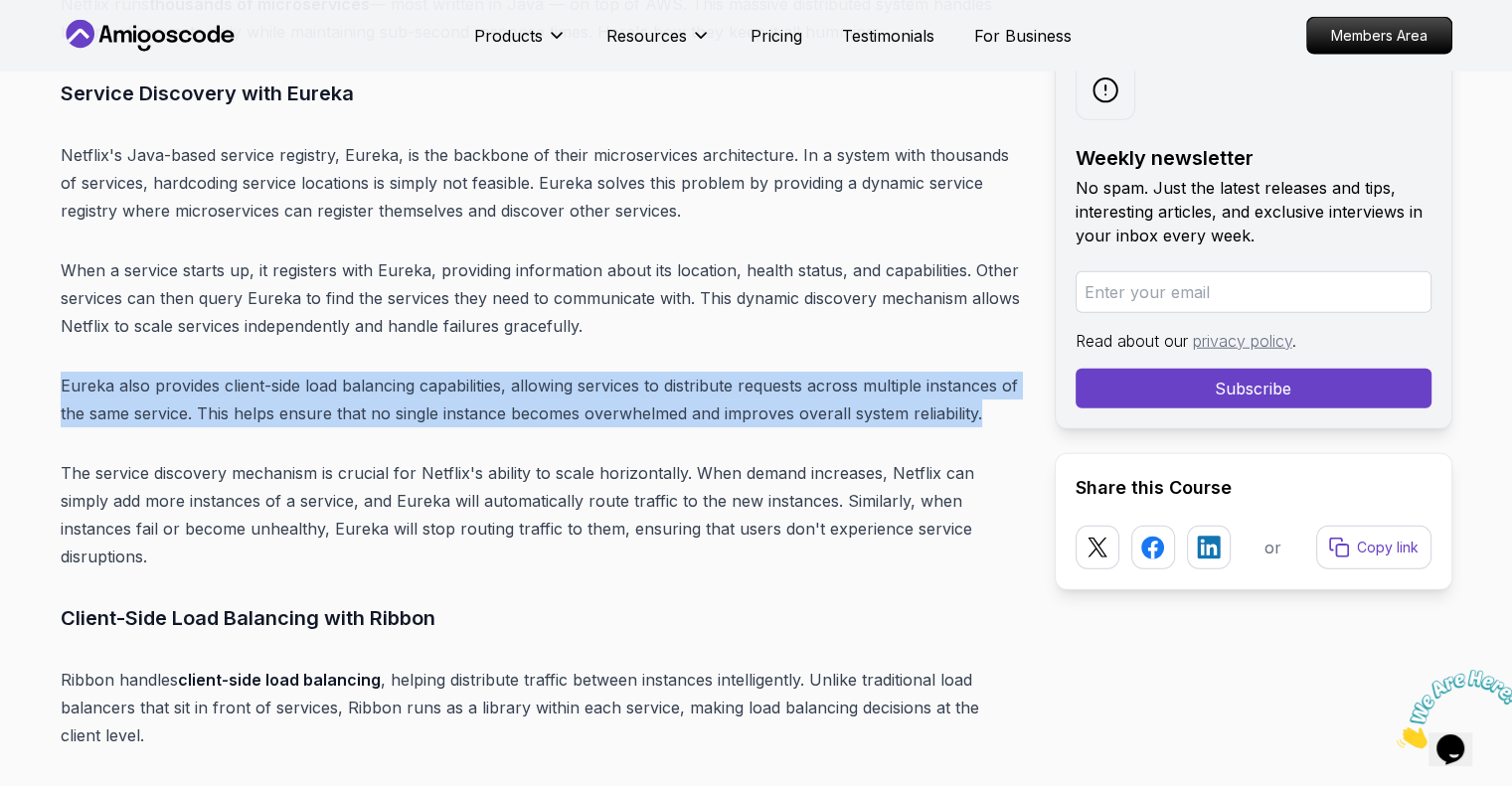 drag, startPoint x: 64, startPoint y: 409, endPoint x: 1030, endPoint y: 431, distance: 966.25049 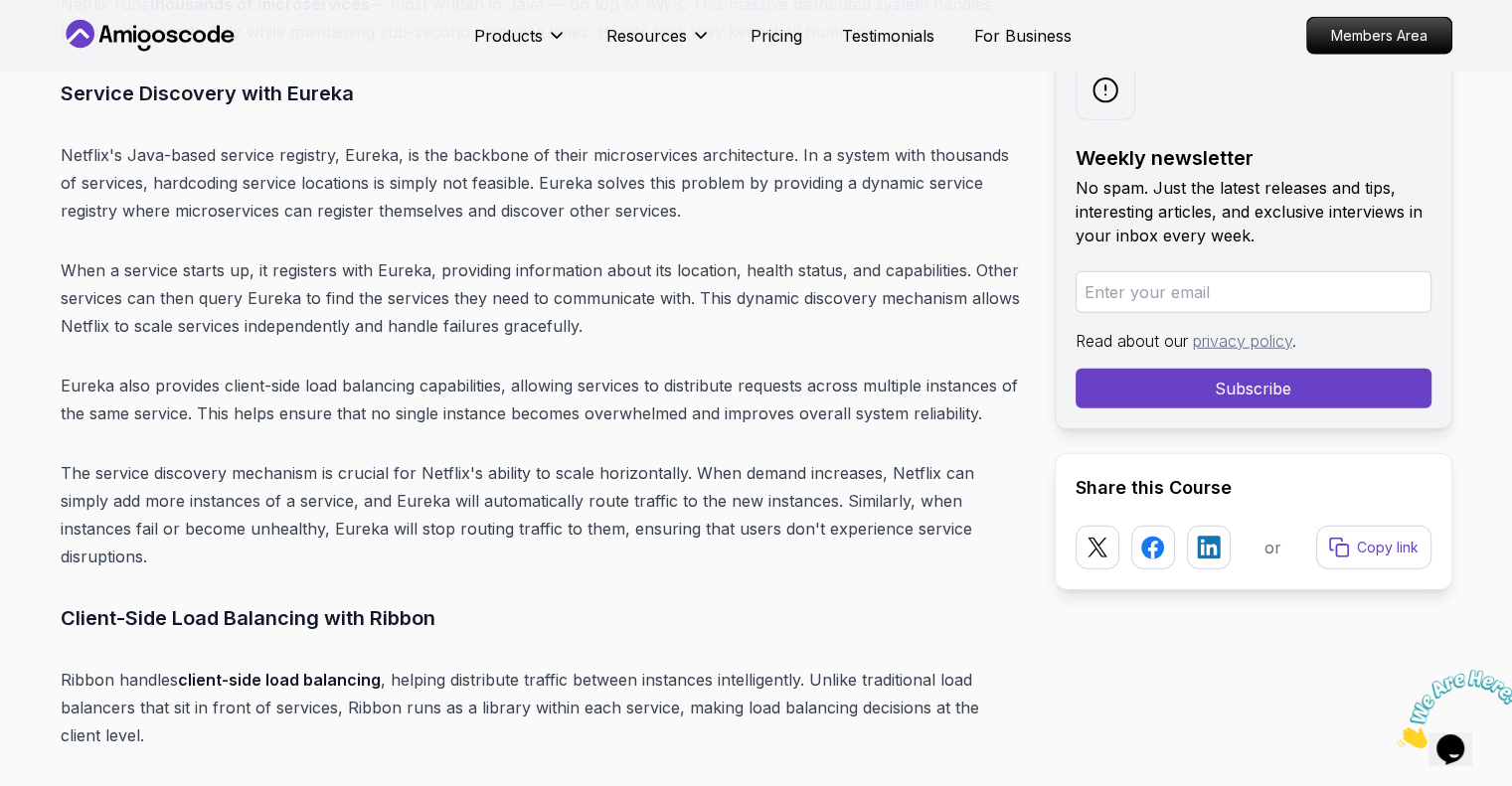 scroll, scrollTop: 5266, scrollLeft: 0, axis: vertical 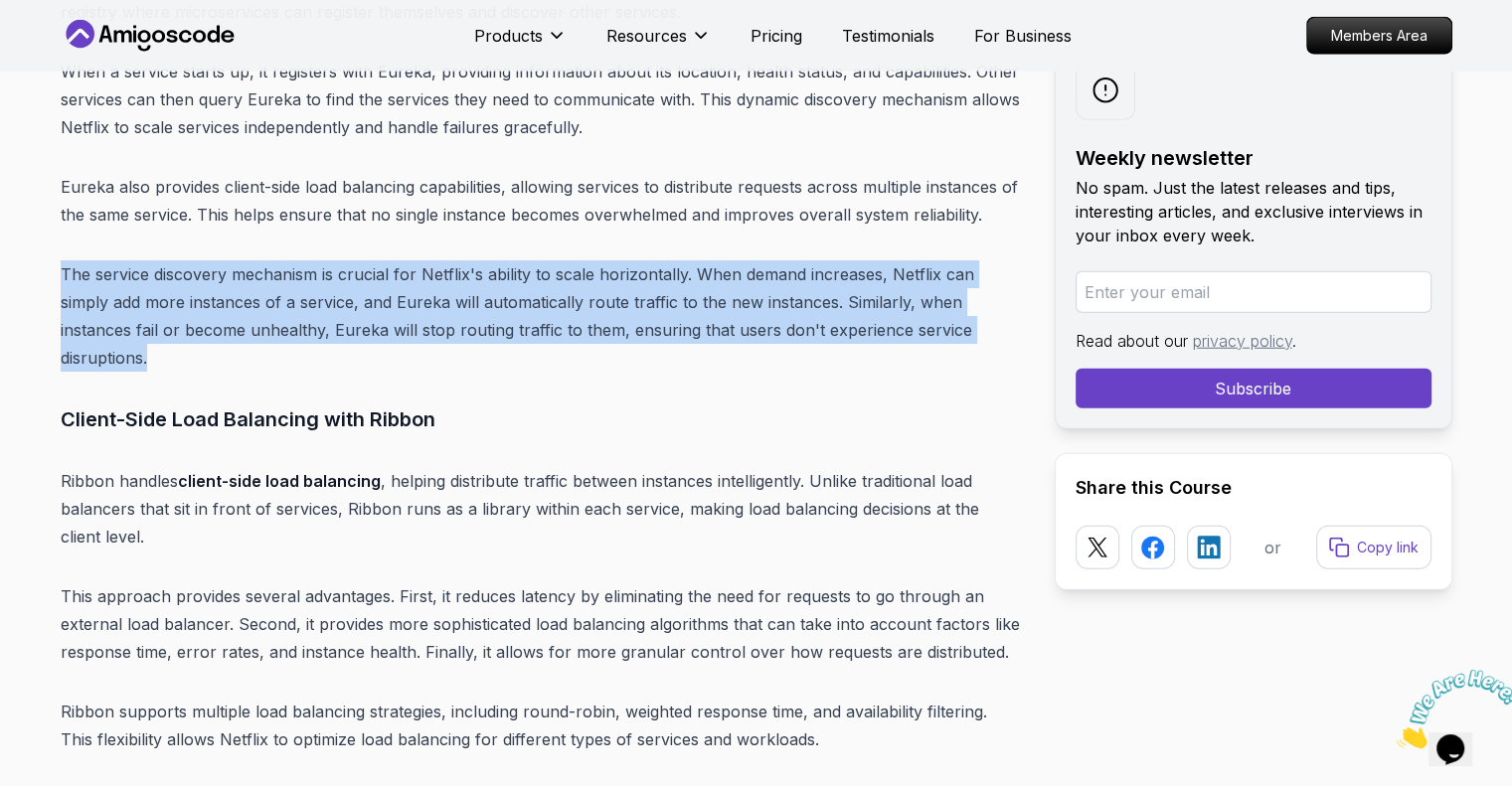 drag, startPoint x: 374, startPoint y: 388, endPoint x: 17, endPoint y: 285, distance: 371.5616 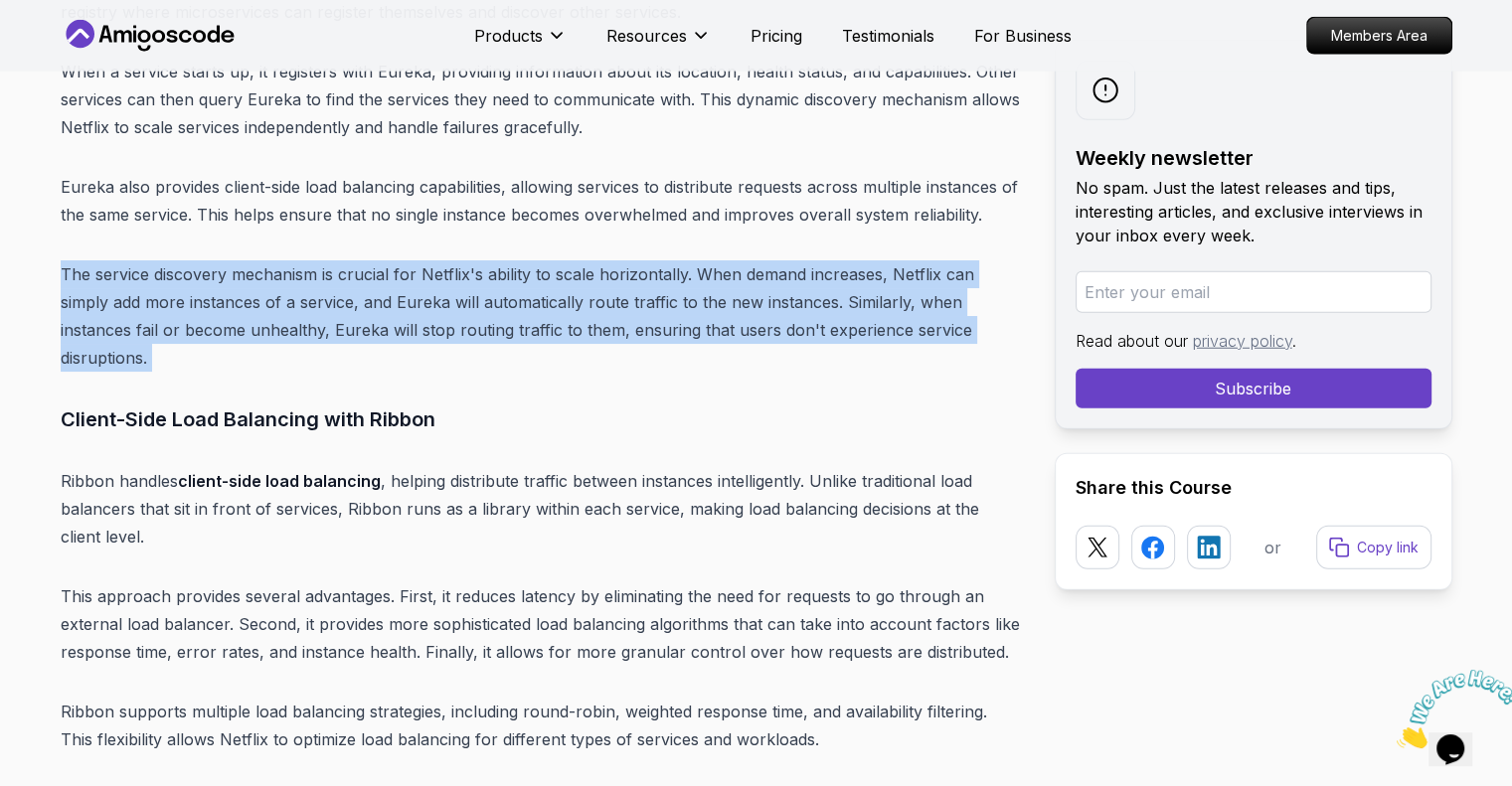 drag, startPoint x: 17, startPoint y: 285, endPoint x: 222, endPoint y: 391, distance: 230.78345 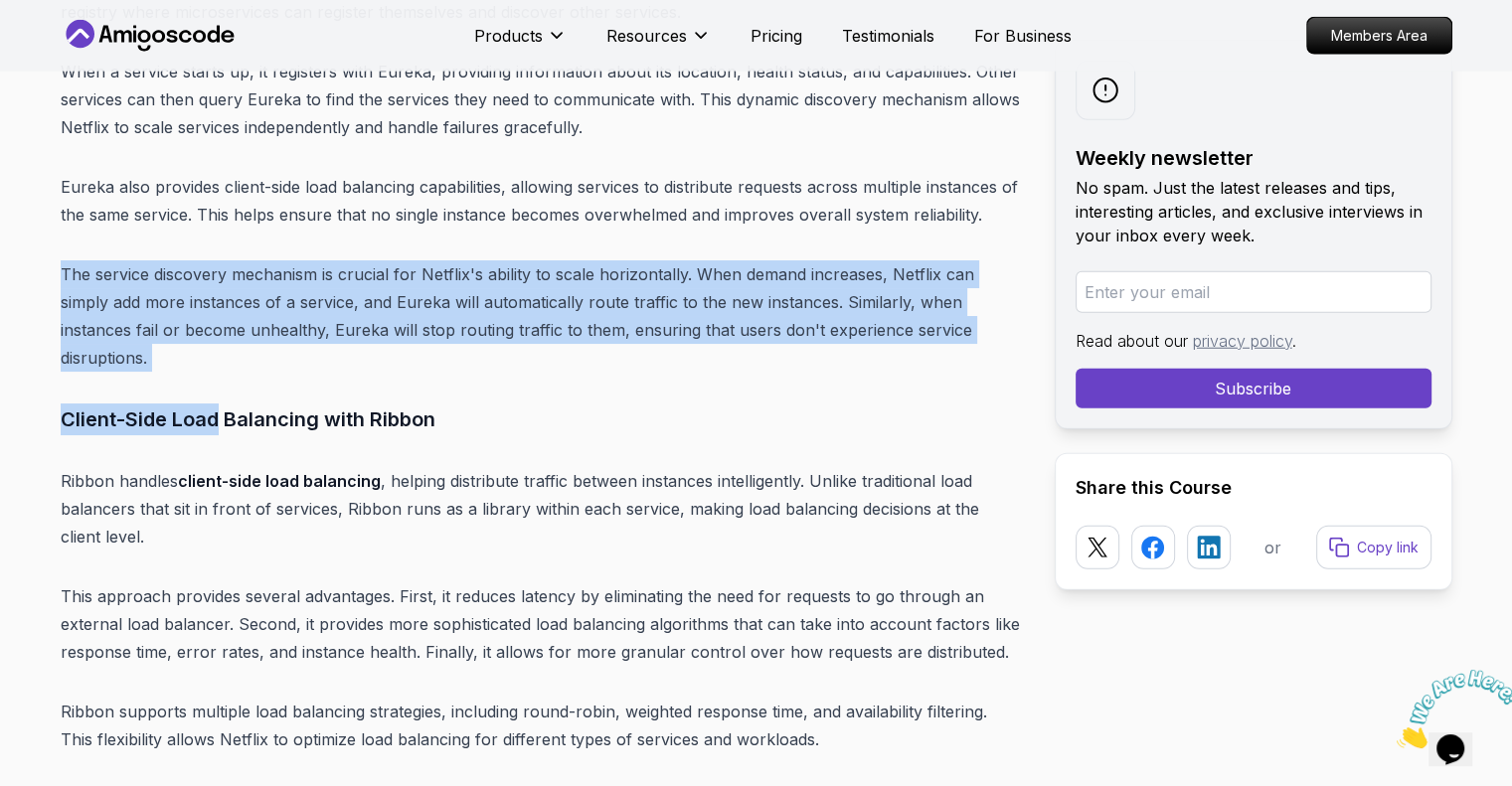 drag, startPoint x: 60, startPoint y: 309, endPoint x: 207, endPoint y: 405, distance: 175.5705 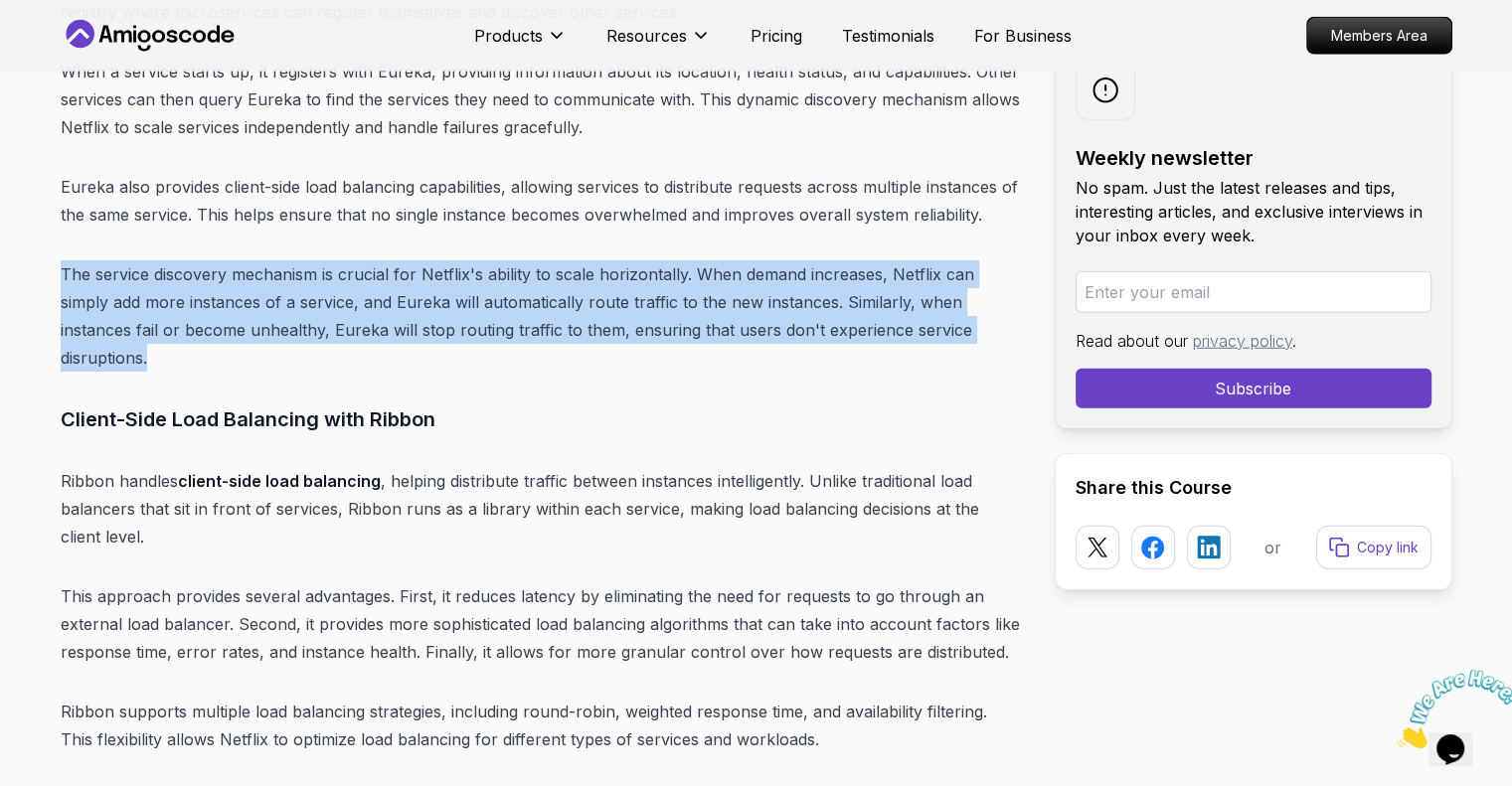 drag, startPoint x: 192, startPoint y: 384, endPoint x: 36, endPoint y: 291, distance: 181.6177 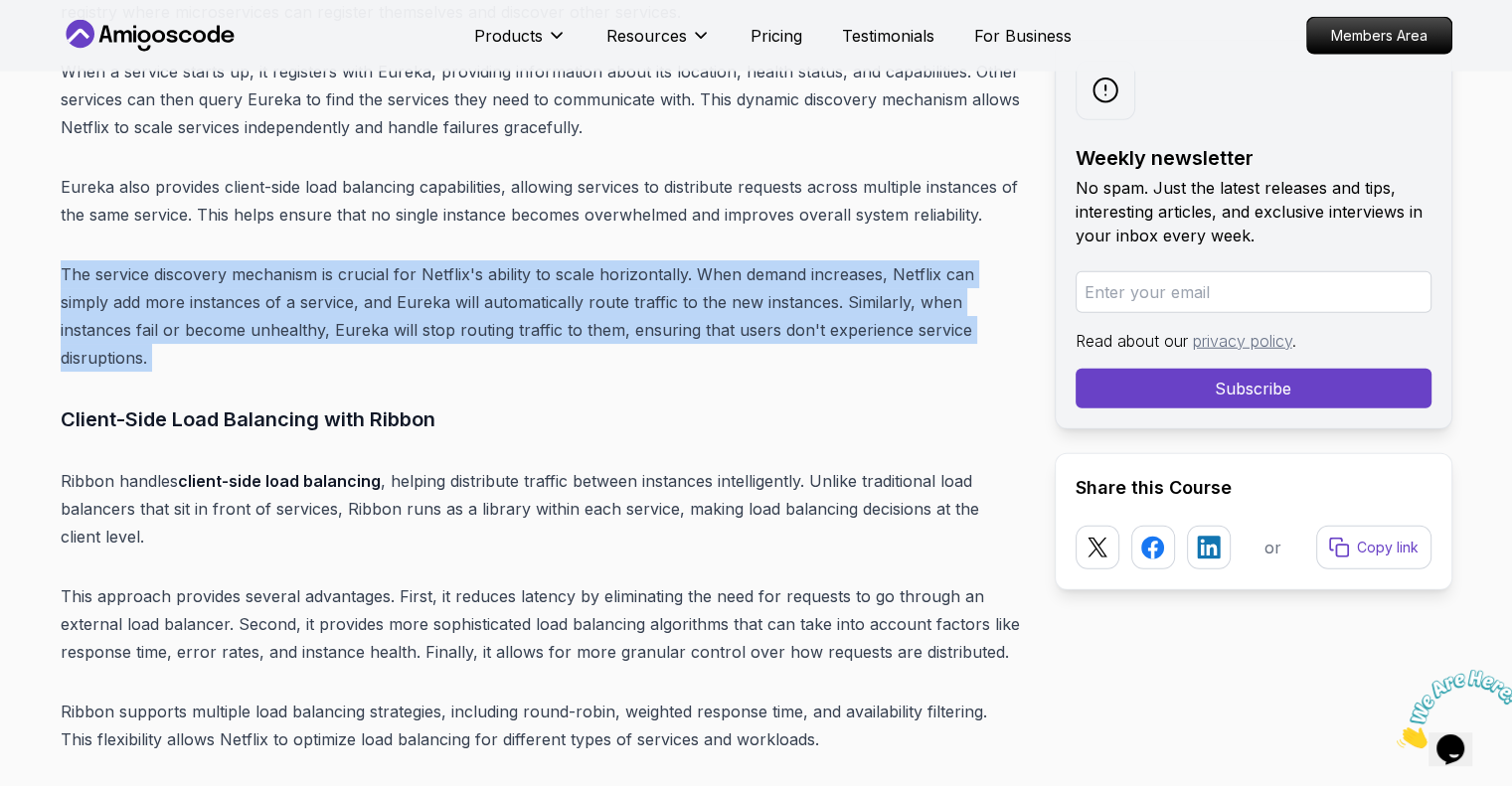 drag, startPoint x: 36, startPoint y: 291, endPoint x: 167, endPoint y: 372, distance: 154.01948 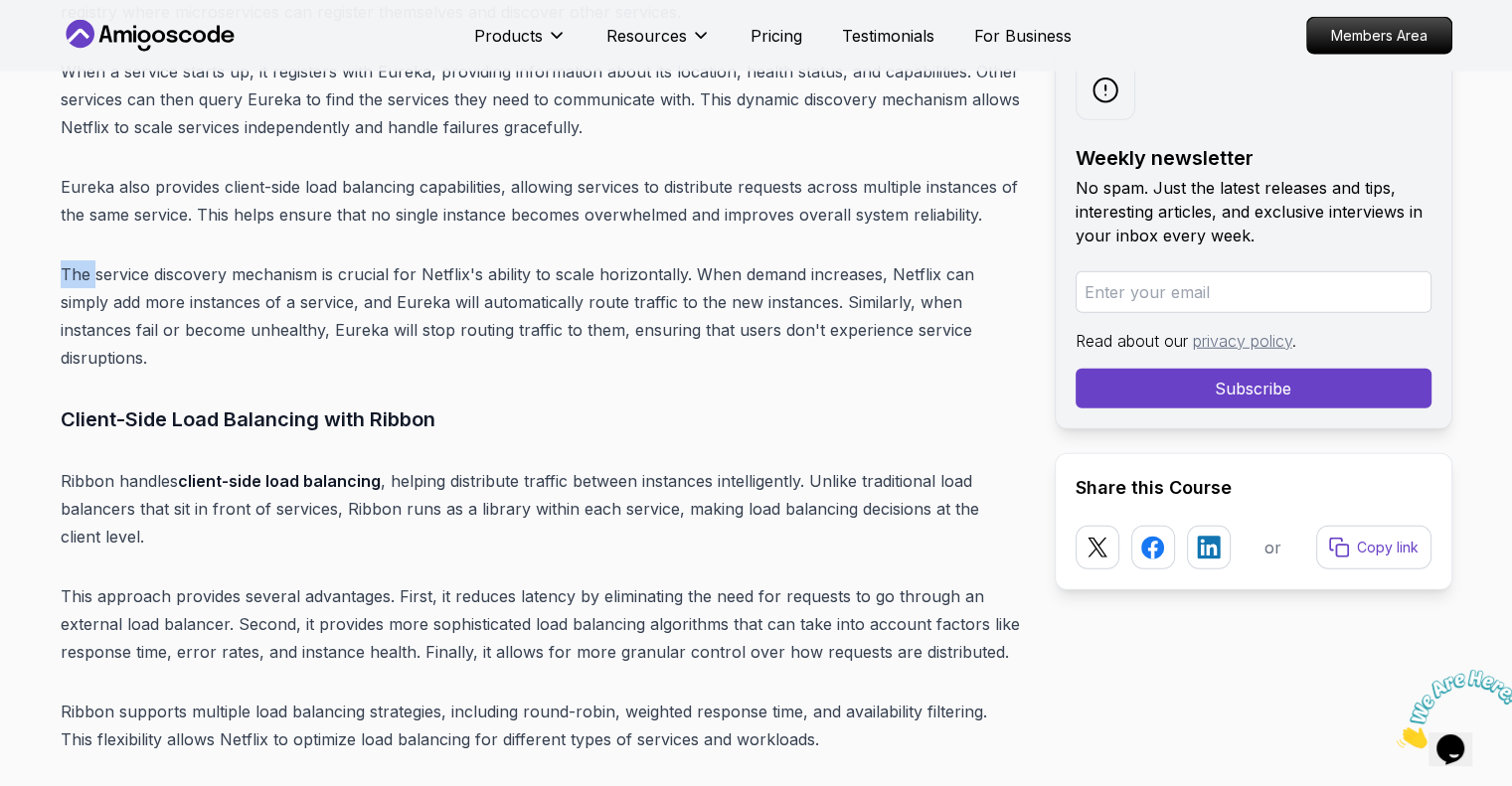 click on "The service discovery mechanism is crucial for Netflix's ability to scale horizontally. When demand increases, Netflix can simply add more instances of a service, and Eureka will automatically route traffic to the new instances. Similarly, when instances fail or become unhealthy, Eureka will stop routing traffic to them, ensuring that users don't experience service disruptions." at bounding box center (542, 316) 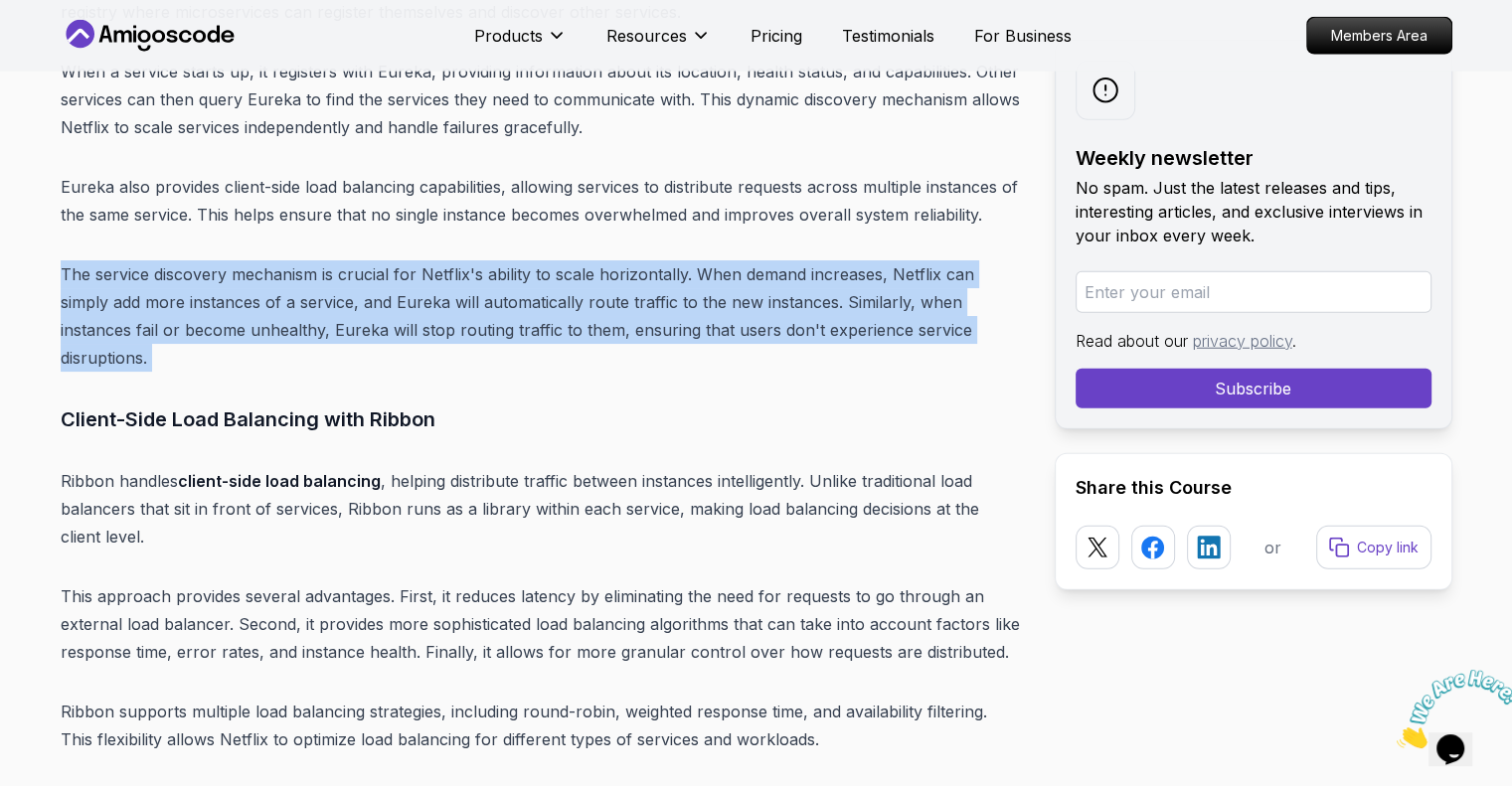 click on "The service discovery mechanism is crucial for Netflix's ability to scale horizontally. When demand increases, Netflix can simply add more instances of a service, and Eureka will automatically route traffic to the new instances. Similarly, when instances fail or become unhealthy, Eureka will stop routing traffic to them, ensuring that users don't experience service disruptions." at bounding box center [542, 316] 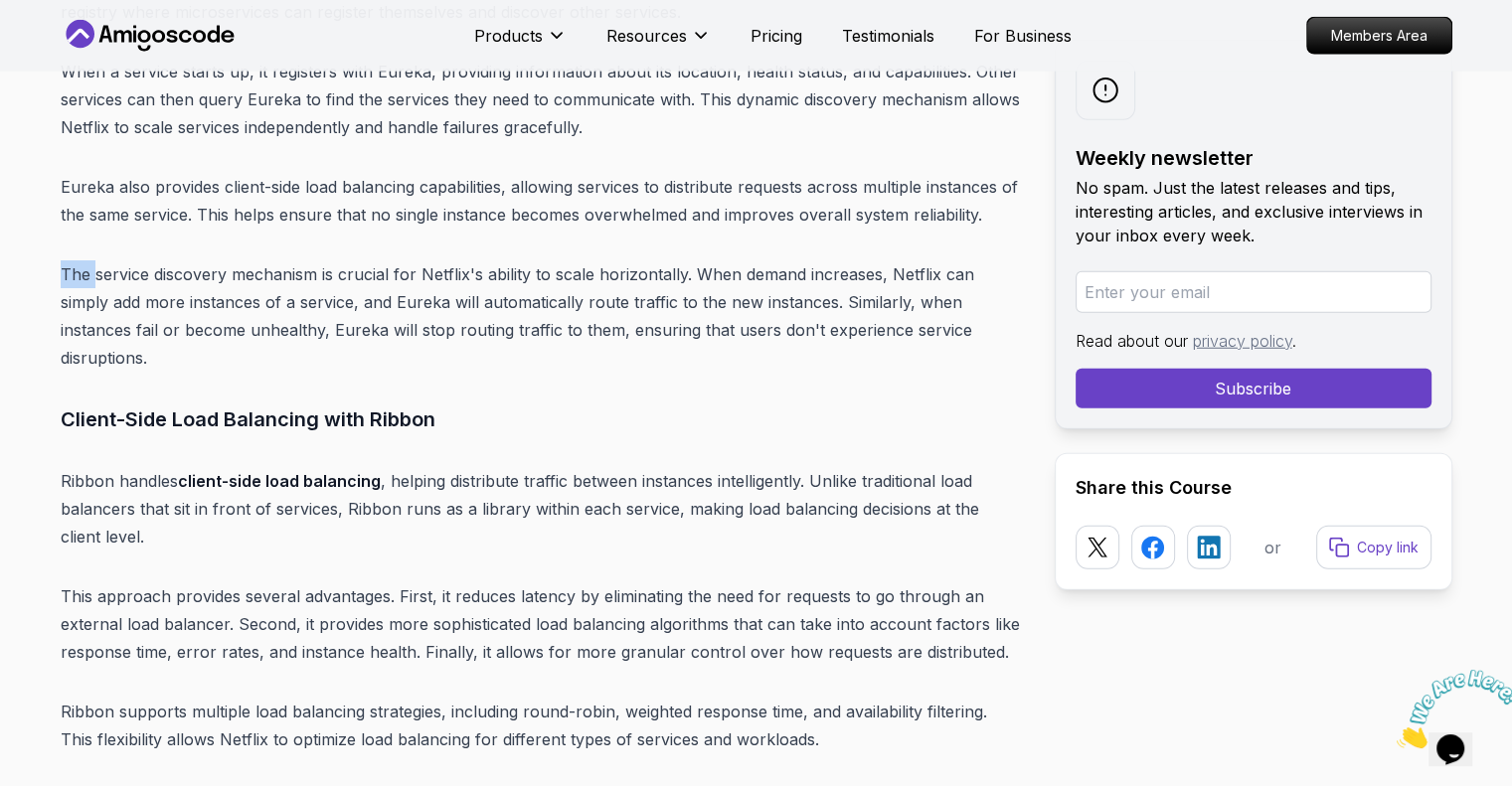 click on "The service discovery mechanism is crucial for Netflix's ability to scale horizontally. When demand increases, Netflix can simply add more instances of a service, and Eureka will automatically route traffic to the new instances. Similarly, when instances fail or become unhealthy, Eureka will stop routing traffic to them, ensuring that users don't experience service disruptions." at bounding box center [542, 316] 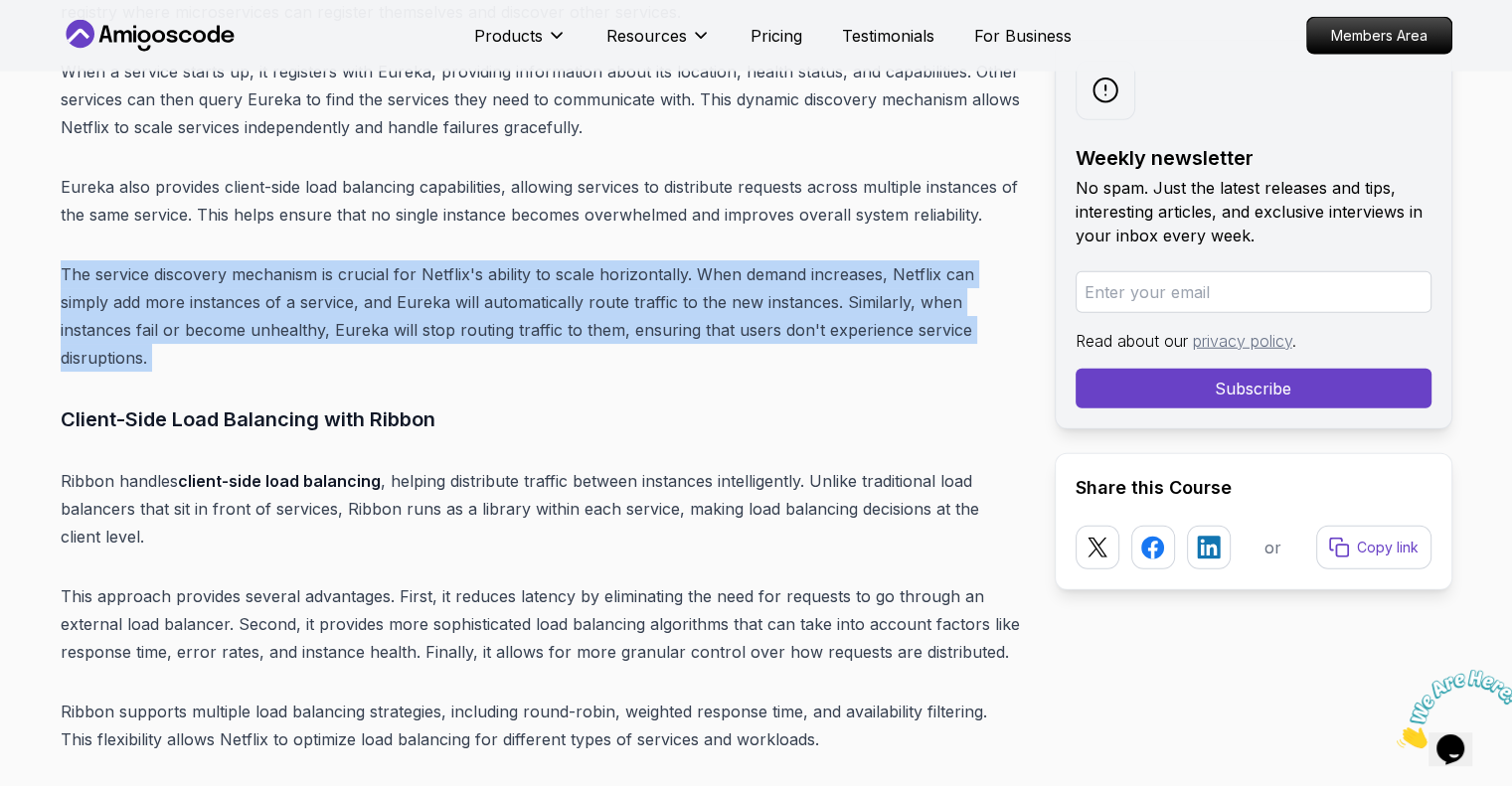 click on "The service discovery mechanism is crucial for Netflix's ability to scale horizontally. When demand increases, Netflix can simply add more instances of a service, and Eureka will automatically route traffic to the new instances. Similarly, when instances fail or become unhealthy, Eureka will stop routing traffic to them, ensuring that users don't experience service disruptions." at bounding box center (542, 316) 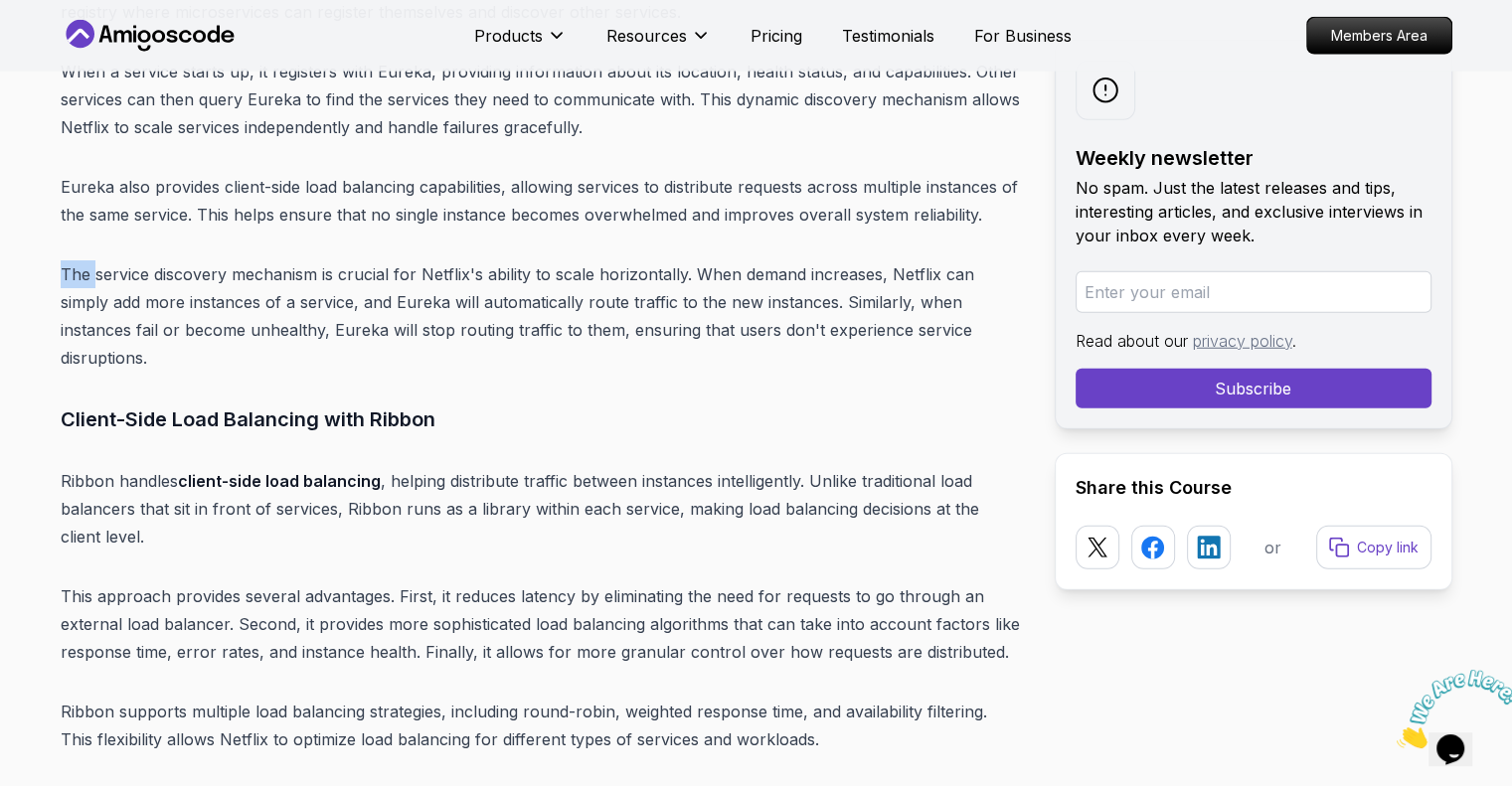 click on "The service discovery mechanism is crucial for Netflix's ability to scale horizontally. When demand increases, Netflix can simply add more instances of a service, and Eureka will automatically route traffic to the new instances. Similarly, when instances fail or become unhealthy, Eureka will stop routing traffic to them, ensuring that users don't experience service disruptions." at bounding box center [542, 316] 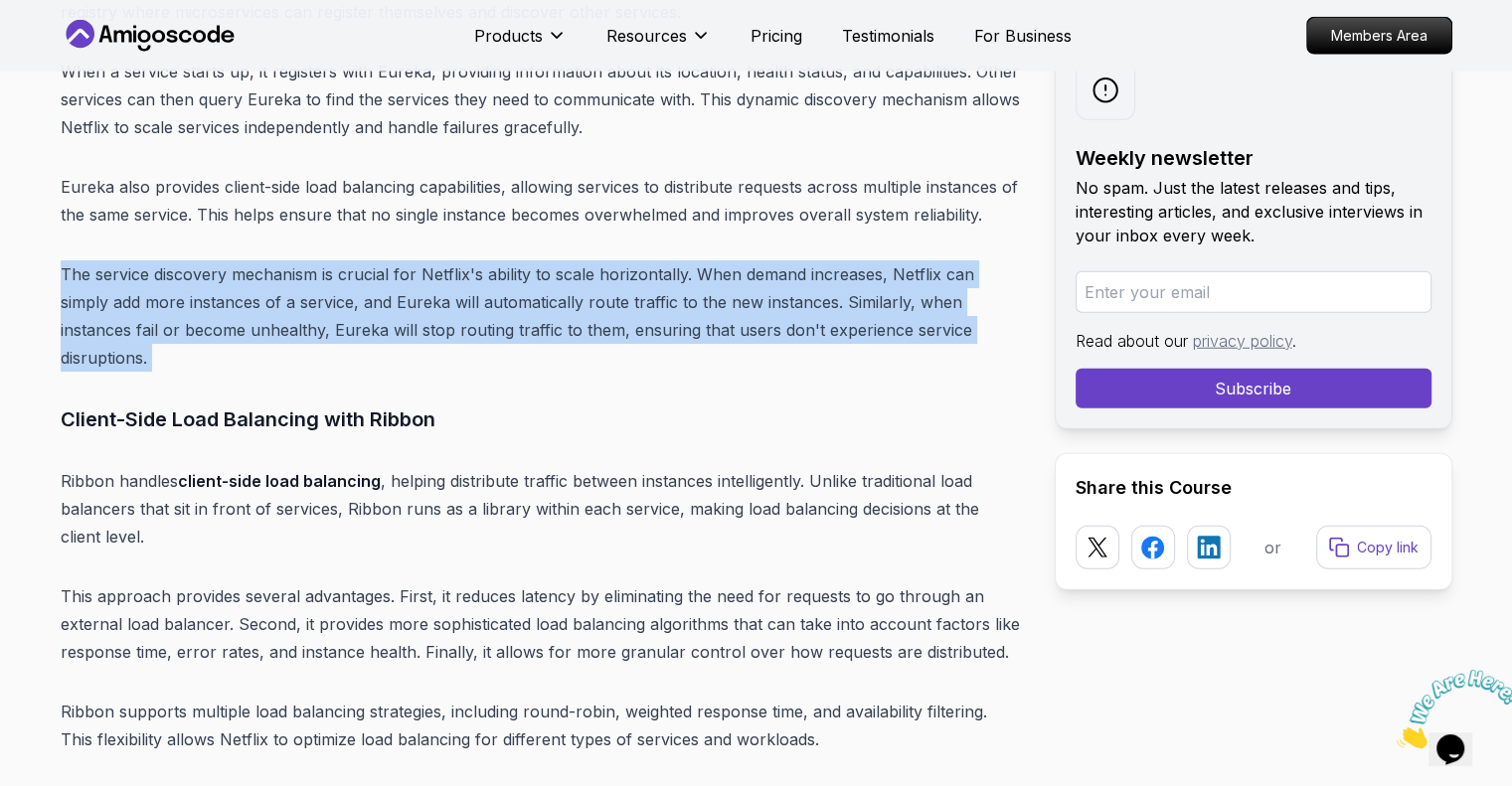 click on "The service discovery mechanism is crucial for Netflix's ability to scale horizontally. When demand increases, Netflix can simply add more instances of a service, and Eureka will automatically route traffic to the new instances. Similarly, when instances fail or become unhealthy, Eureka will stop routing traffic to them, ensuring that users don't experience service disruptions." at bounding box center (542, 316) 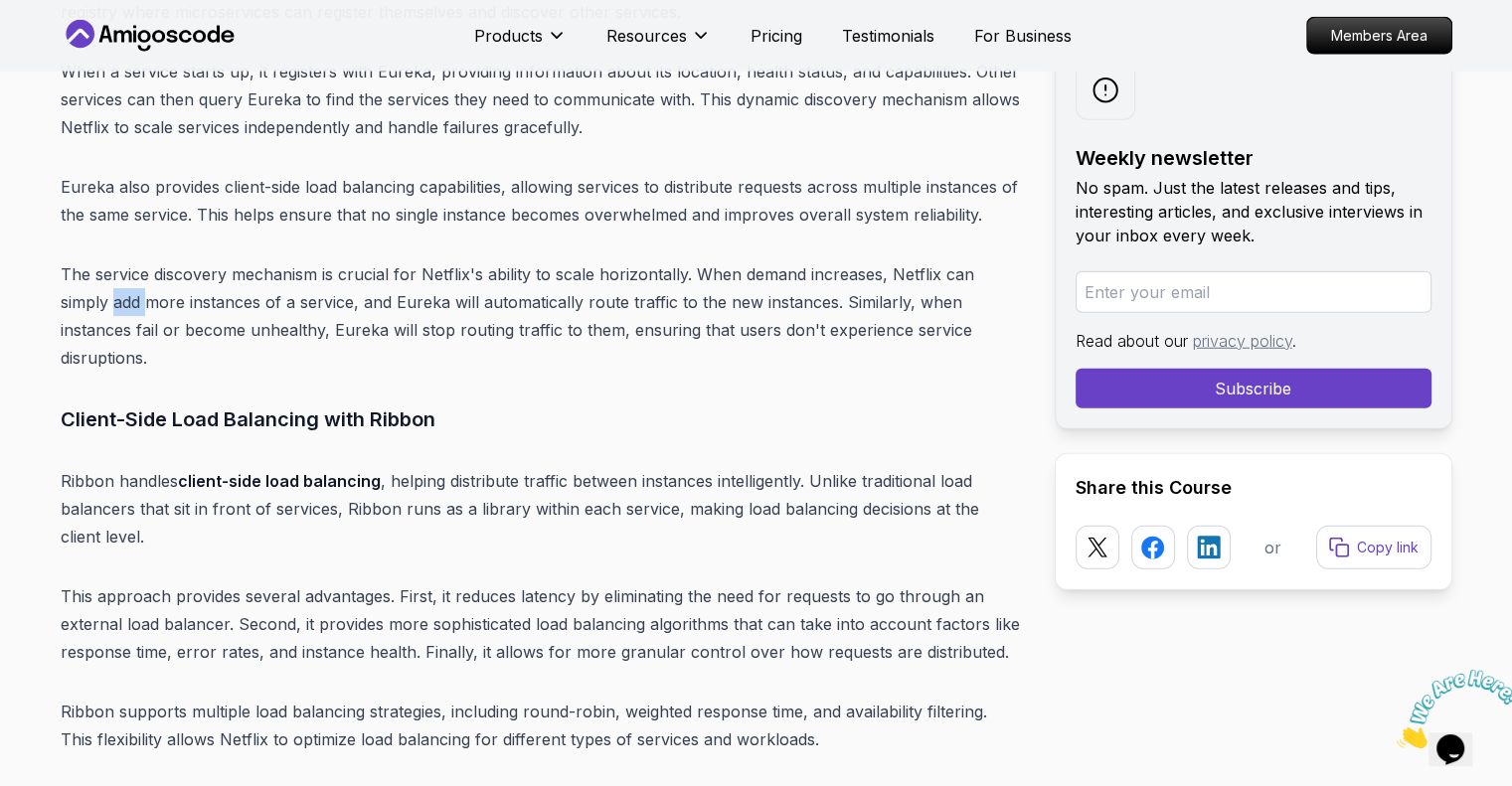 click on "The service discovery mechanism is crucial for Netflix's ability to scale horizontally. When demand increases, Netflix can simply add more instances of a service, and Eureka will automatically route traffic to the new instances. Similarly, when instances fail or become unhealthy, Eureka will stop routing traffic to them, ensuring that users don't experience service disruptions." at bounding box center [542, 316] 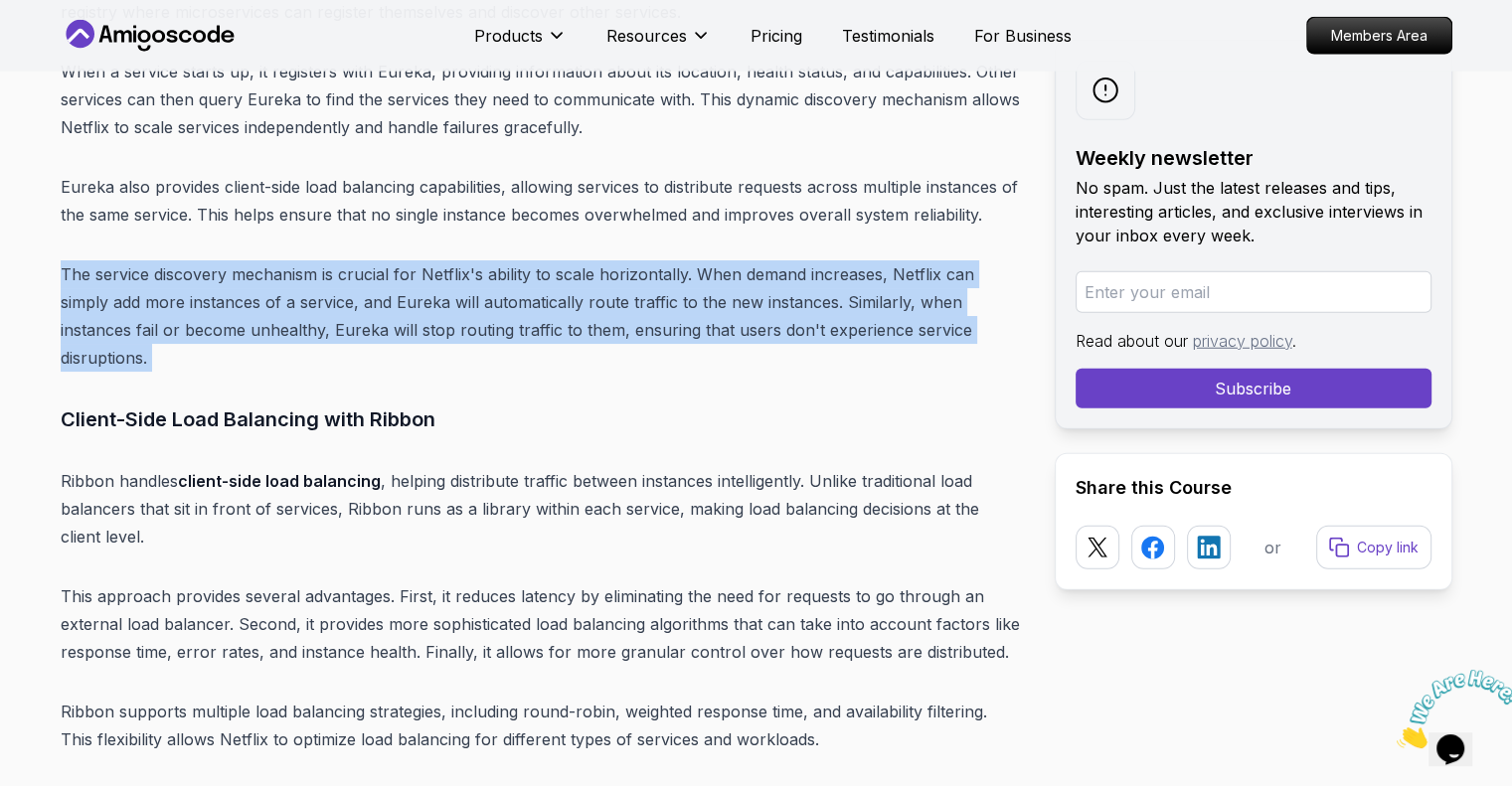click on "The service discovery mechanism is crucial for Netflix's ability to scale horizontally. When demand increases, Netflix can simply add more instances of a service, and Eureka will automatically route traffic to the new instances. Similarly, when instances fail or become unhealthy, Eureka will stop routing traffic to them, ensuring that users don't experience service disruptions." at bounding box center (542, 316) 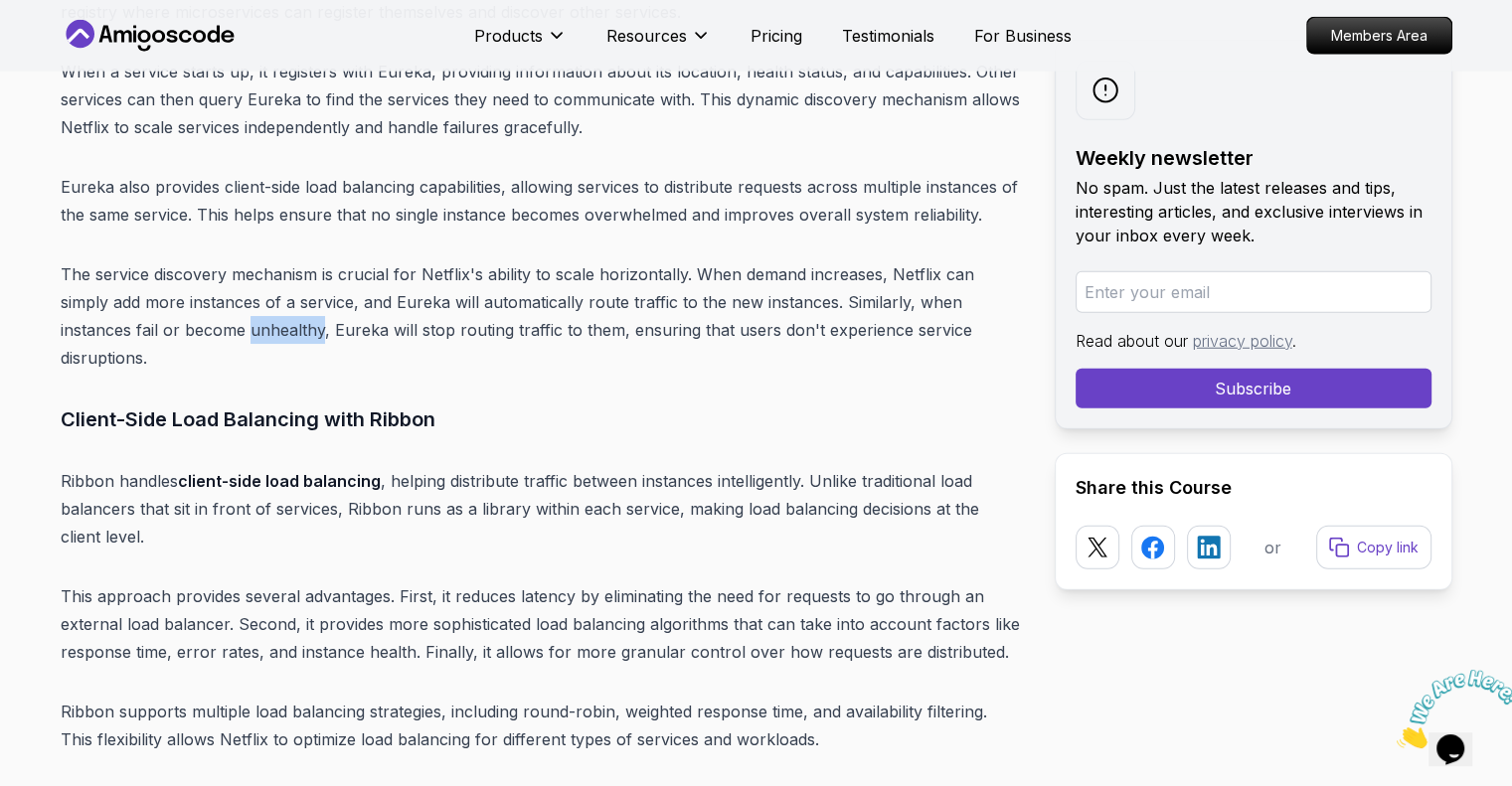 click on "The service discovery mechanism is crucial for Netflix's ability to scale horizontally. When demand increases, Netflix can simply add more instances of a service, and Eureka will automatically route traffic to the new instances. Similarly, when instances fail or become unhealthy, Eureka will stop routing traffic to them, ensuring that users don't experience service disruptions." at bounding box center [542, 316] 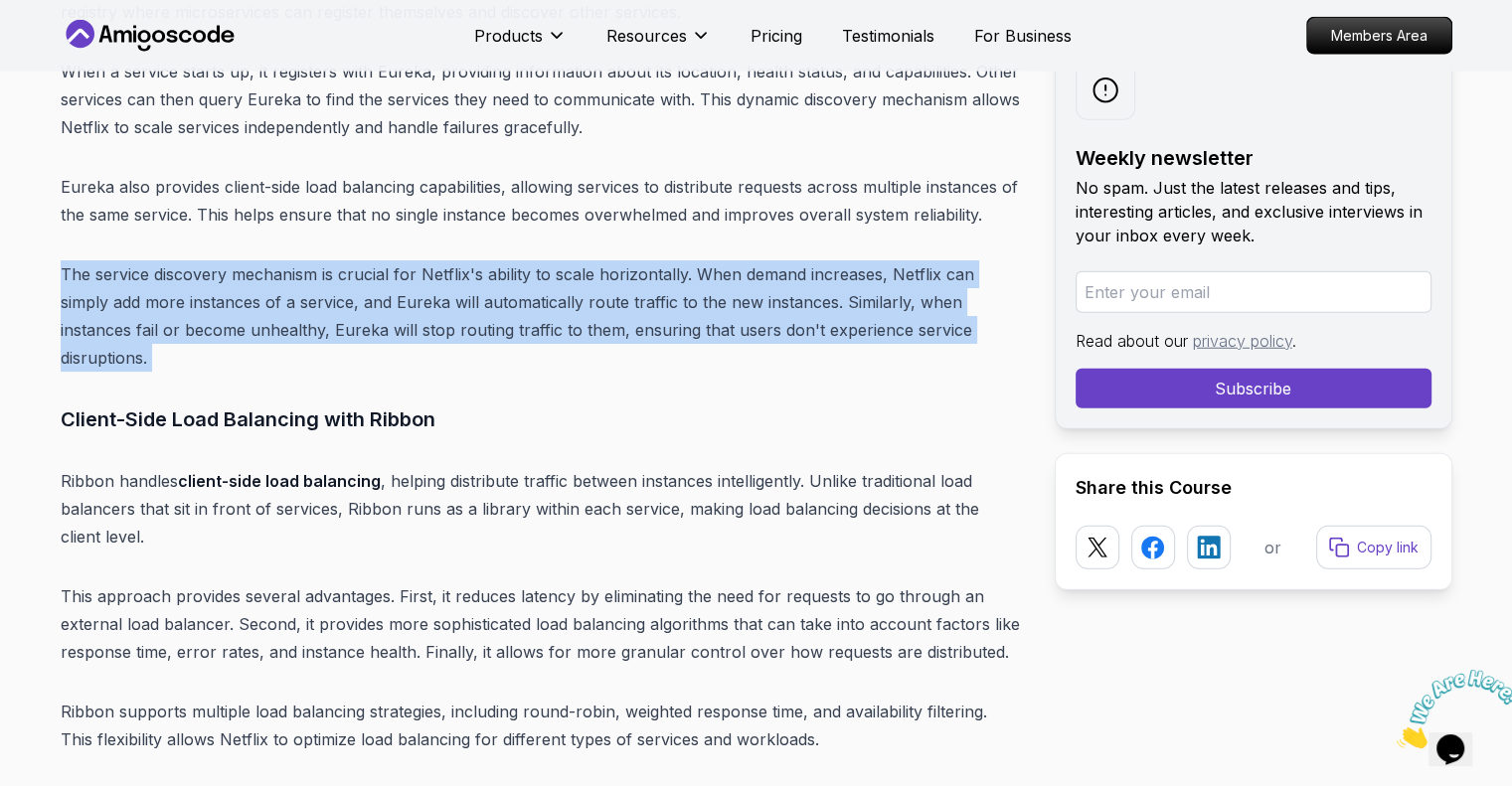 click on "The service discovery mechanism is crucial for Netflix's ability to scale horizontally. When demand increases, Netflix can simply add more instances of a service, and Eureka will automatically route traffic to the new instances. Similarly, when instances fail or become unhealthy, Eureka will stop routing traffic to them, ensuring that users don't experience service disruptions." at bounding box center (542, 316) 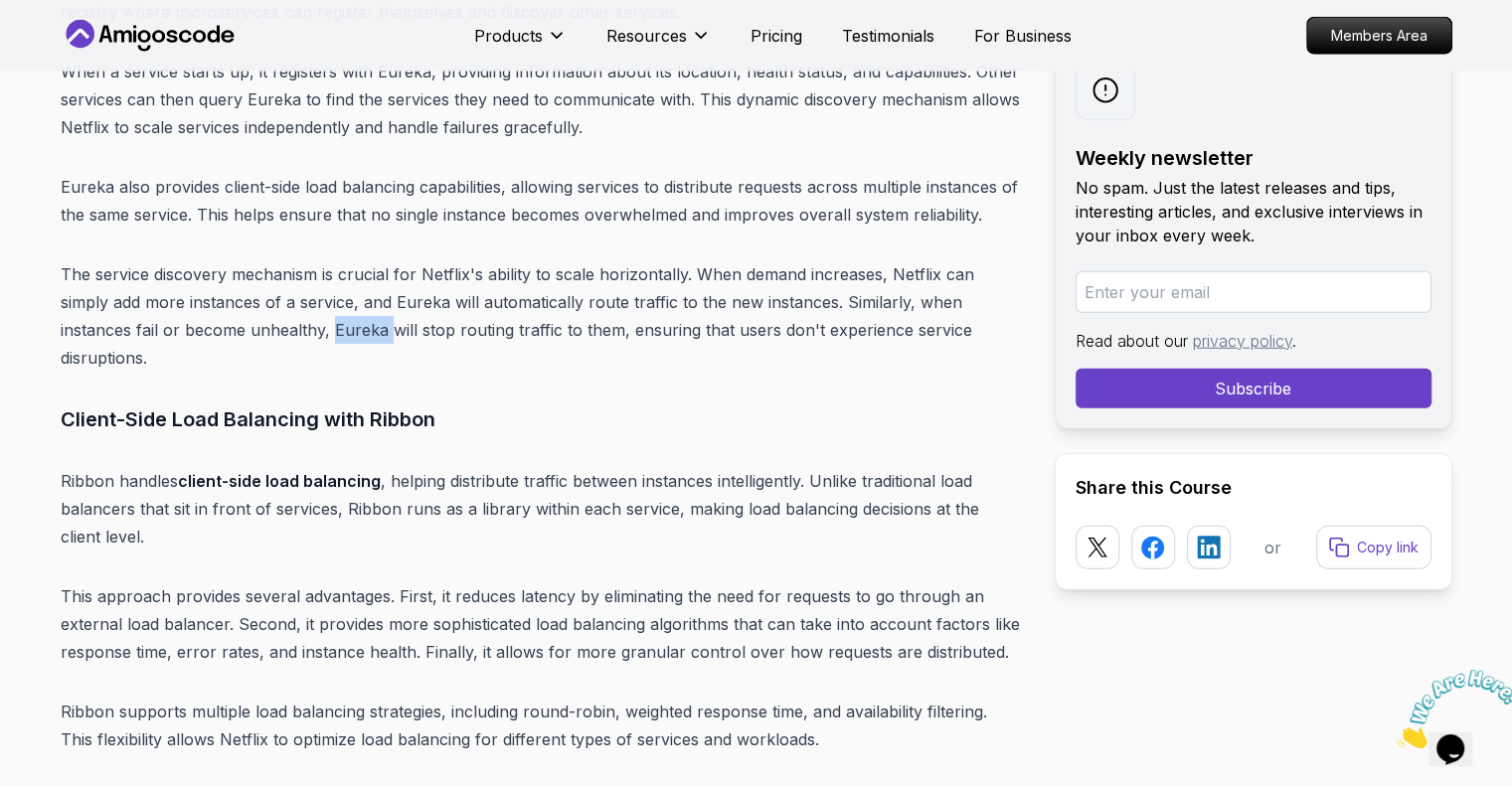 click on "The service discovery mechanism is crucial for Netflix's ability to scale horizontally. When demand increases, Netflix can simply add more instances of a service, and Eureka will automatically route traffic to the new instances. Similarly, when instances fail or become unhealthy, Eureka will stop routing traffic to them, ensuring that users don't experience service disruptions." at bounding box center [542, 316] 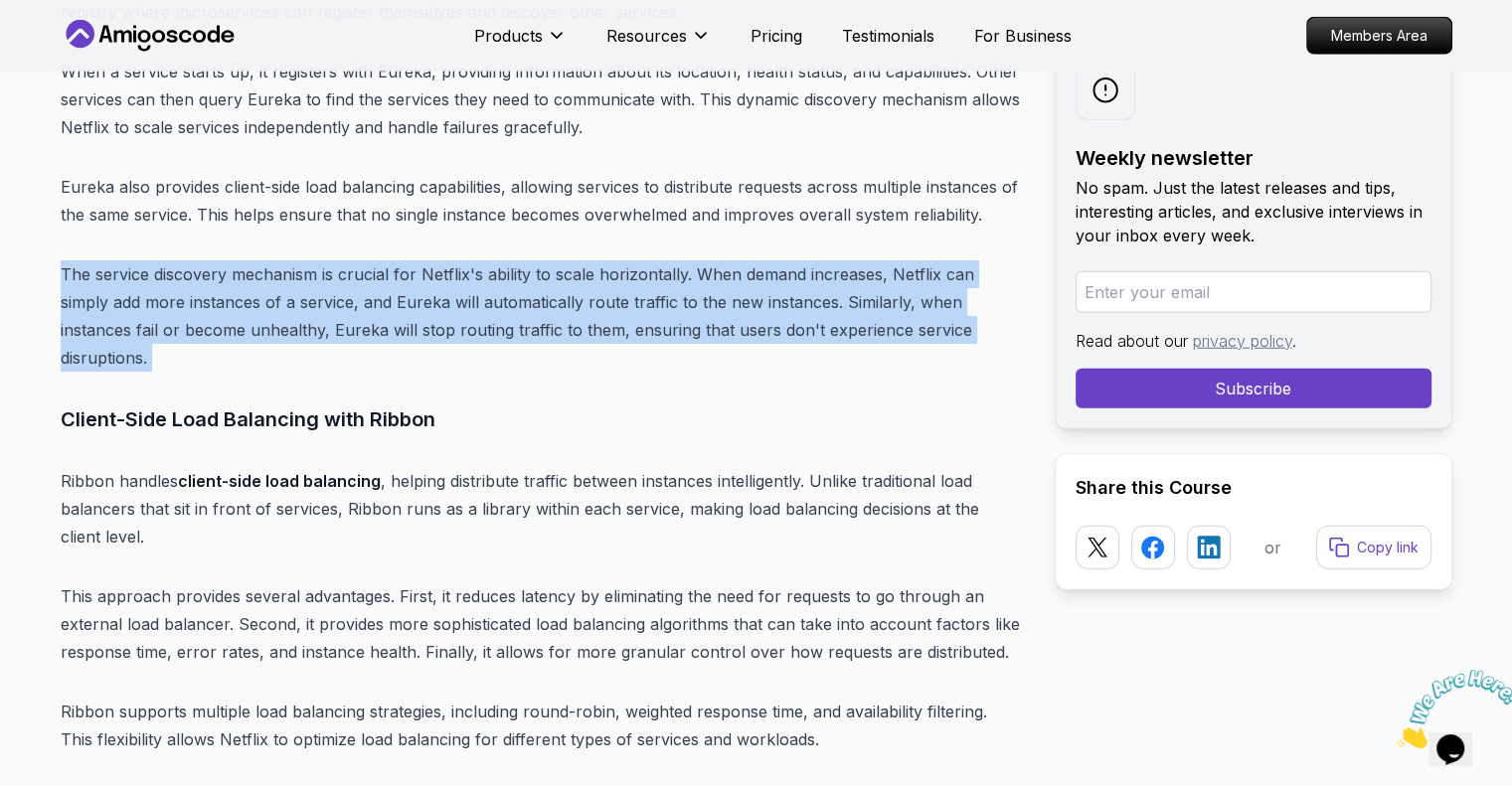click on "The service discovery mechanism is crucial for Netflix's ability to scale horizontally. When demand increases, Netflix can simply add more instances of a service, and Eureka will automatically route traffic to the new instances. Similarly, when instances fail or become unhealthy, Eureka will stop routing traffic to them, ensuring that users don't experience service disruptions." at bounding box center (542, 316) 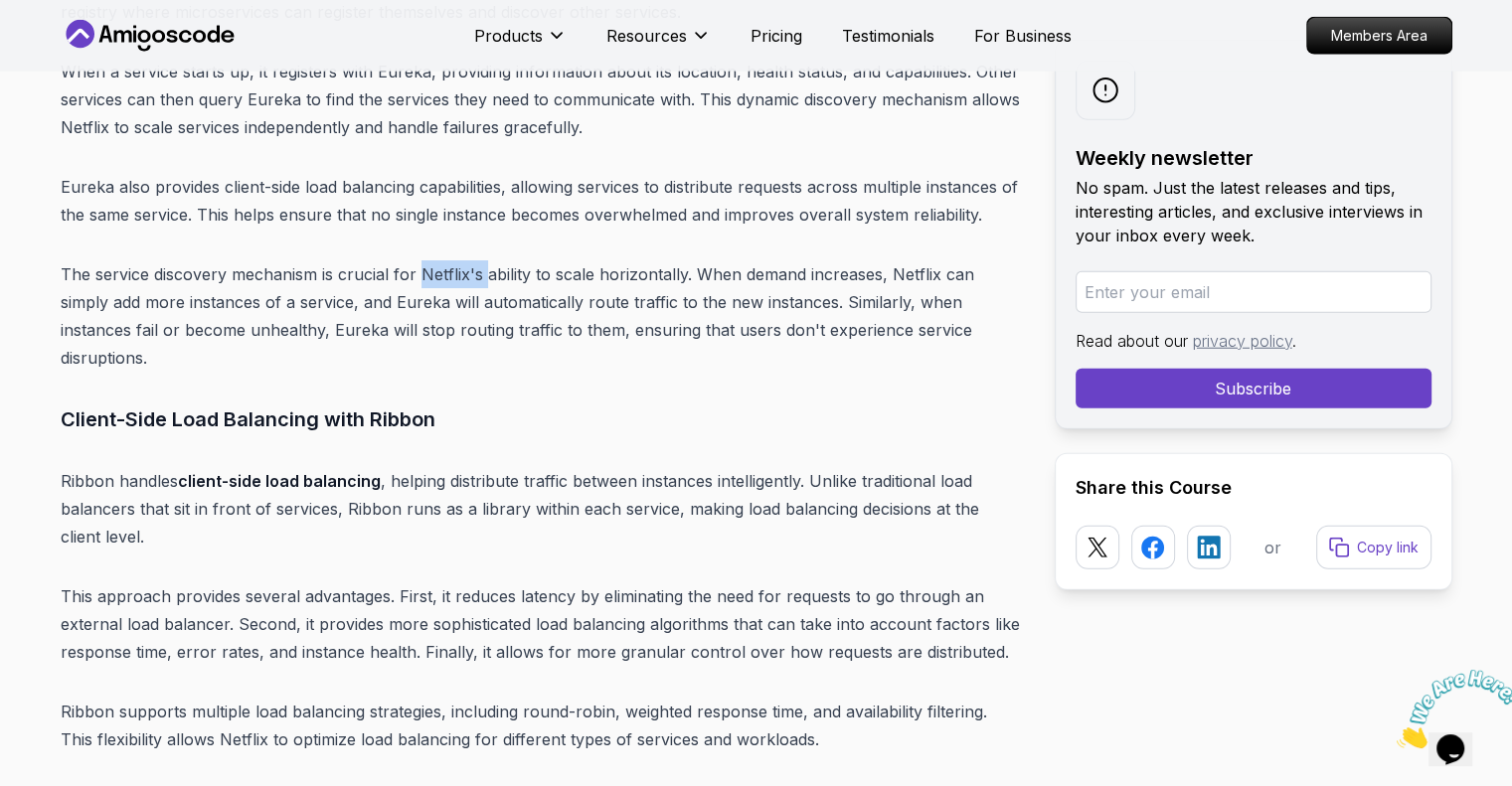 click on "The service discovery mechanism is crucial for Netflix's ability to scale horizontally. When demand increases, Netflix can simply add more instances of a service, and Eureka will automatically route traffic to the new instances. Similarly, when instances fail or become unhealthy, Eureka will stop routing traffic to them, ensuring that users don't experience service disruptions." at bounding box center [542, 316] 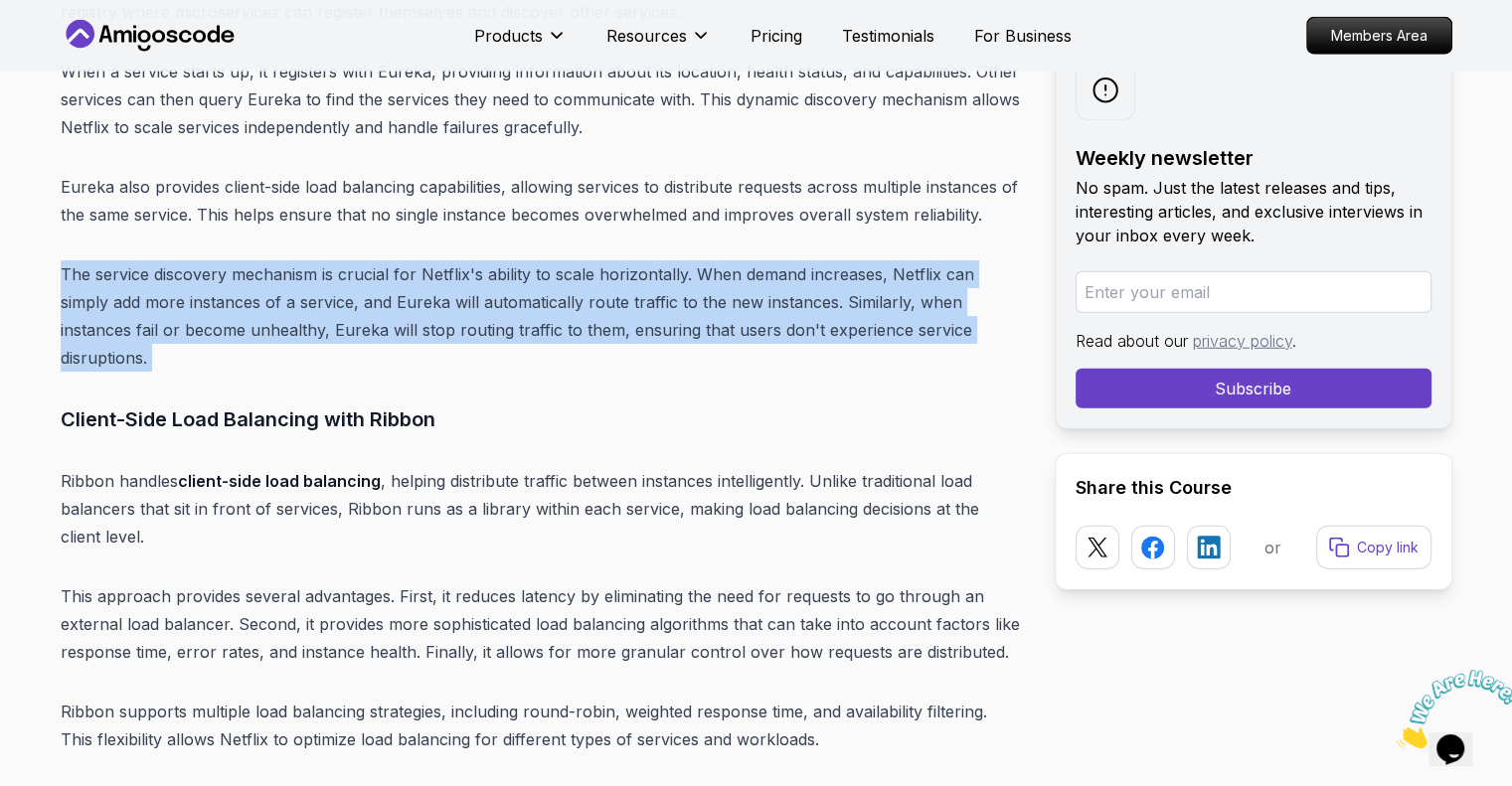 click on "The service discovery mechanism is crucial for Netflix's ability to scale horizontally. When demand increases, Netflix can simply add more instances of a service, and Eureka will automatically route traffic to the new instances. Similarly, when instances fail or become unhealthy, Eureka will stop routing traffic to them, ensuring that users don't experience service disruptions." at bounding box center [542, 316] 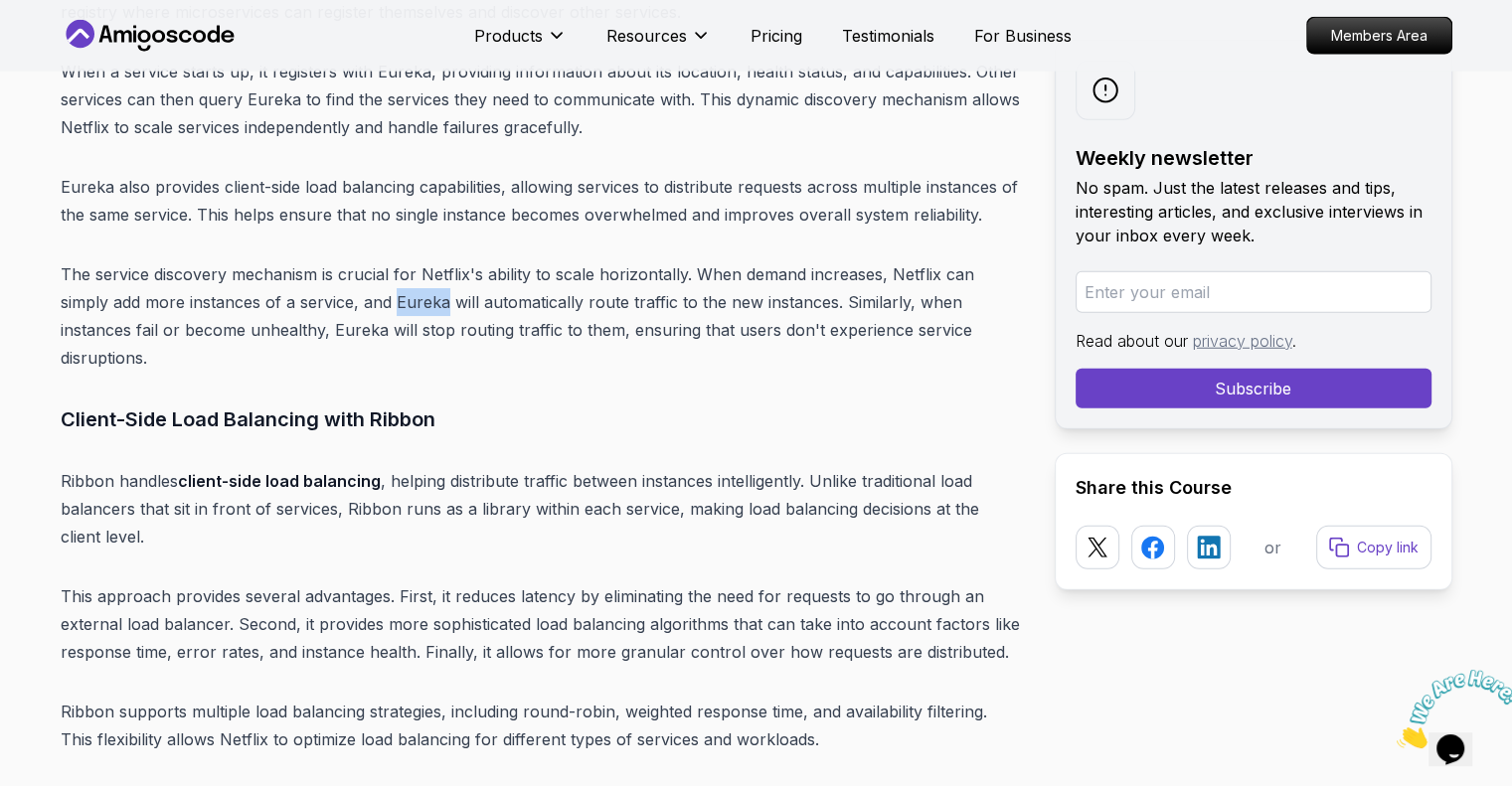 click on "The service discovery mechanism is crucial for Netflix's ability to scale horizontally. When demand increases, Netflix can simply add more instances of a service, and Eureka will automatically route traffic to the new instances. Similarly, when instances fail or become unhealthy, Eureka will stop routing traffic to them, ensuring that users don't experience service disruptions." at bounding box center [542, 316] 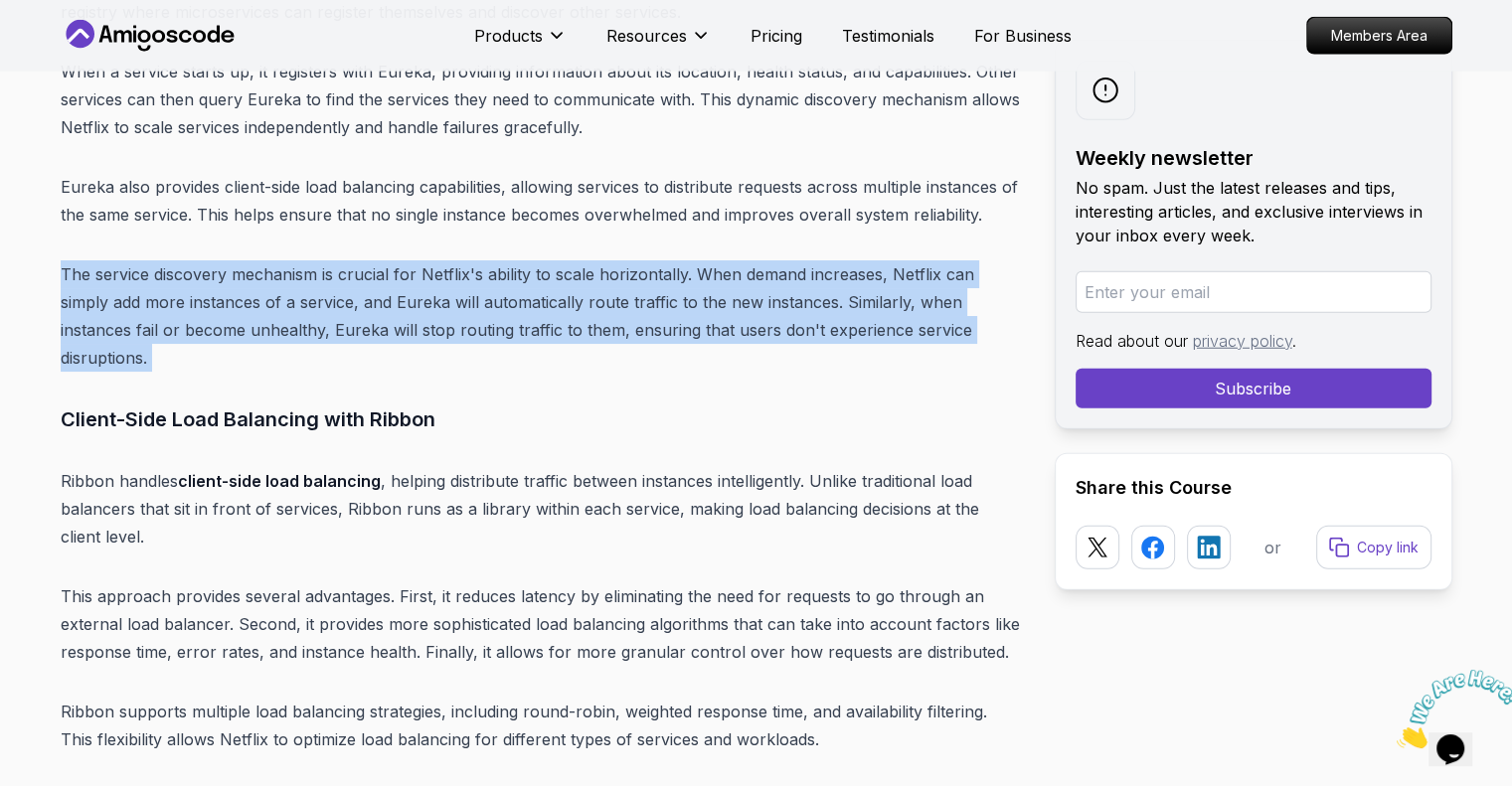 click on "The service discovery mechanism is crucial for Netflix's ability to scale horizontally. When demand increases, Netflix can simply add more instances of a service, and Eureka will automatically route traffic to the new instances. Similarly, when instances fail or become unhealthy, Eureka will stop routing traffic to them, ensuring that users don't experience service disruptions." at bounding box center [542, 316] 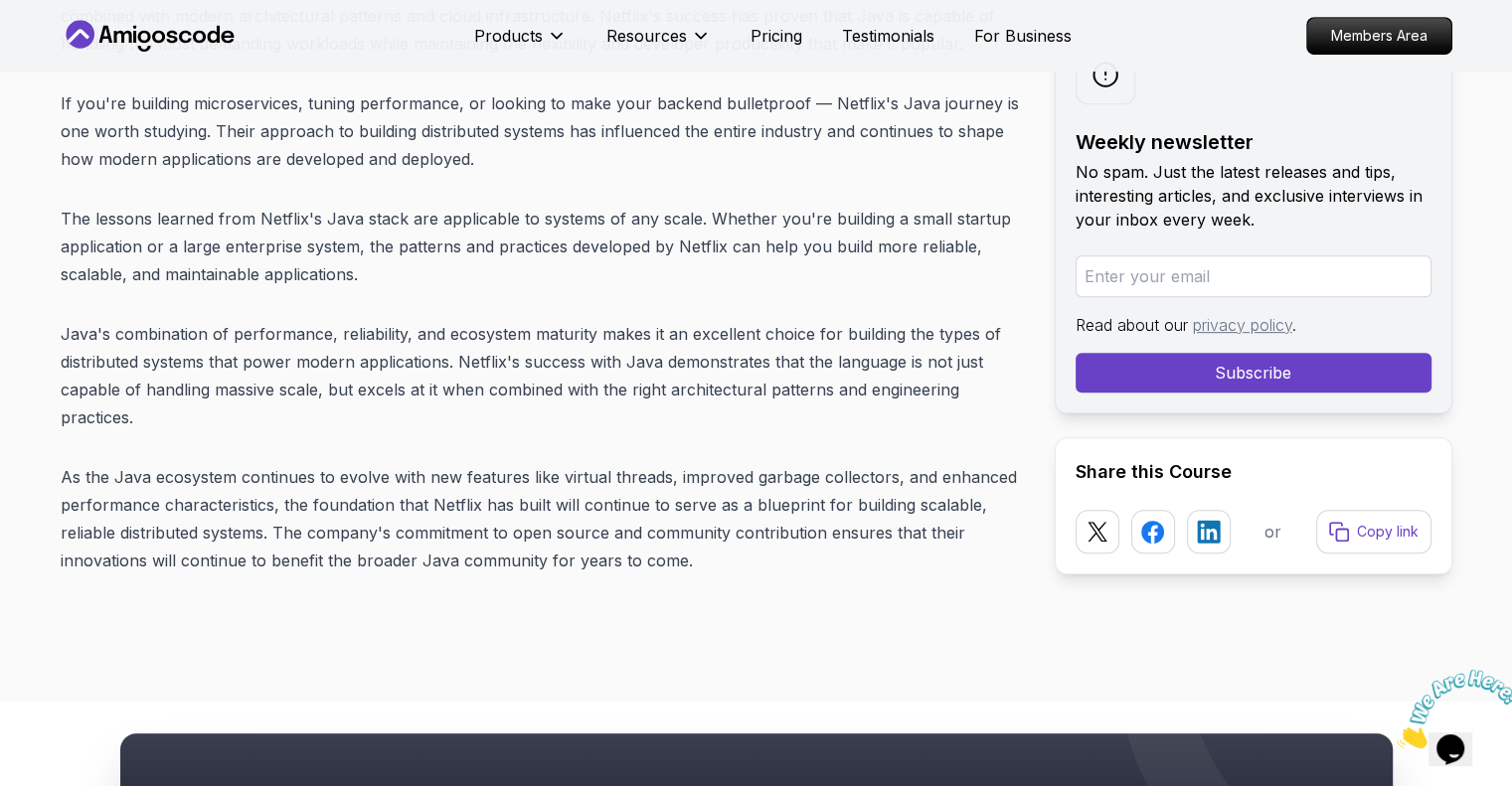 scroll, scrollTop: 16594, scrollLeft: 0, axis: vertical 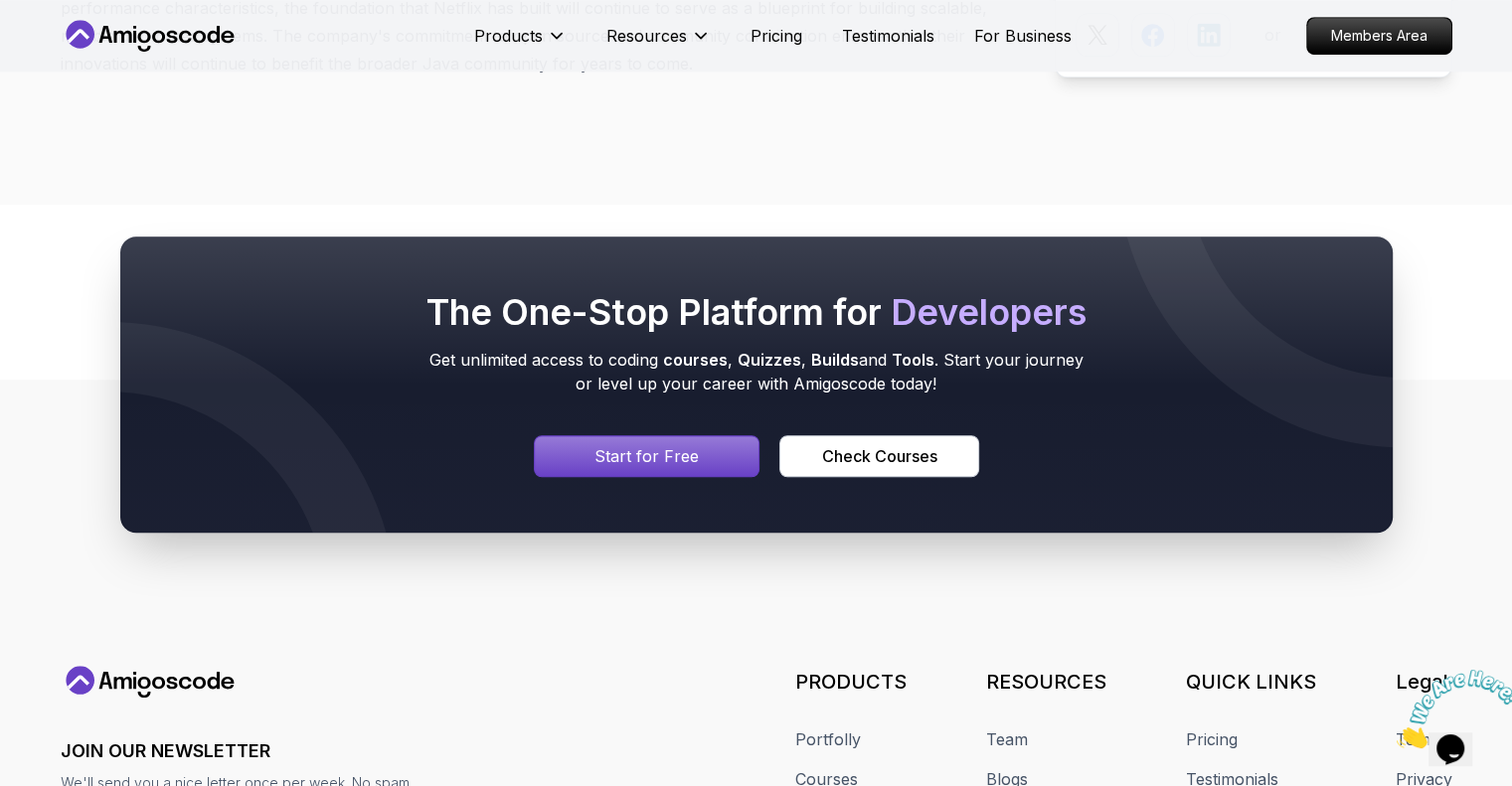click on "As the Java ecosystem continues to evolve with new features like virtual threads, improved garbage collectors, and enhanced performance characteristics, the foundation that Netflix has built will continue to serve as a blueprint for building scalable, reliable distributed systems. The company's commitment to open source and community contribution ensures that their innovations will continue to benefit the broader Java community for years to come." at bounding box center (542, 22) 